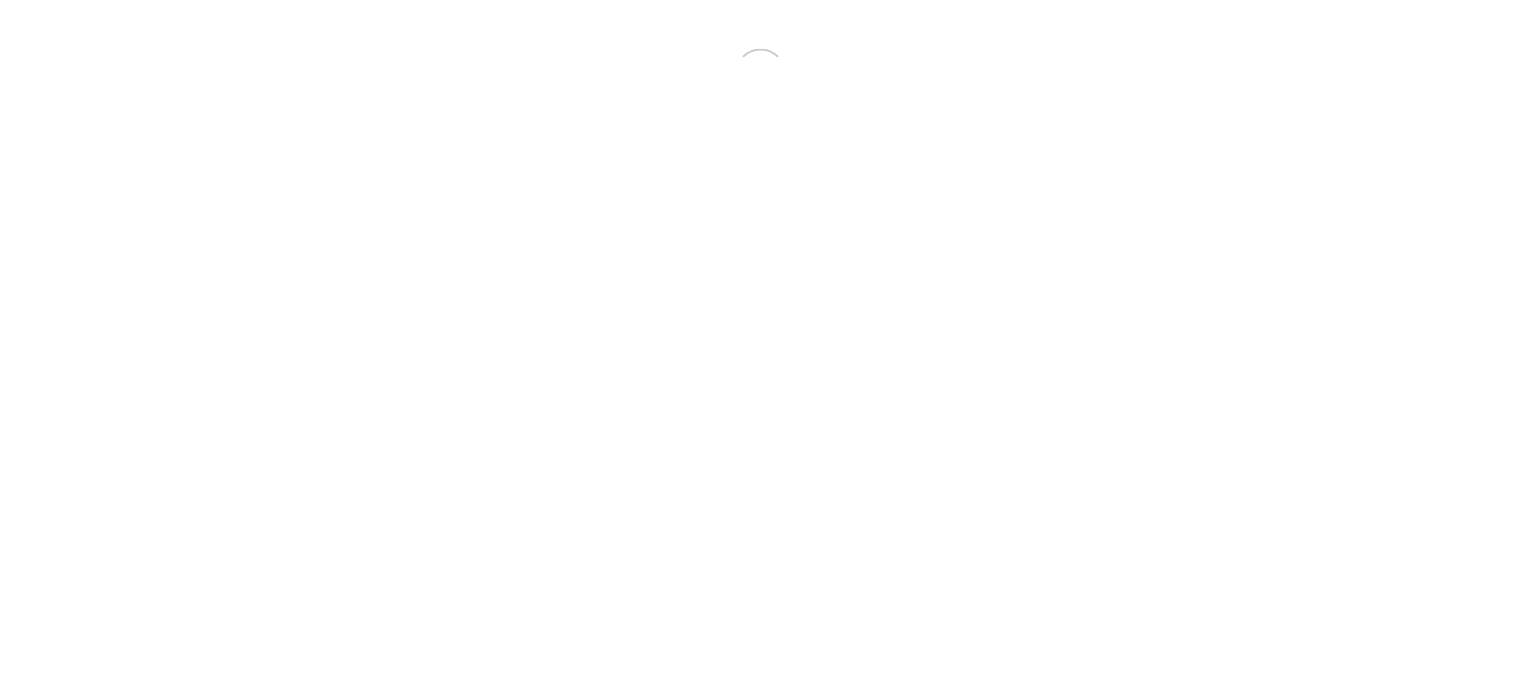 scroll, scrollTop: 0, scrollLeft: 0, axis: both 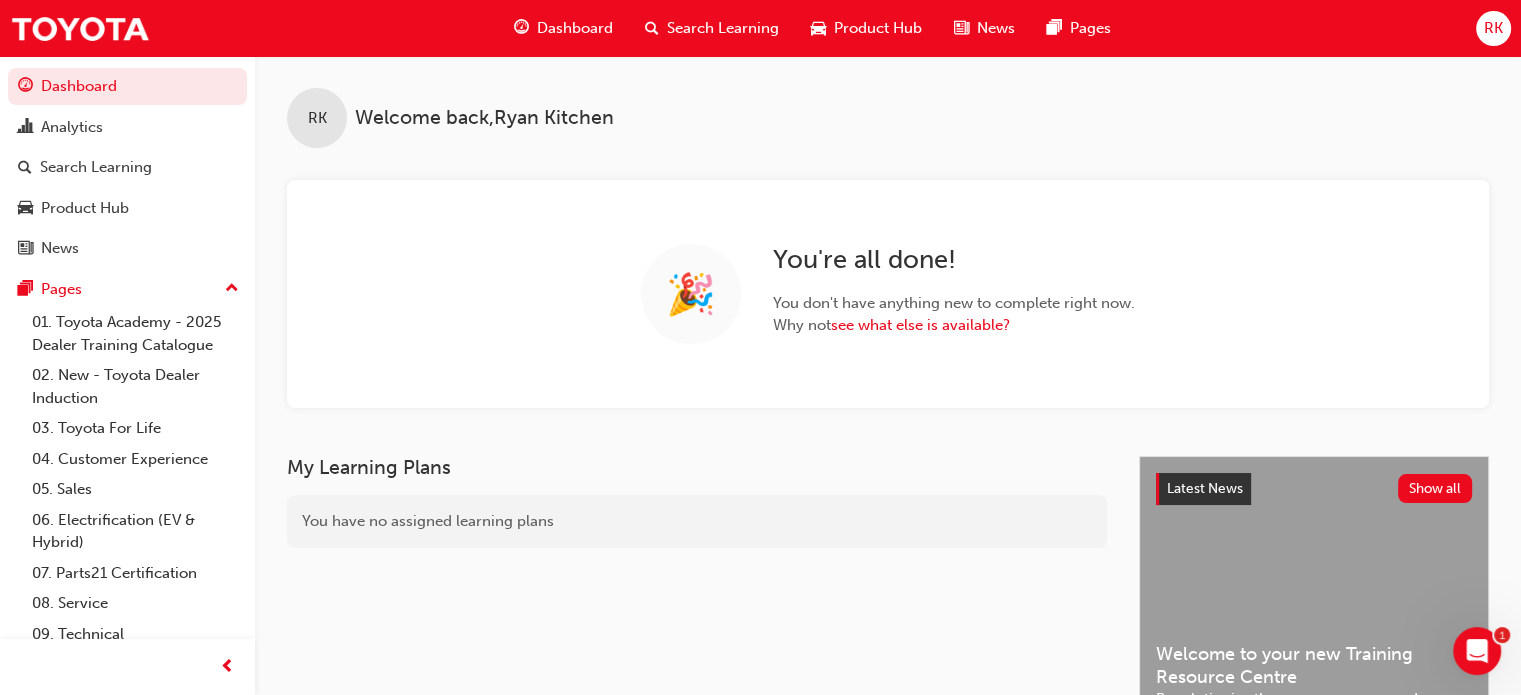 click on "RK" at bounding box center (1493, 28) 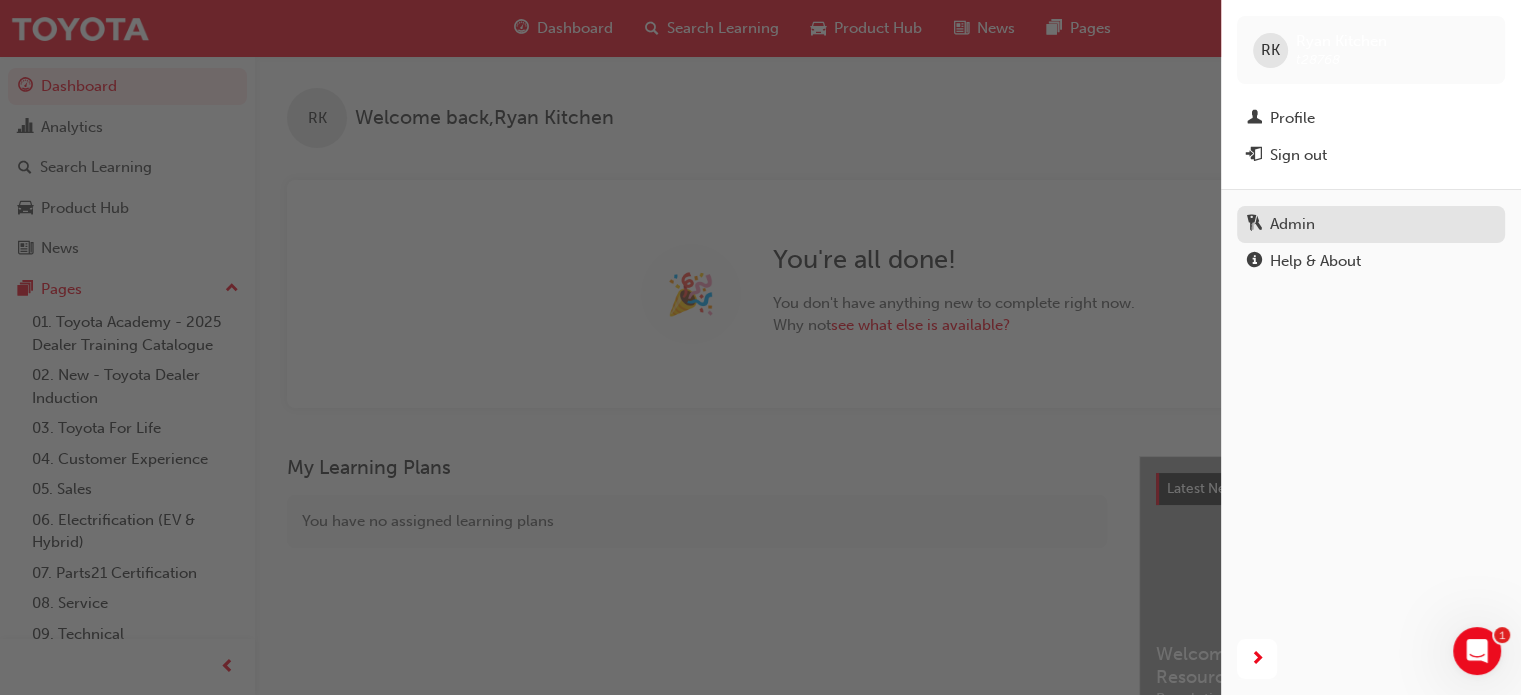 click on "Admin" at bounding box center [1292, 224] 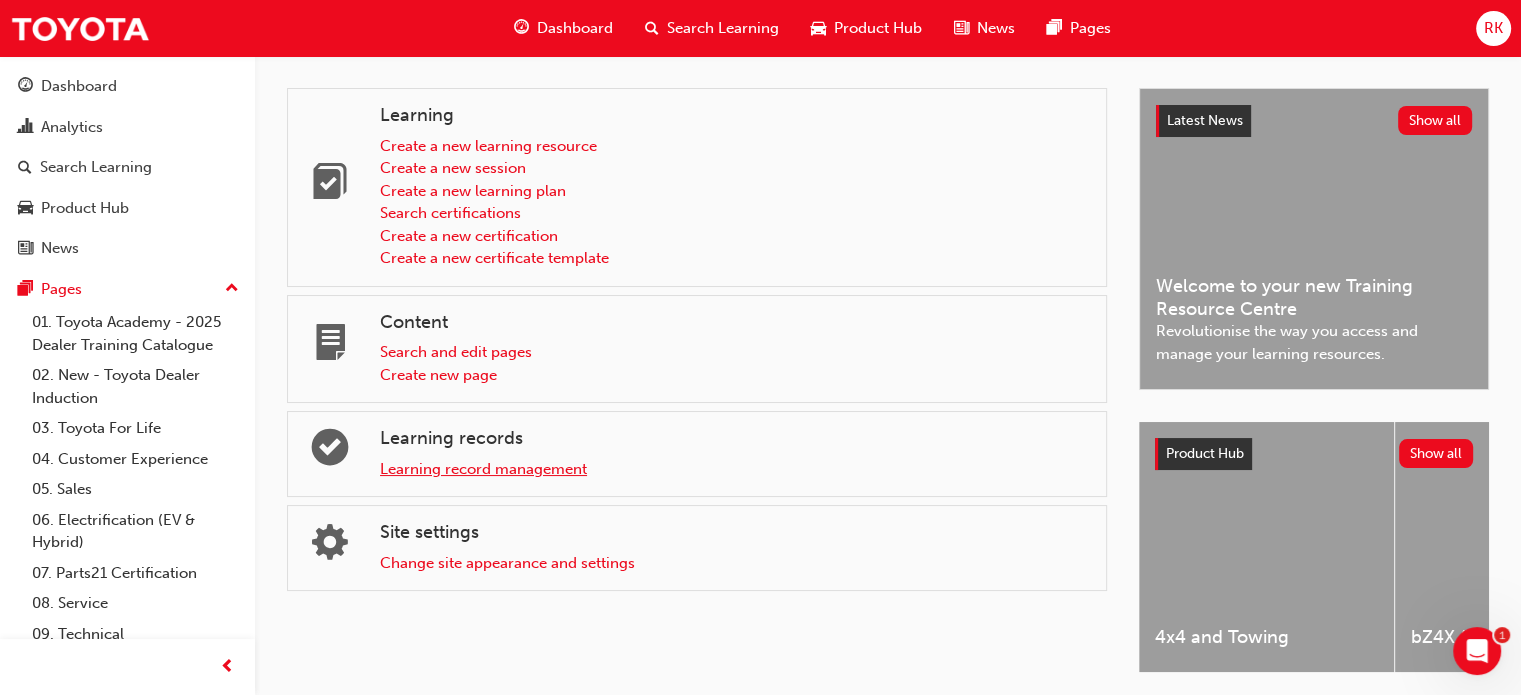 click on "Learning record management" at bounding box center [483, 469] 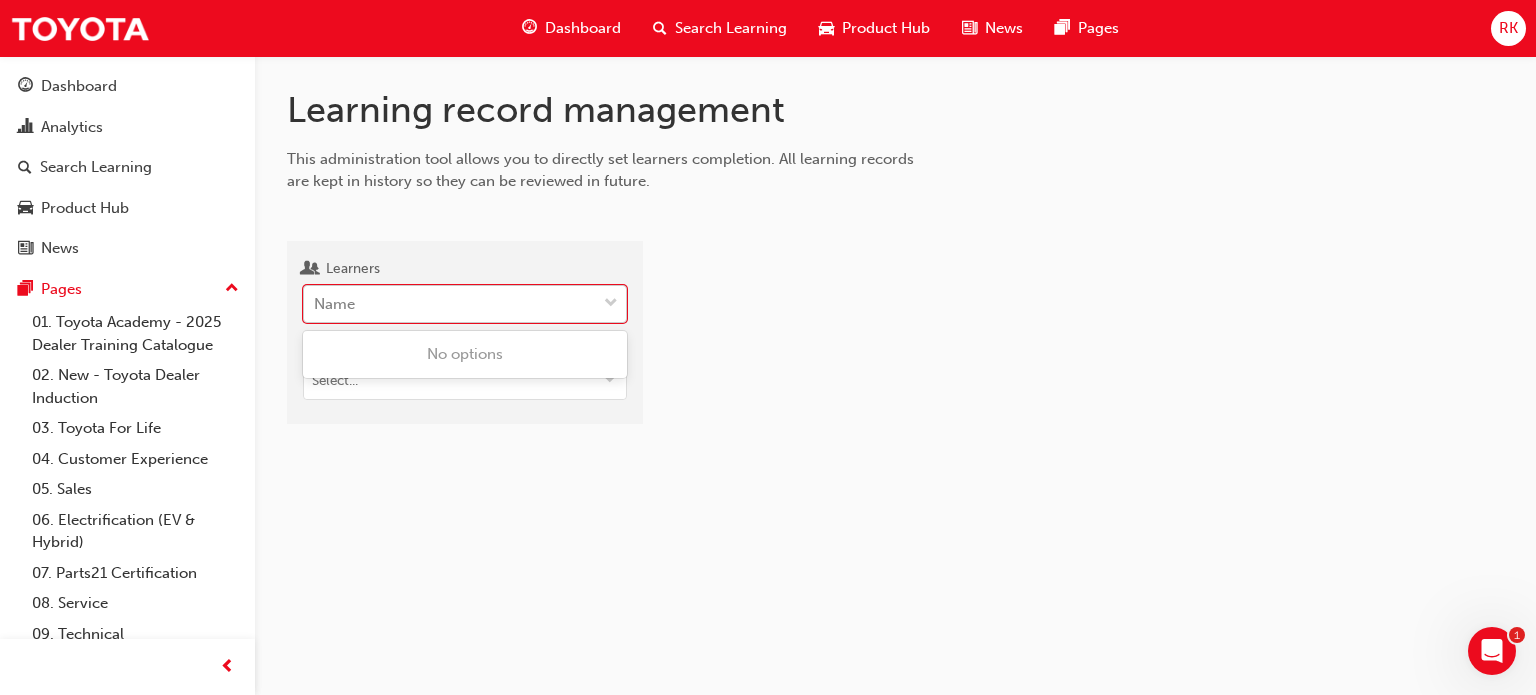 click on "Name" at bounding box center (450, 304) 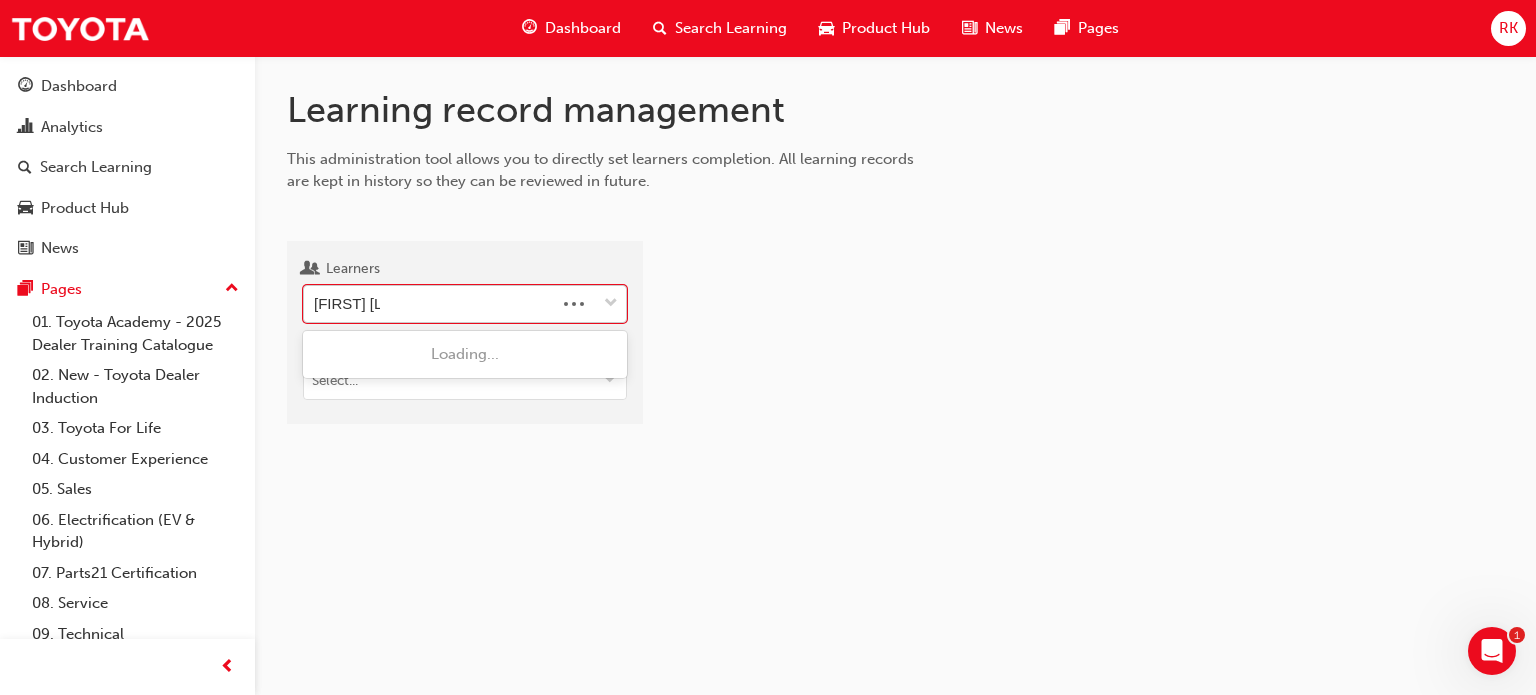 type on "[FIRST] [LAST]" 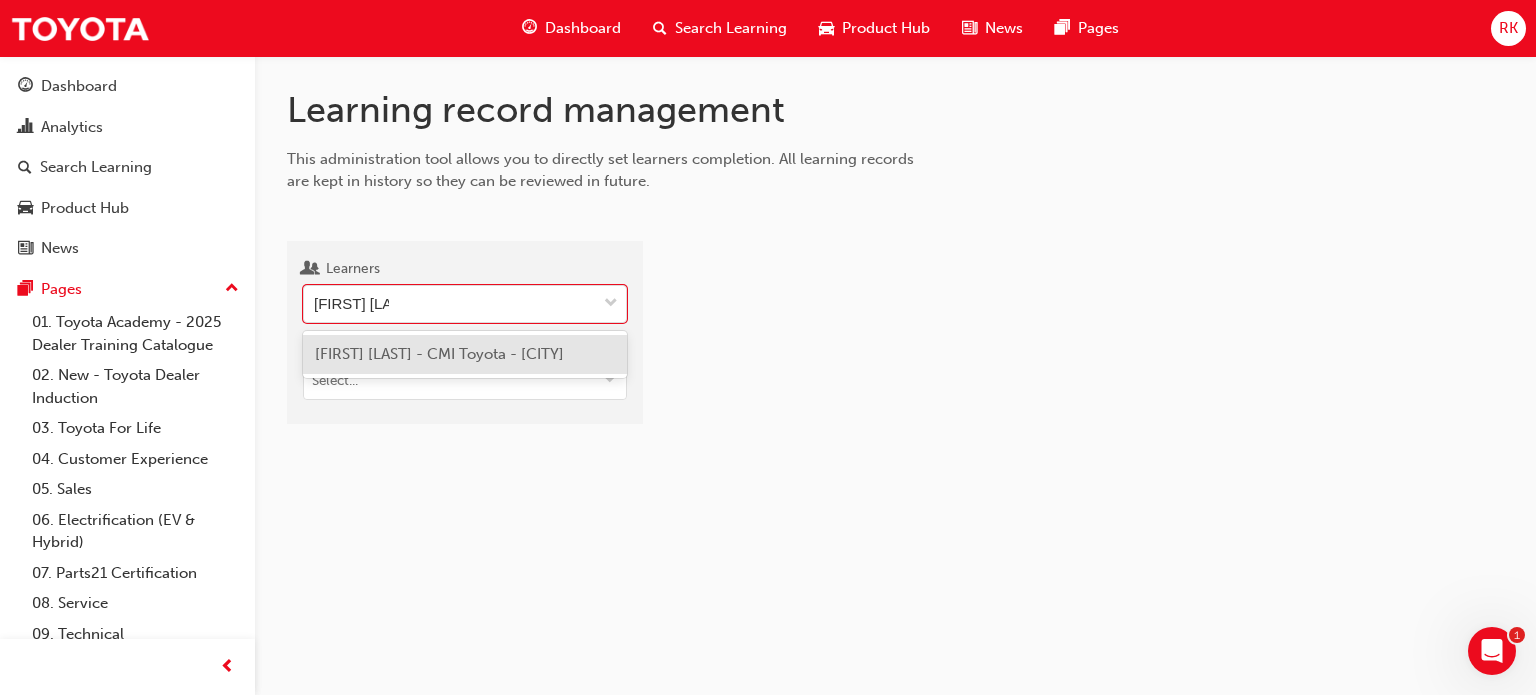 click on "[FIRST] [LAST] - CMI Toyota - [CITY]" at bounding box center (439, 354) 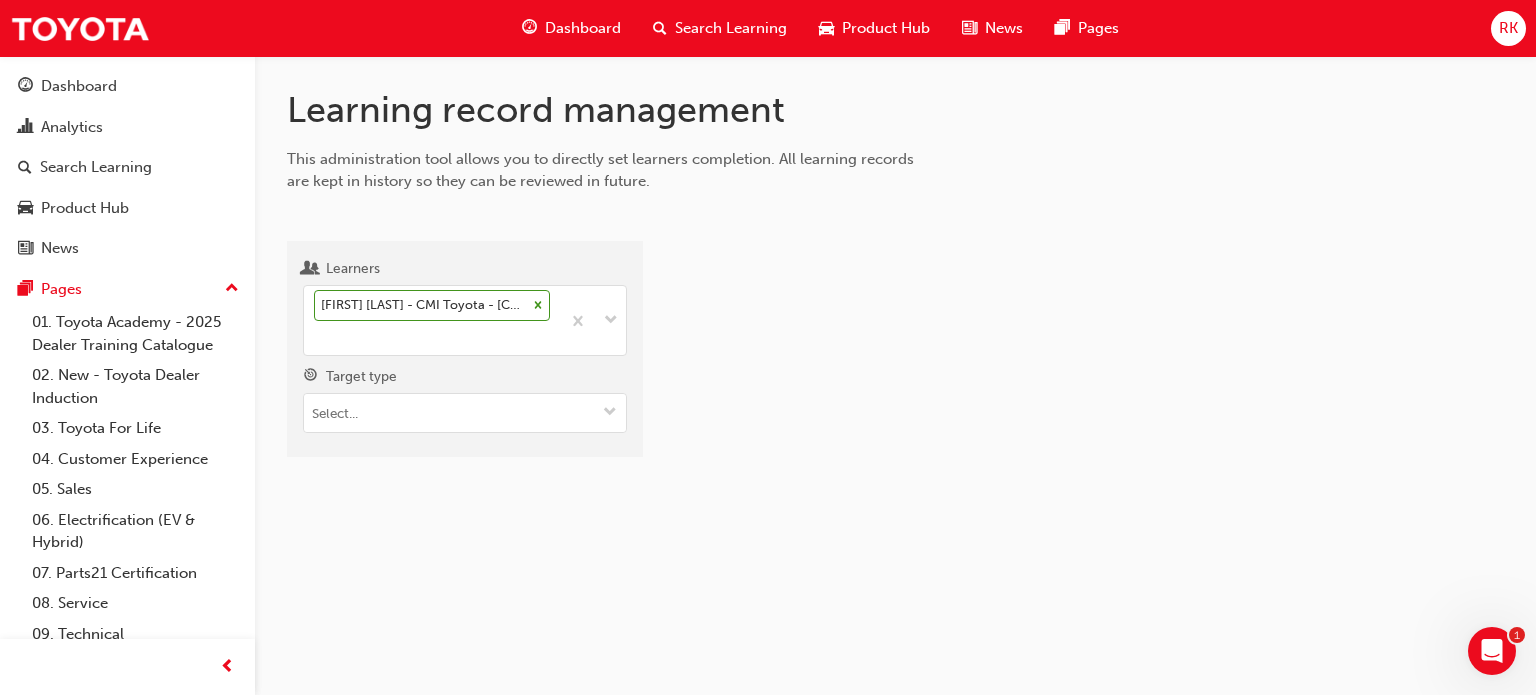 click on "Learning record management This administration tool allows you to directly set learners completion. All learning records are kept in history so they can be reviewed in future. Learners [FIRST] [LAST] - CMI Toyota - [CITY] Target type" at bounding box center [895, 288] 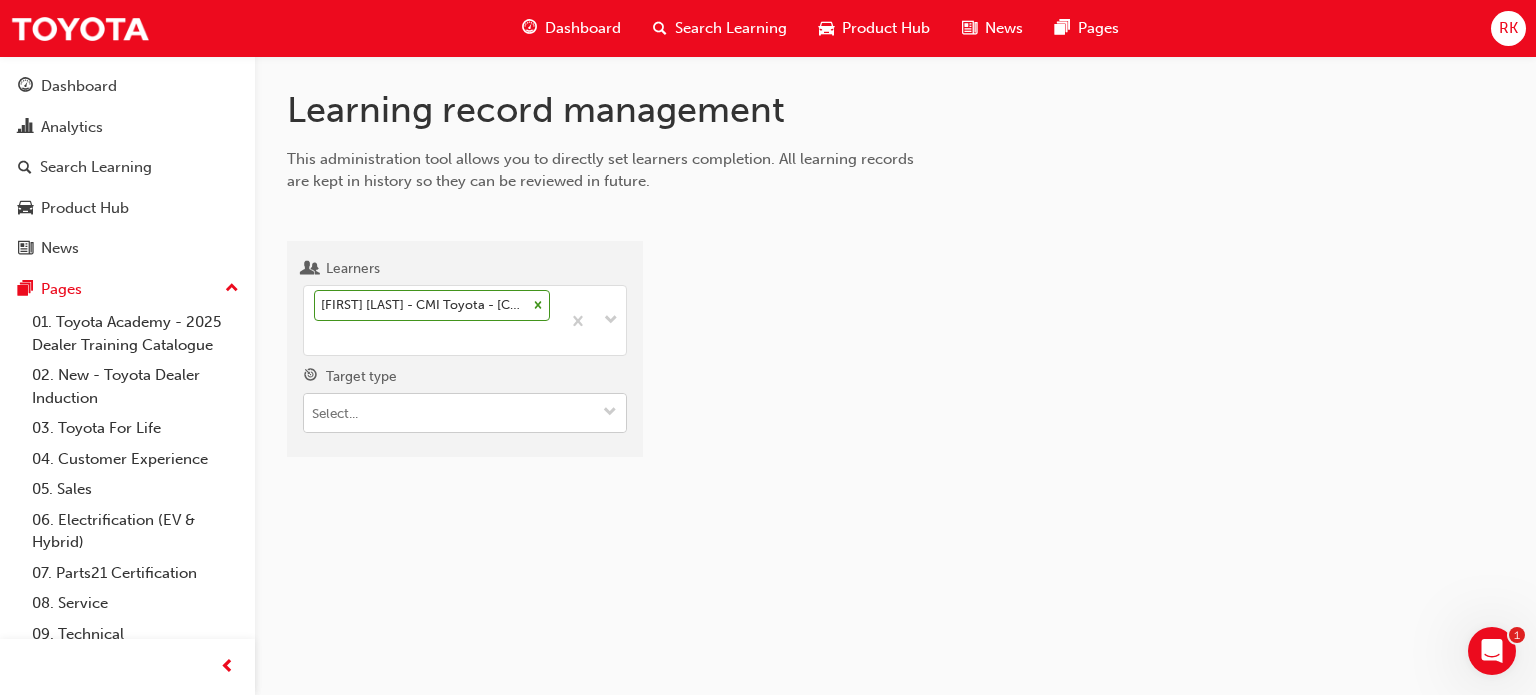 click on "Target type" at bounding box center (610, 413) 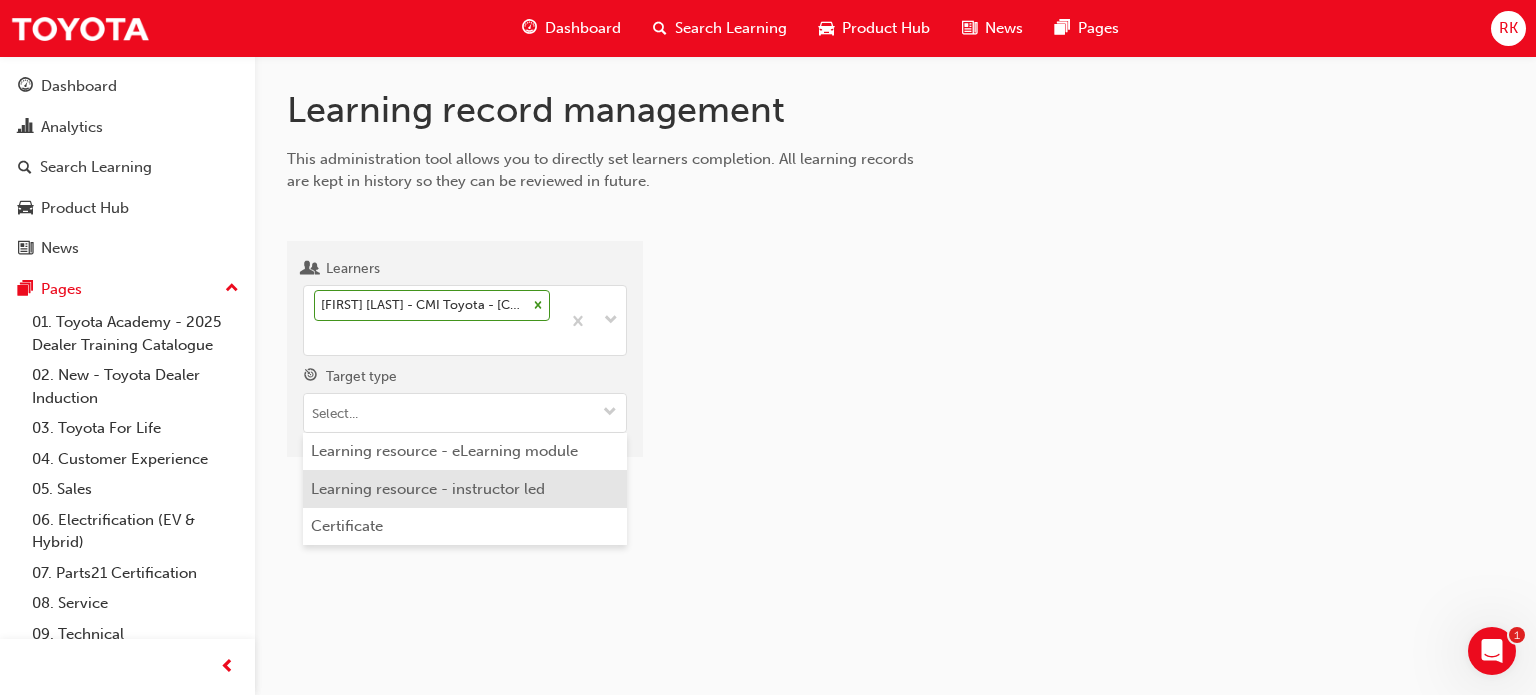 click on "Learning resource - instructor led" at bounding box center (465, 489) 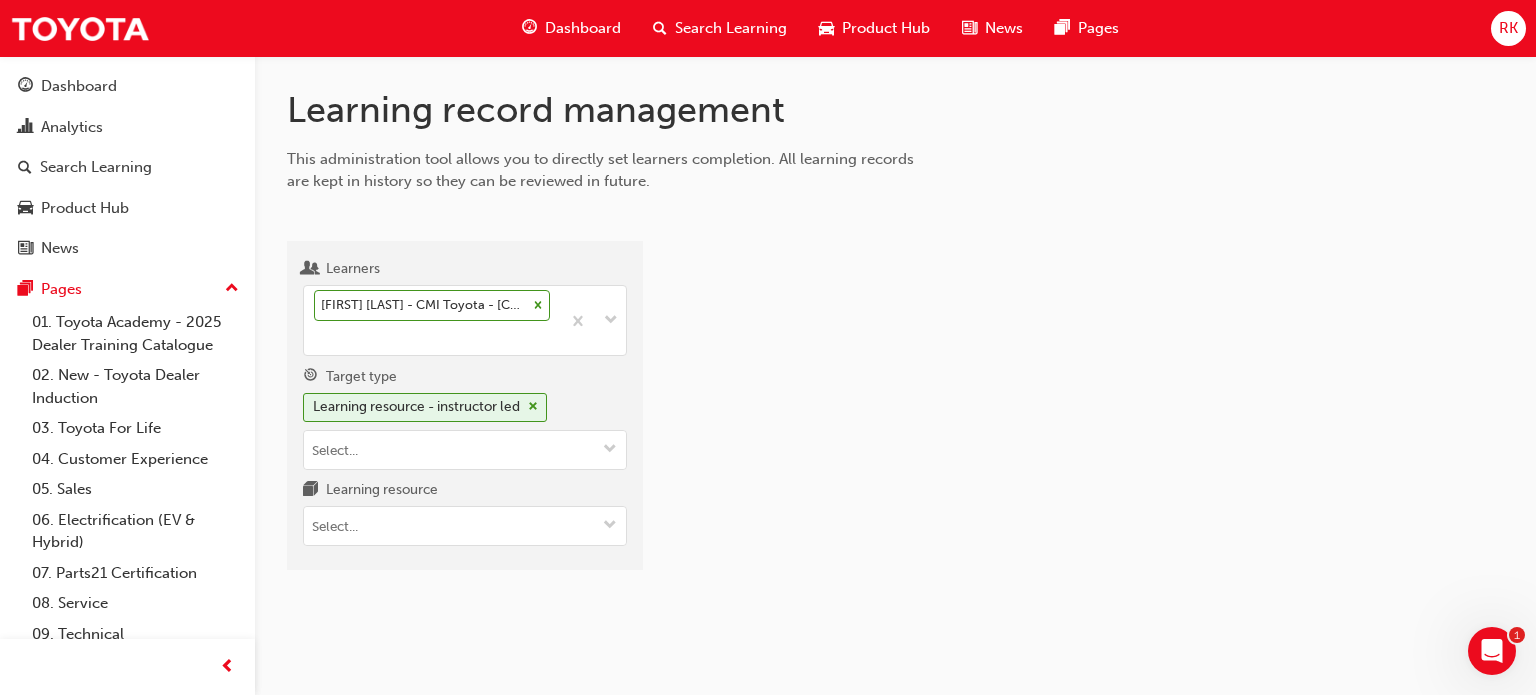 click at bounding box center (1090, 414) 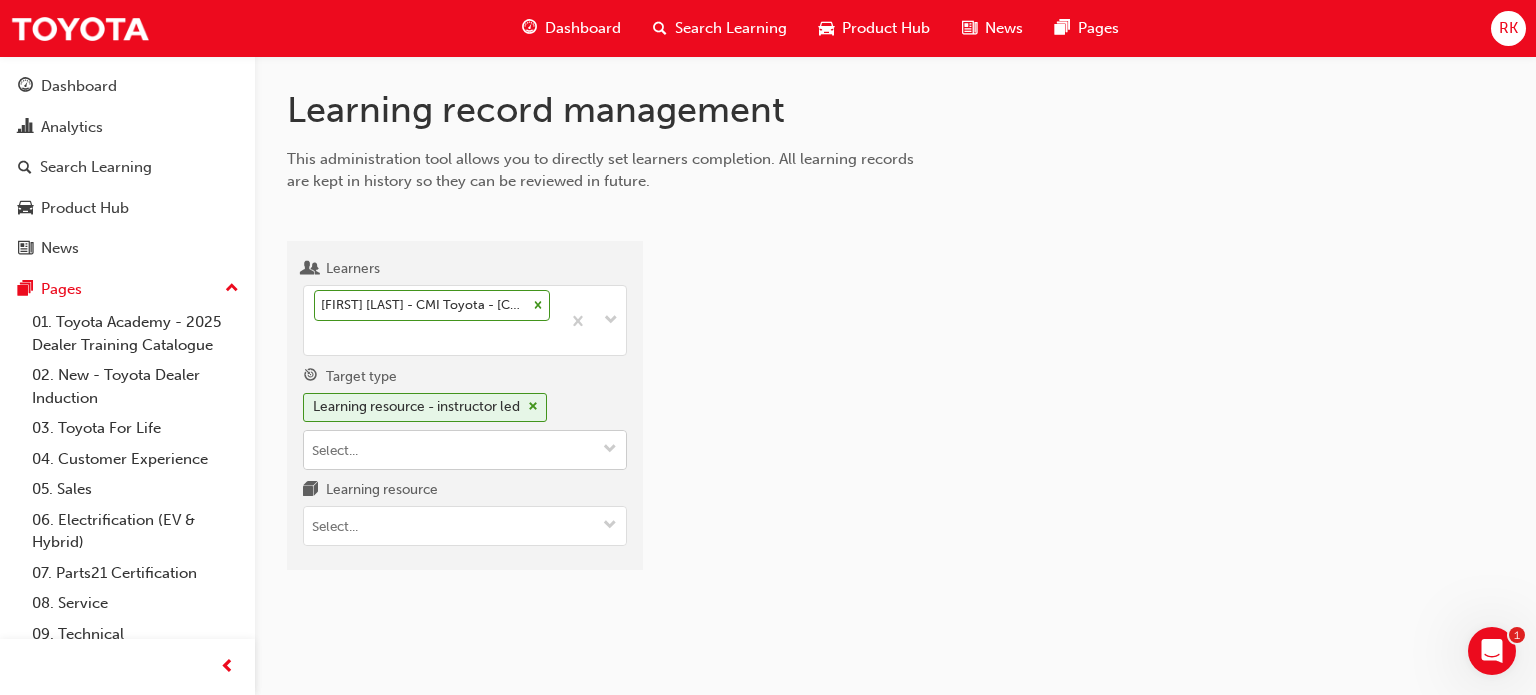 click on "Target type Learning resource - instructor led" at bounding box center [610, 450] 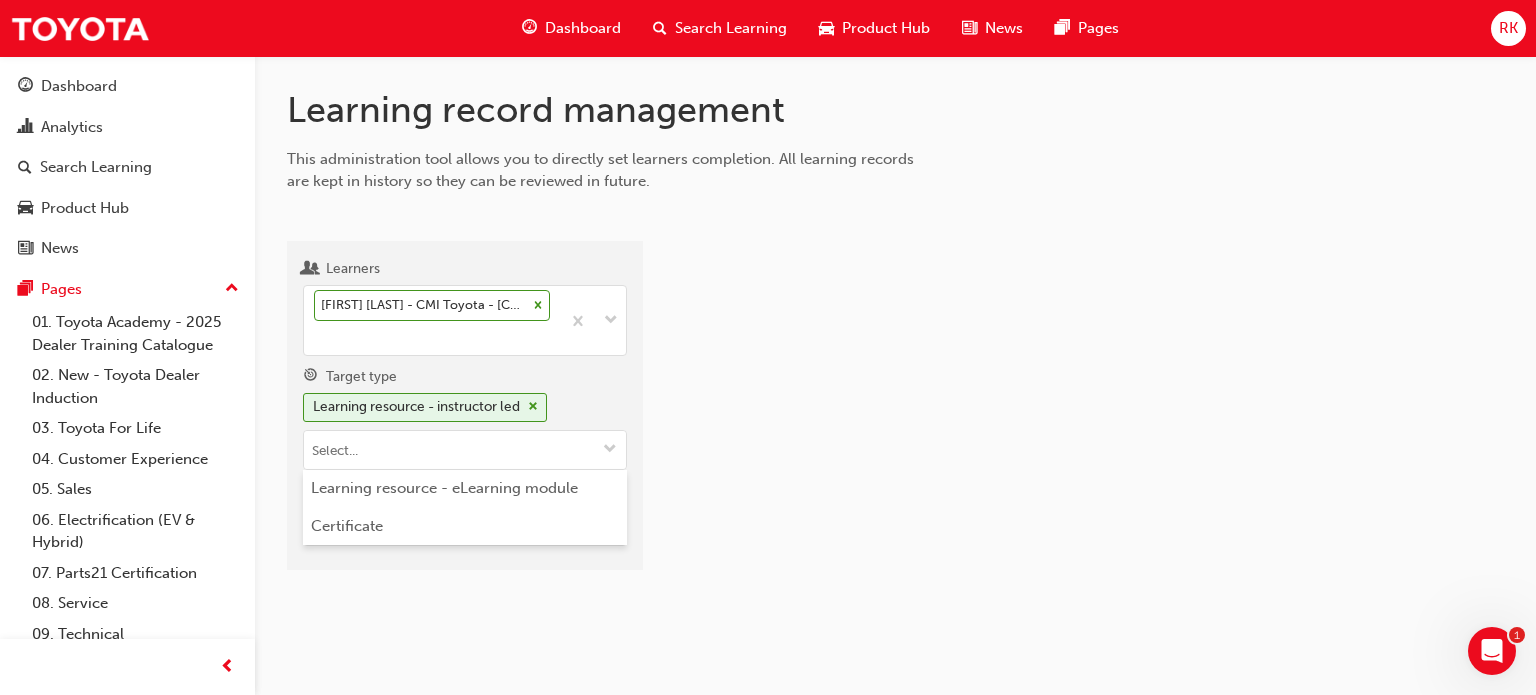 click at bounding box center (1090, 414) 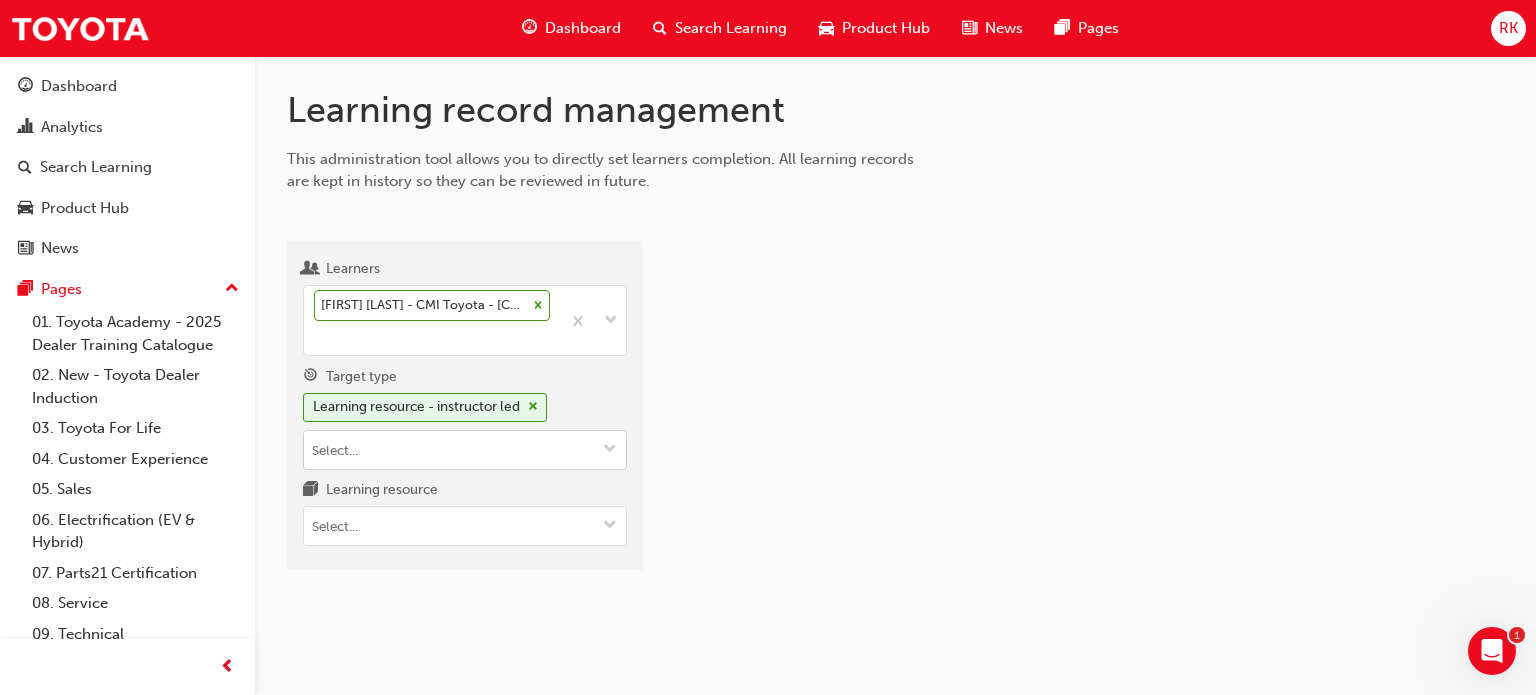 click at bounding box center (610, 450) 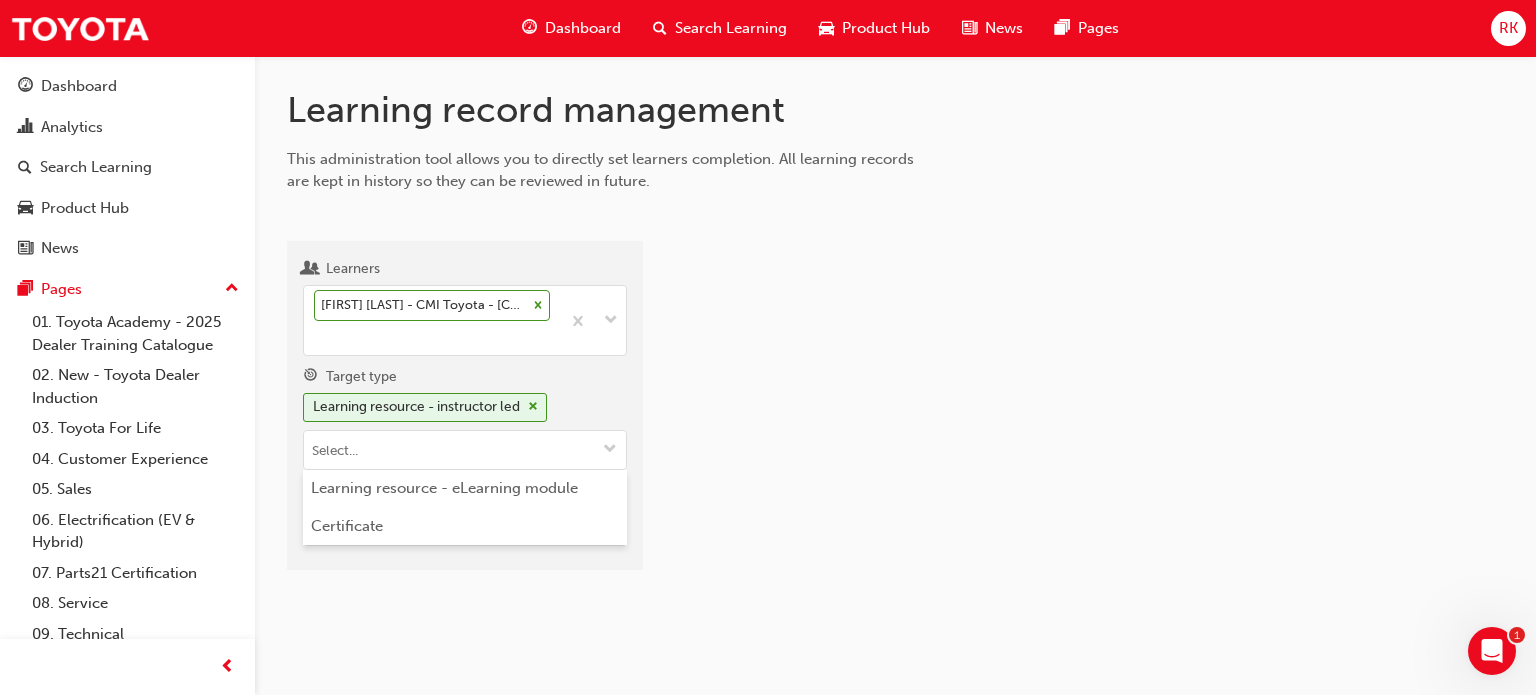 click at bounding box center [1090, 414] 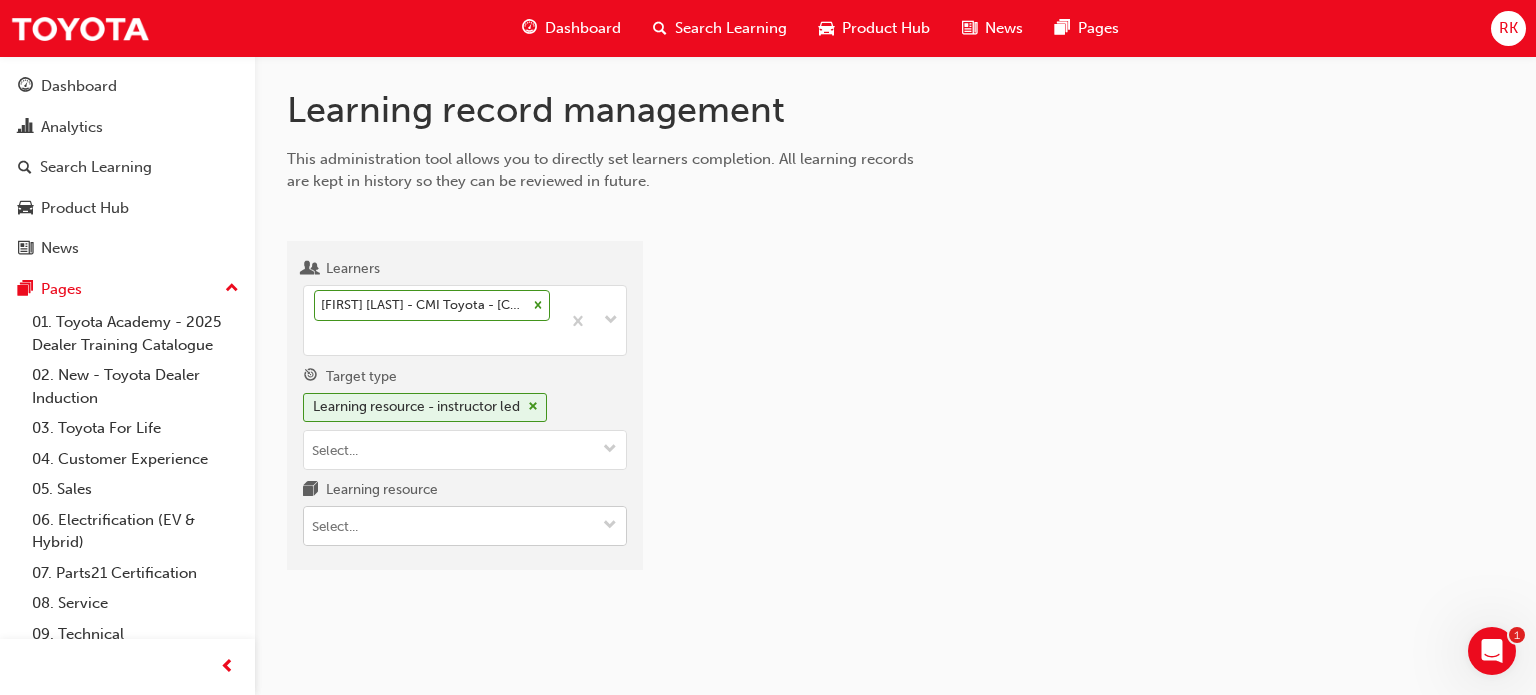 click on "Learning resource" at bounding box center [610, 526] 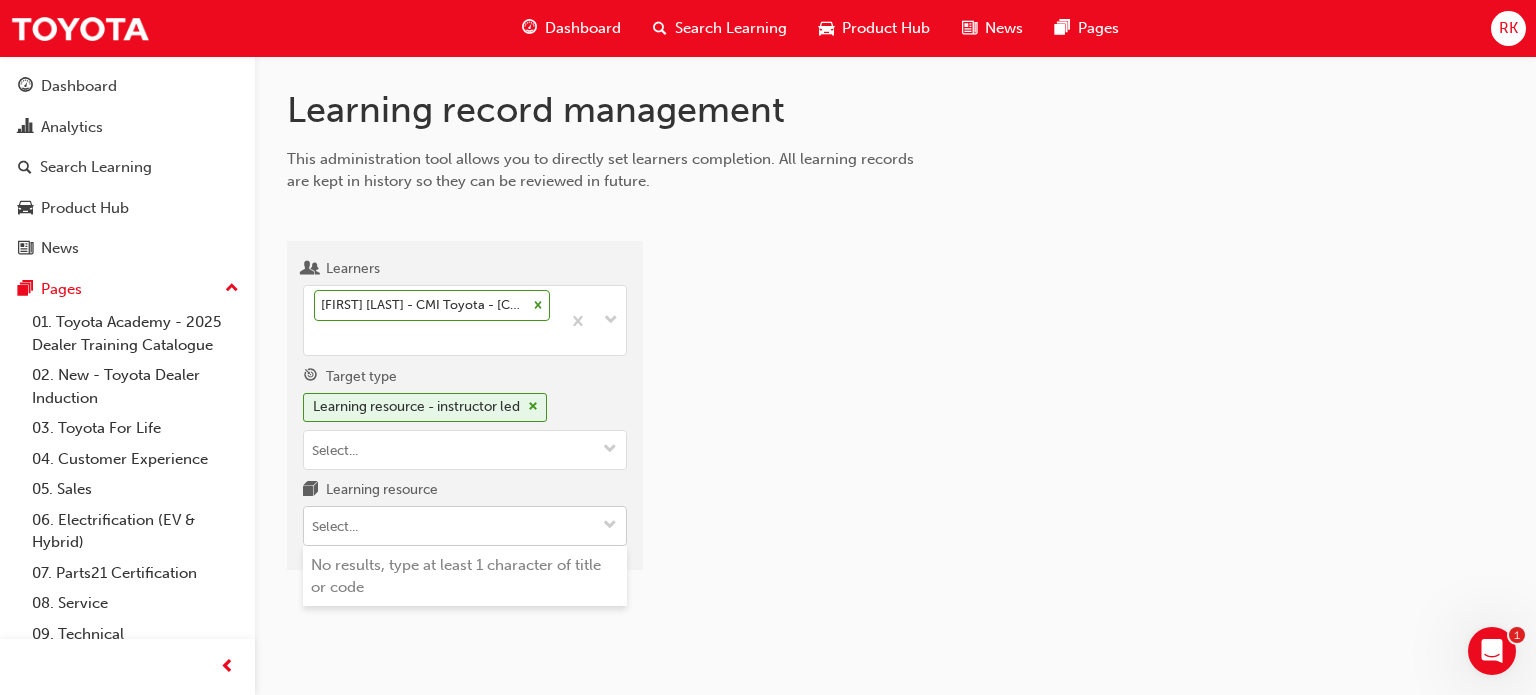 click on "Learning resource No results, type at least 1 character of title or code" at bounding box center (465, 526) 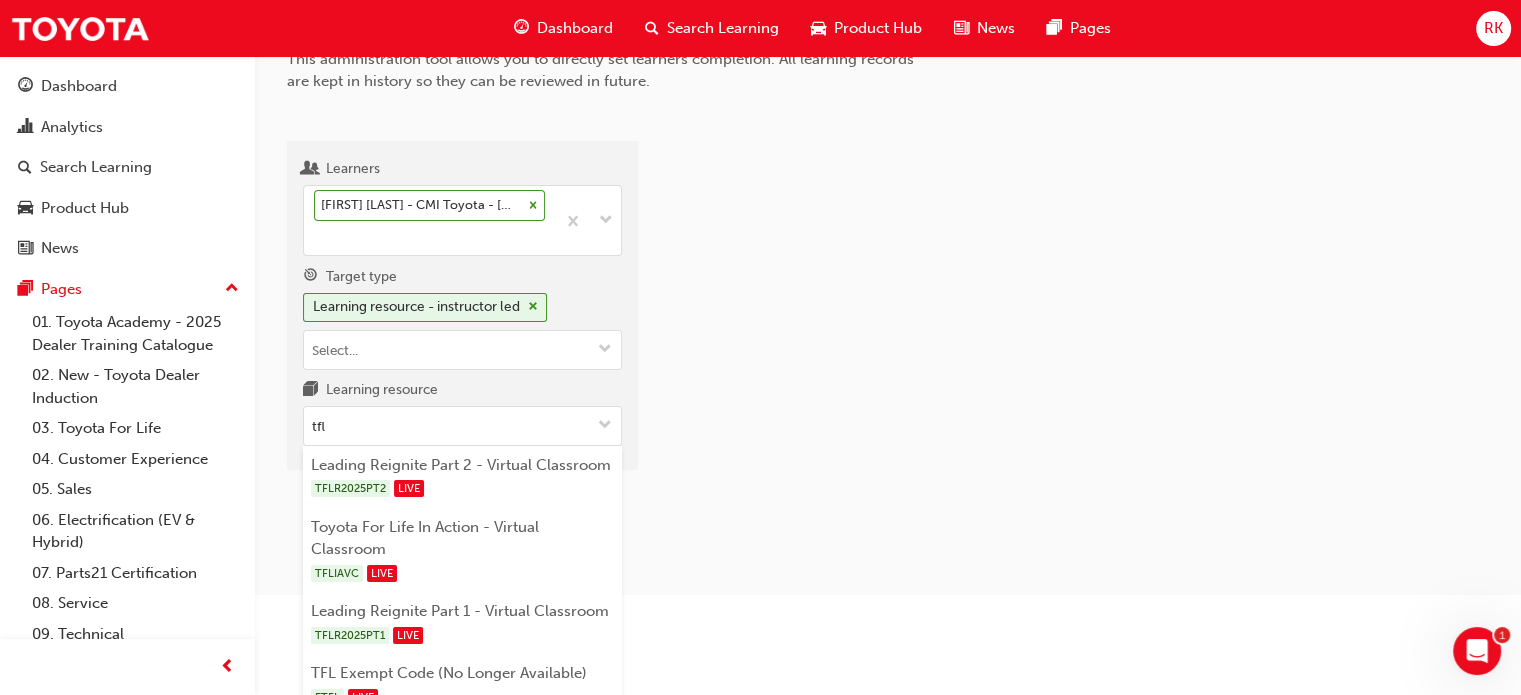 scroll, scrollTop: 119, scrollLeft: 0, axis: vertical 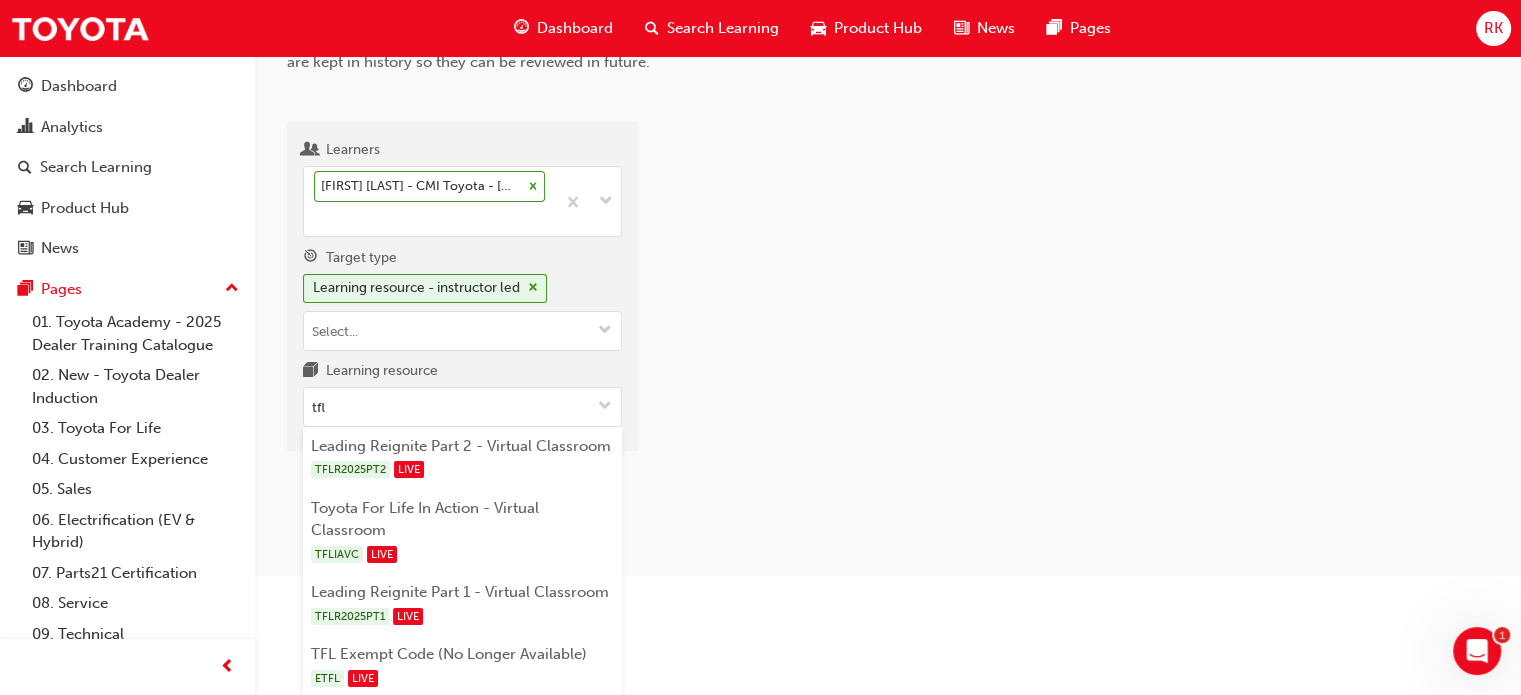 type on "tfl" 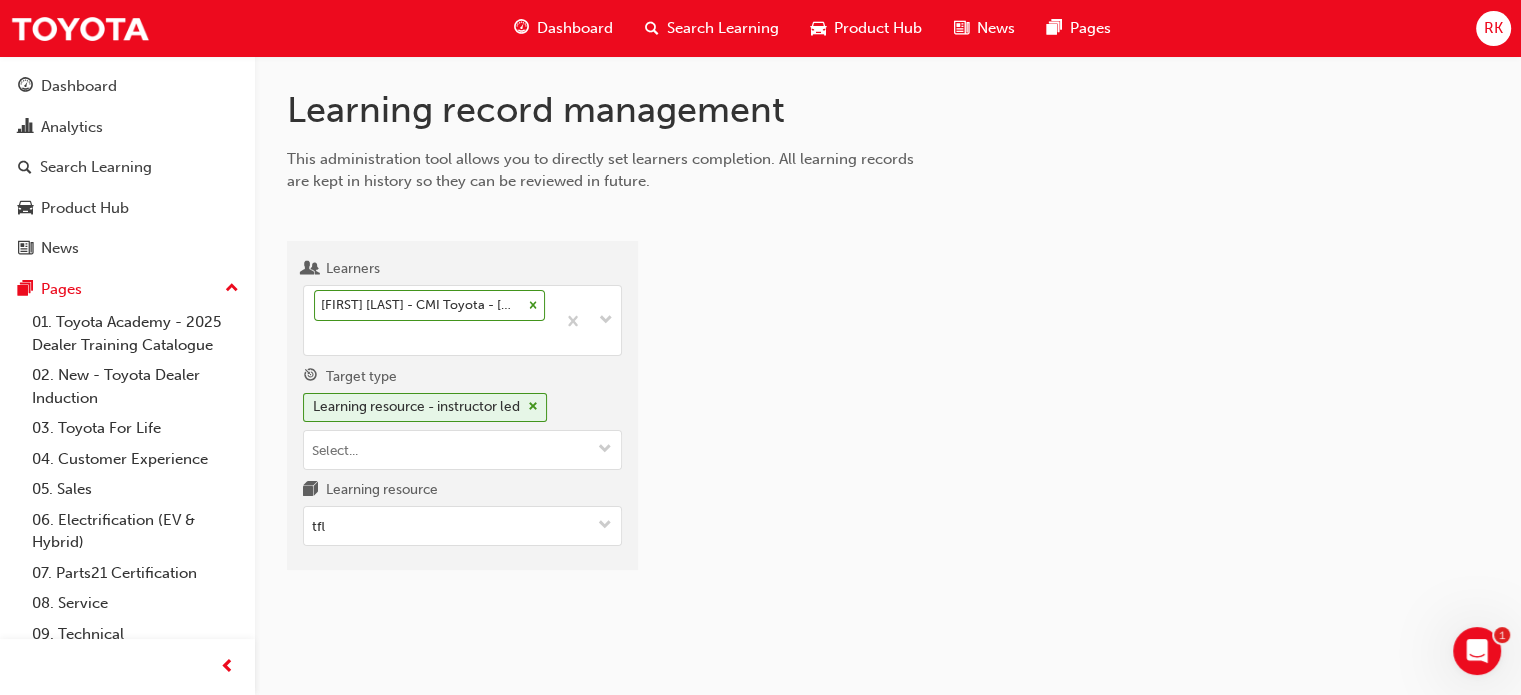 scroll, scrollTop: 0, scrollLeft: 0, axis: both 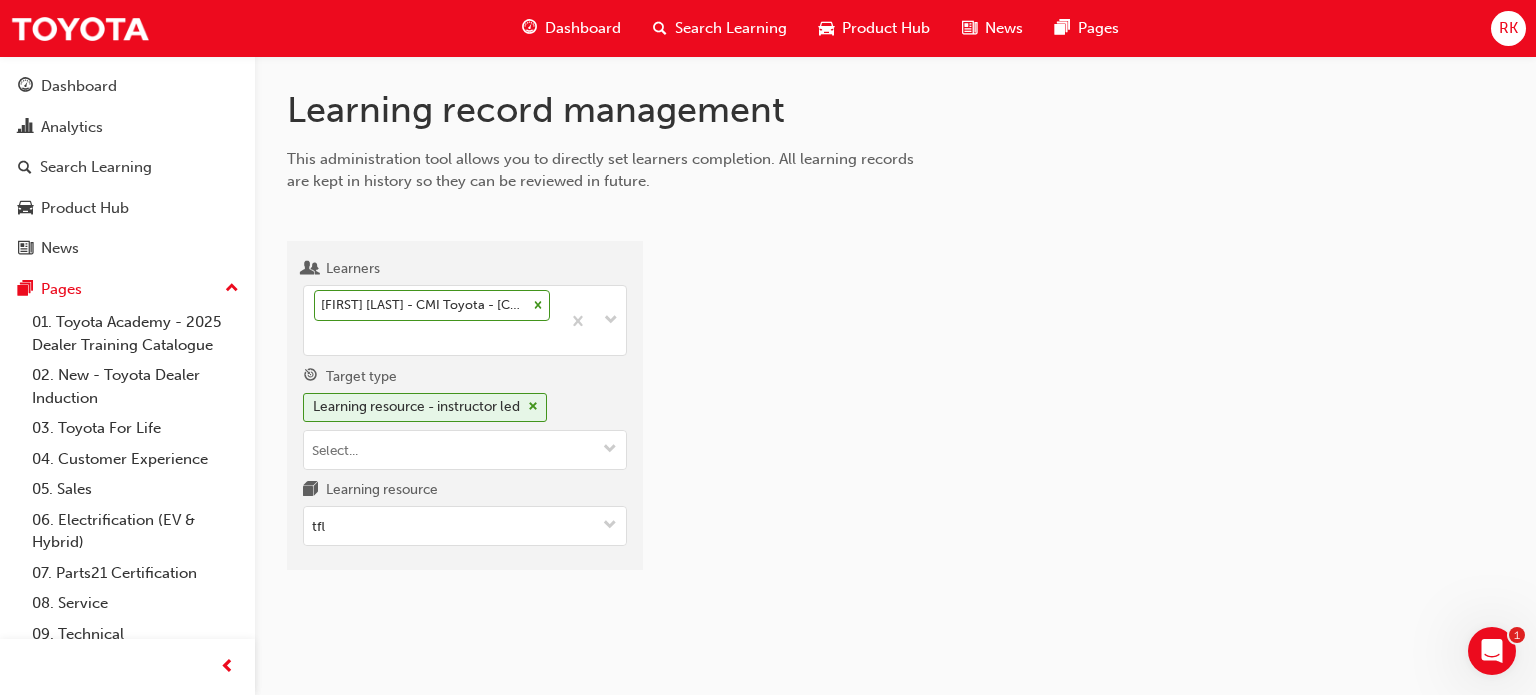 click at bounding box center [1090, 414] 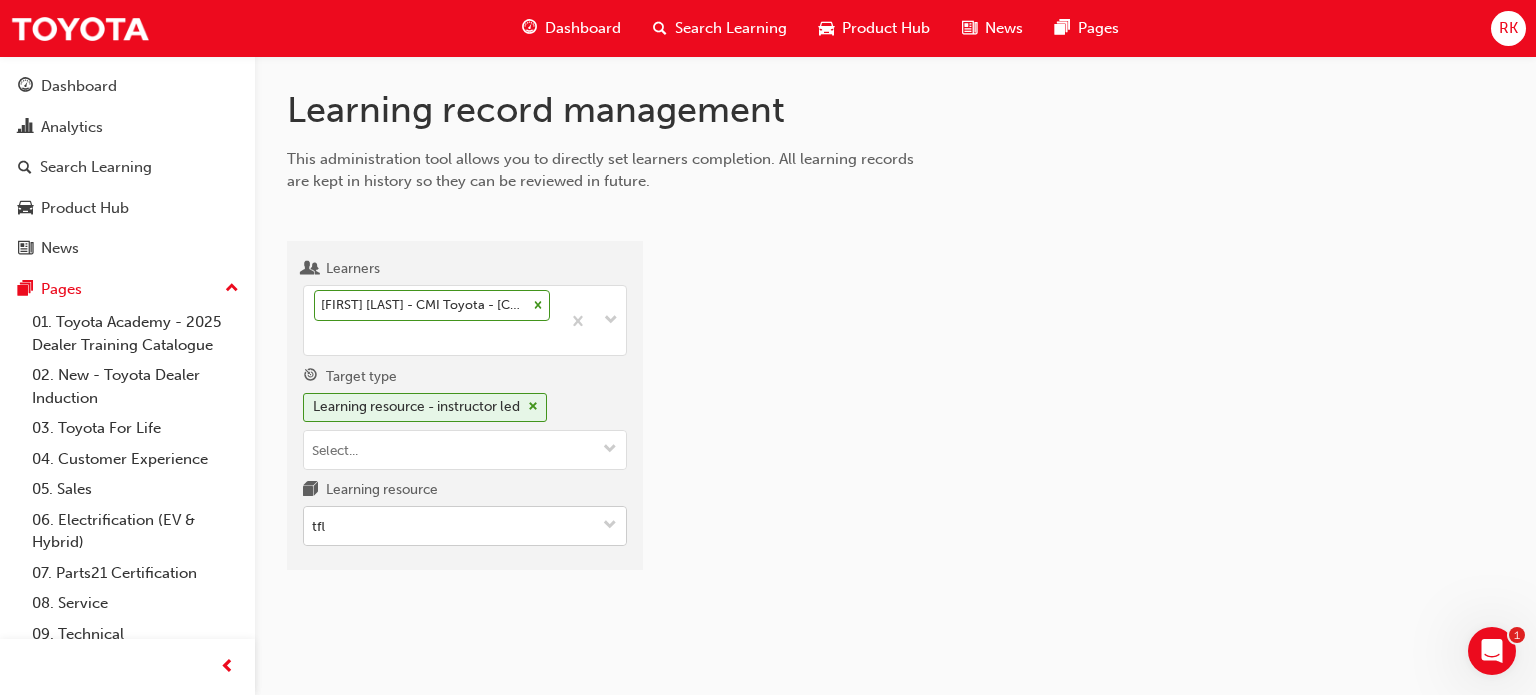 click at bounding box center (610, 526) 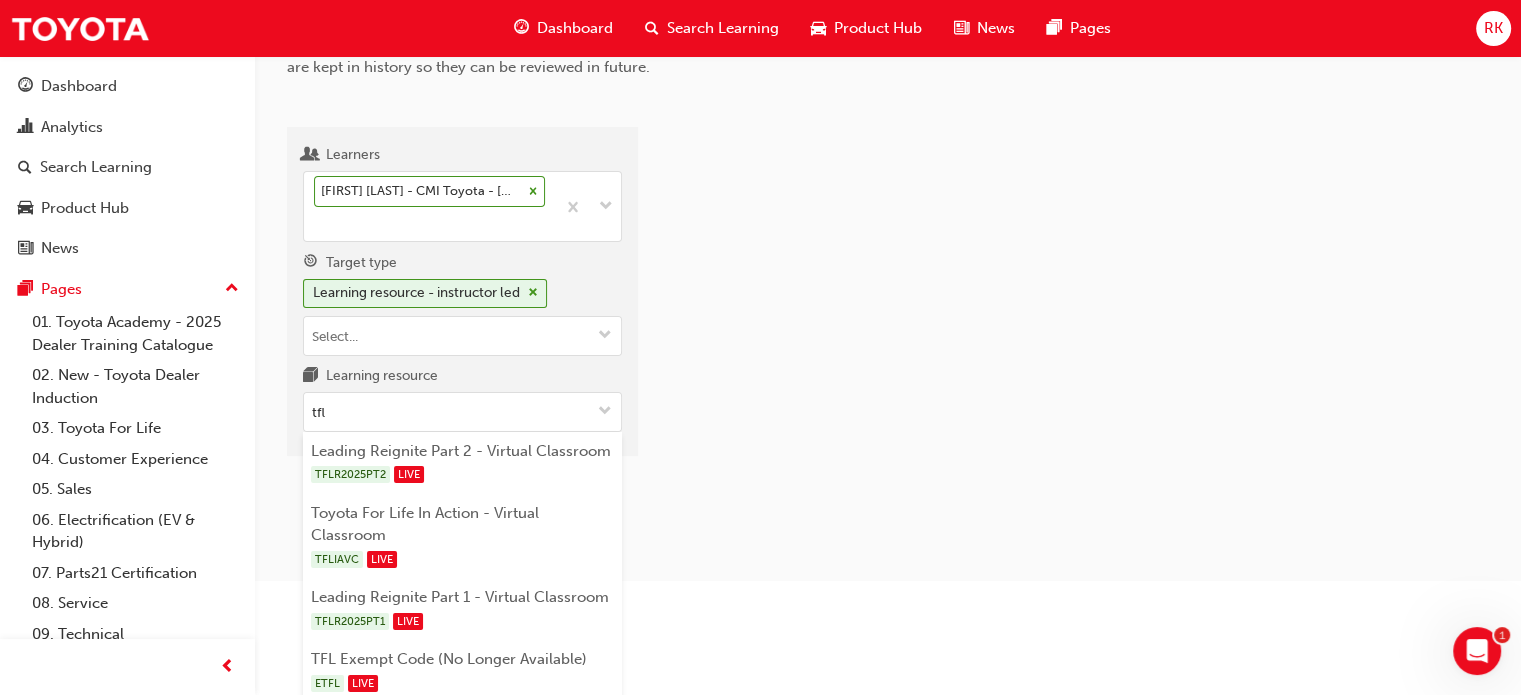 scroll, scrollTop: 119, scrollLeft: 0, axis: vertical 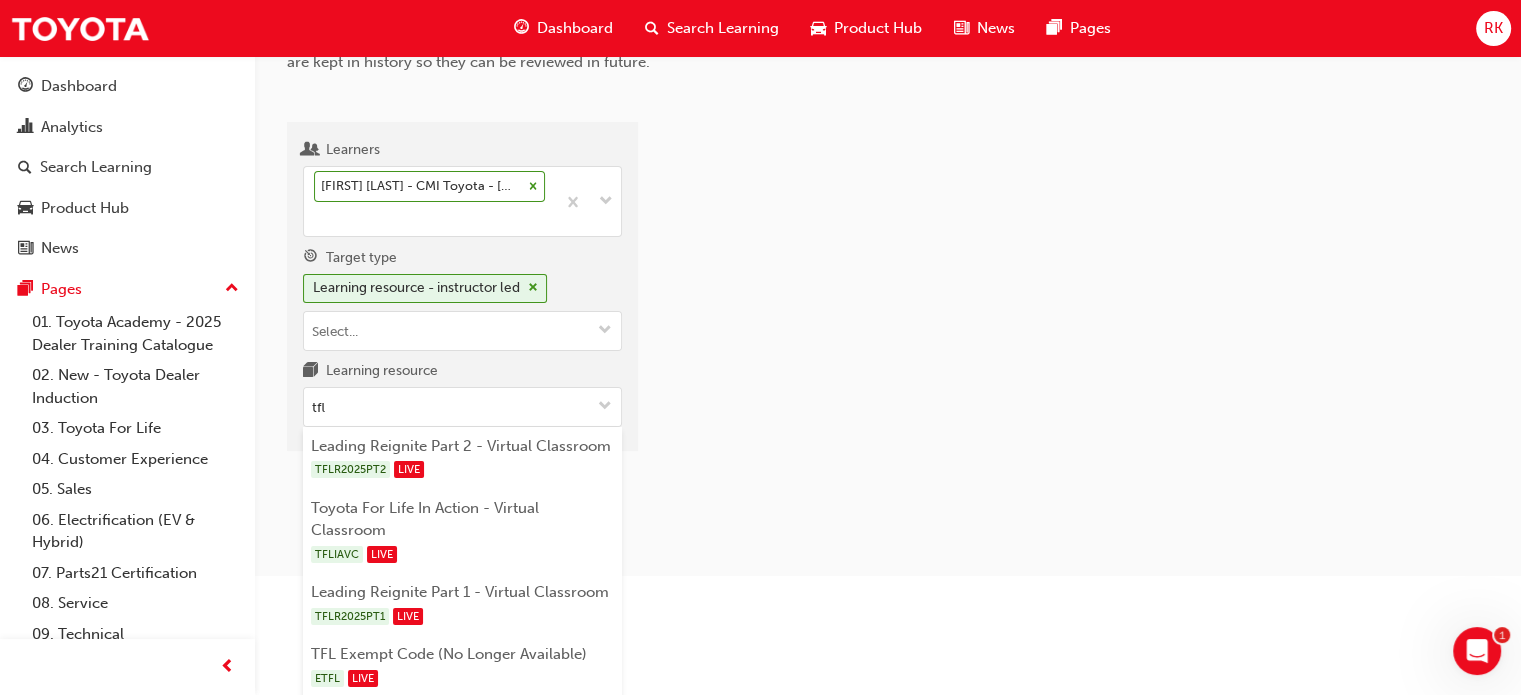 click at bounding box center (1079, 295) 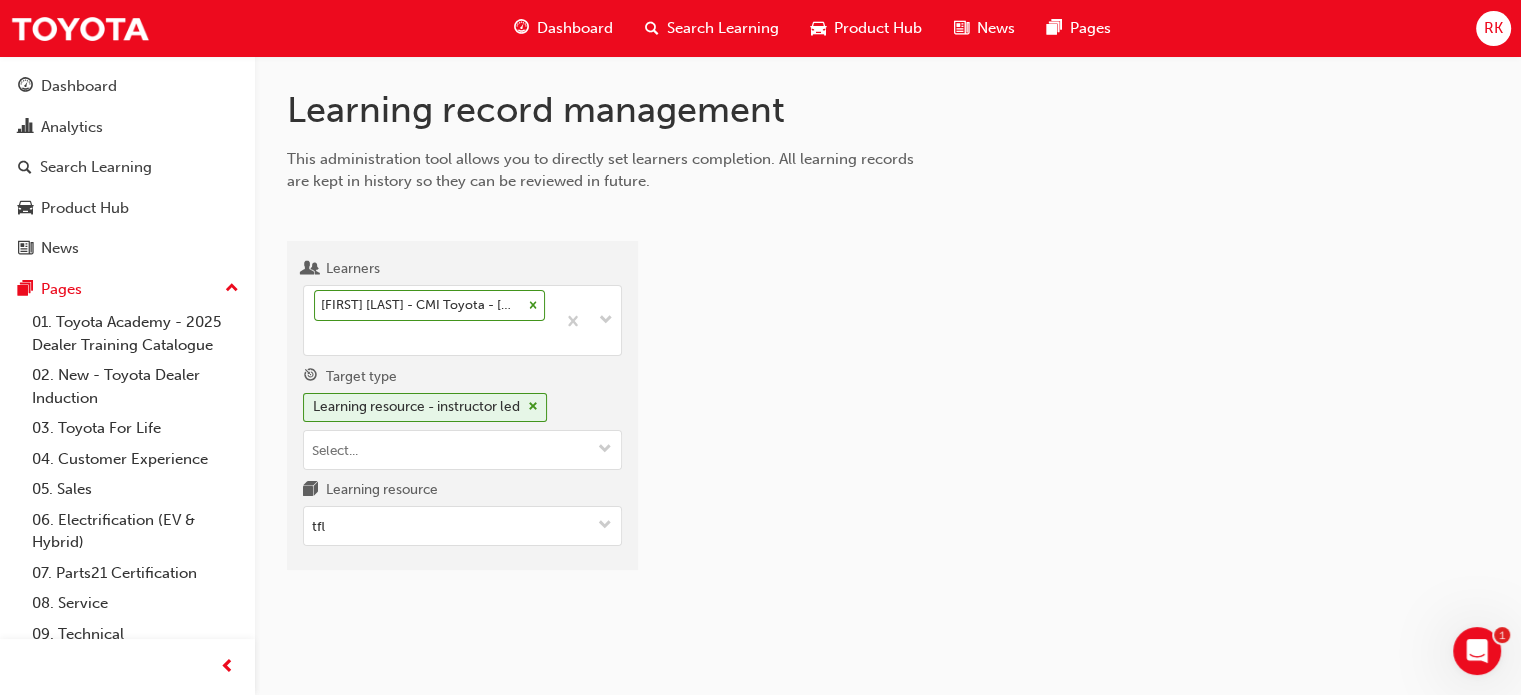 scroll, scrollTop: 0, scrollLeft: 0, axis: both 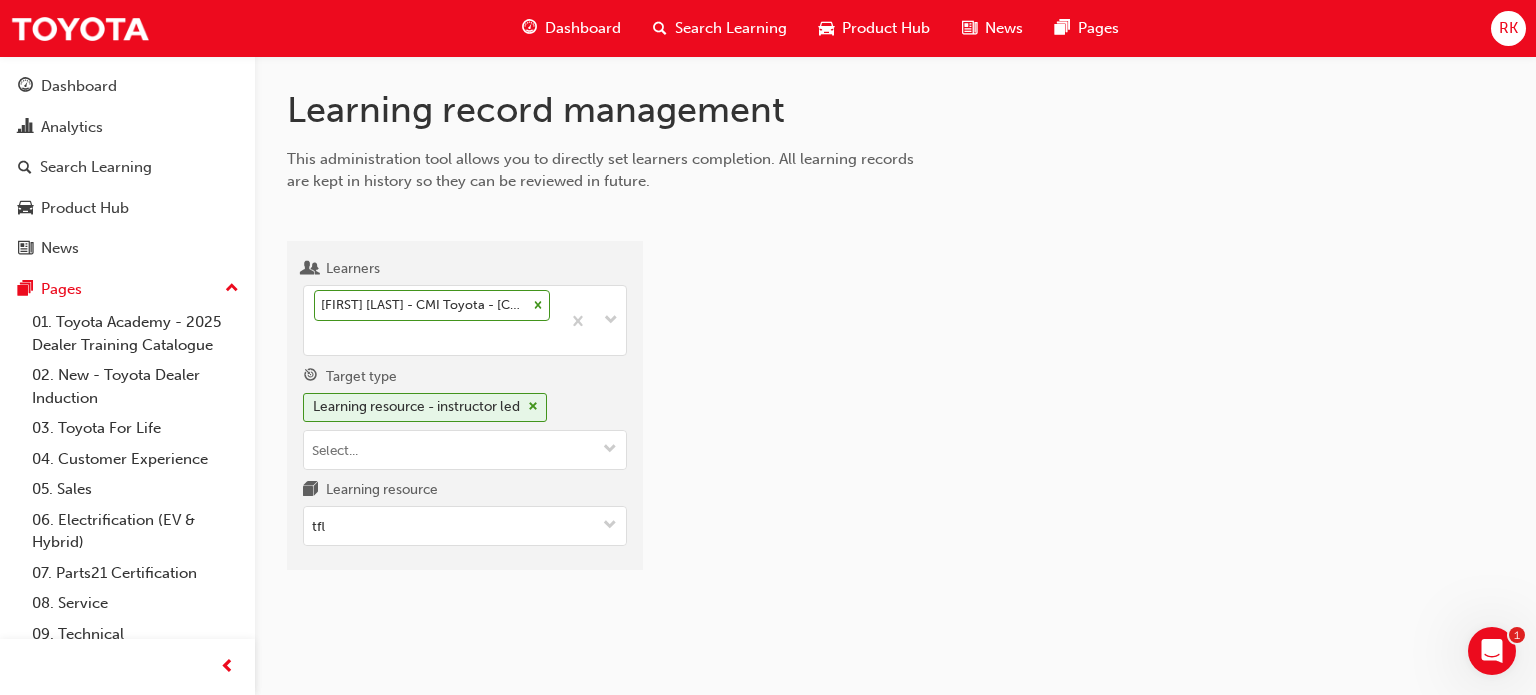 click at bounding box center (1090, 414) 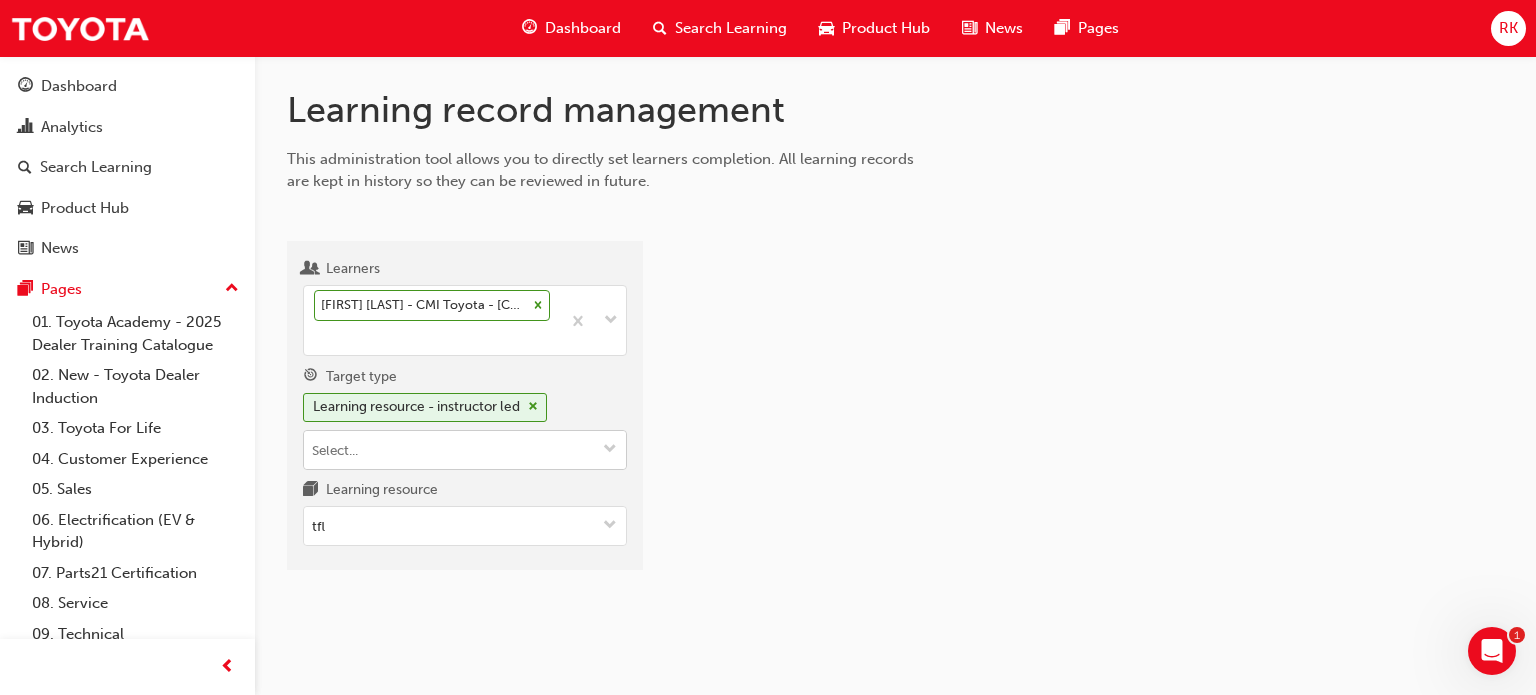 click on "Target type Learning resource - instructor led" at bounding box center [610, 450] 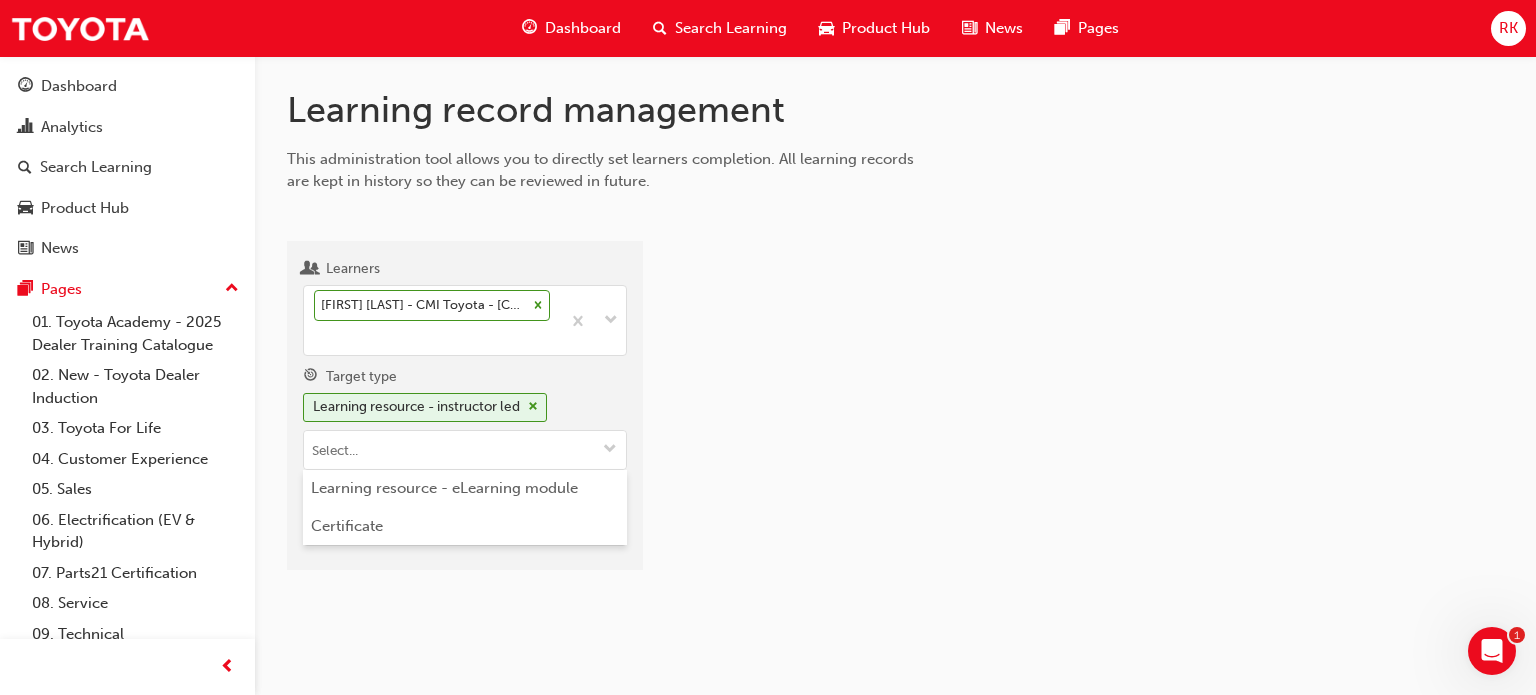 click at bounding box center [1090, 414] 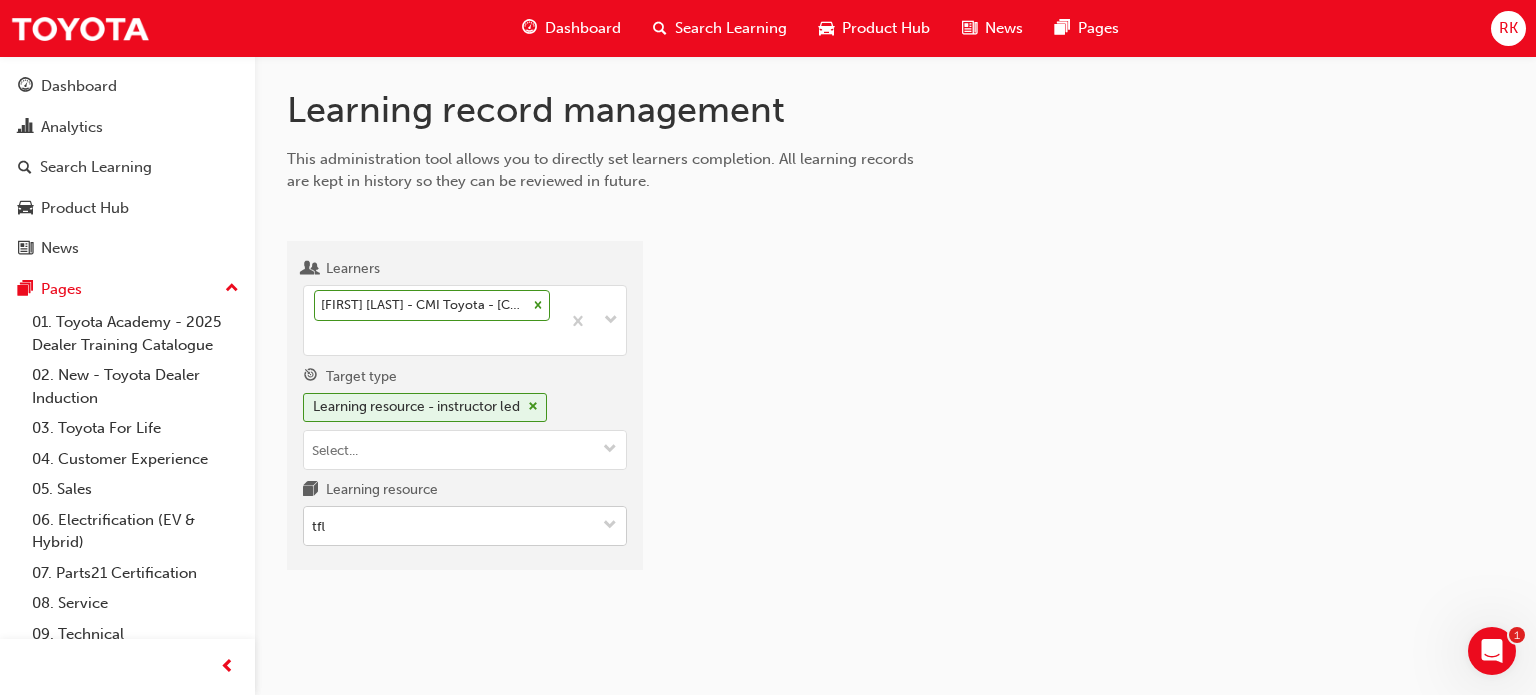 click on "Learning resource tfl" at bounding box center (610, 526) 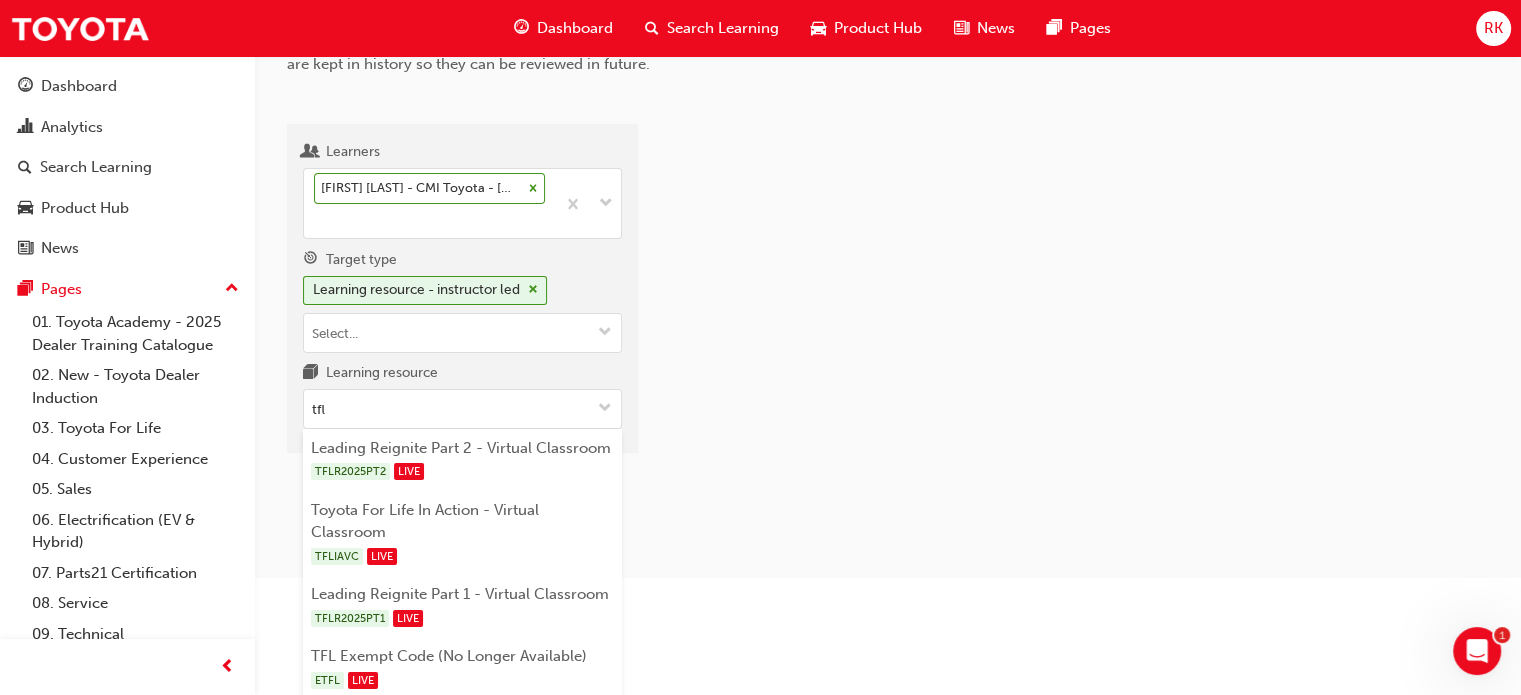 scroll, scrollTop: 119, scrollLeft: 0, axis: vertical 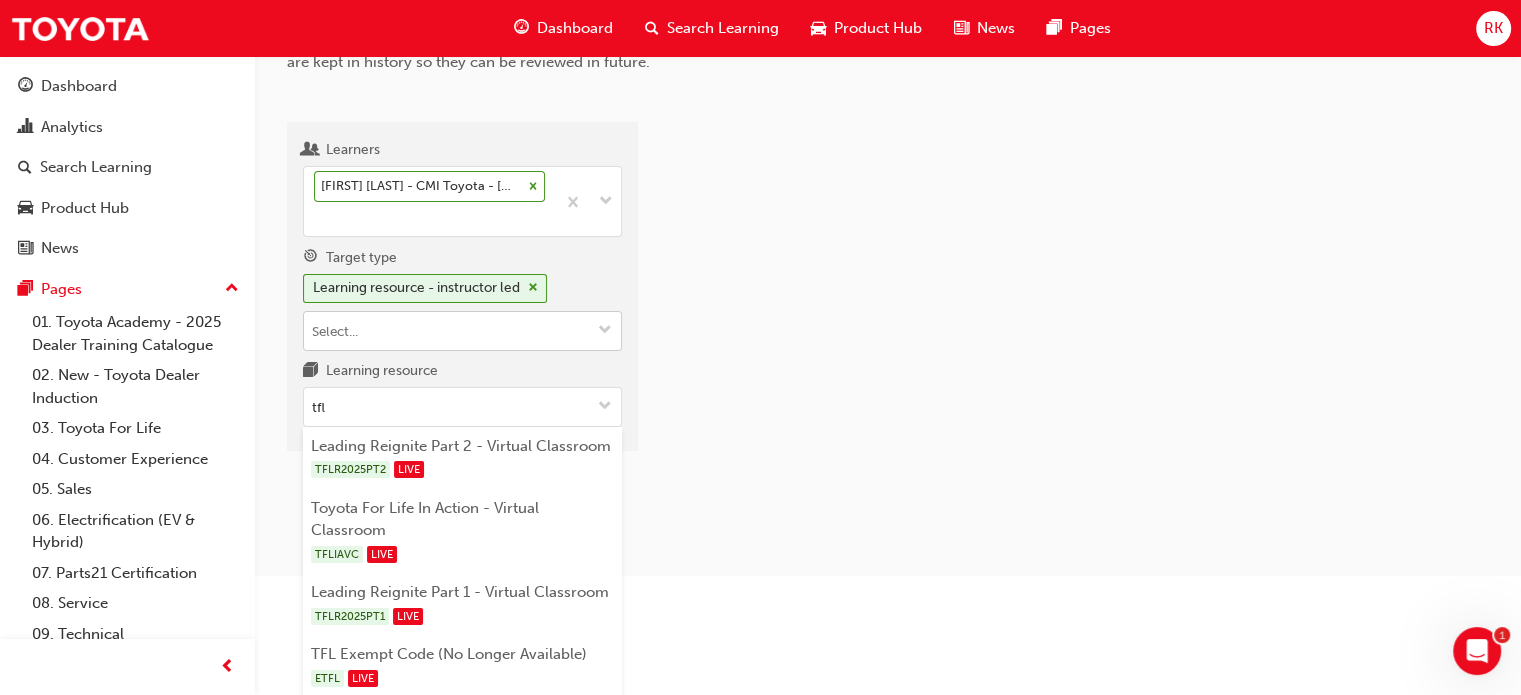 click on "Target type Learning resource - instructor led" at bounding box center (462, 331) 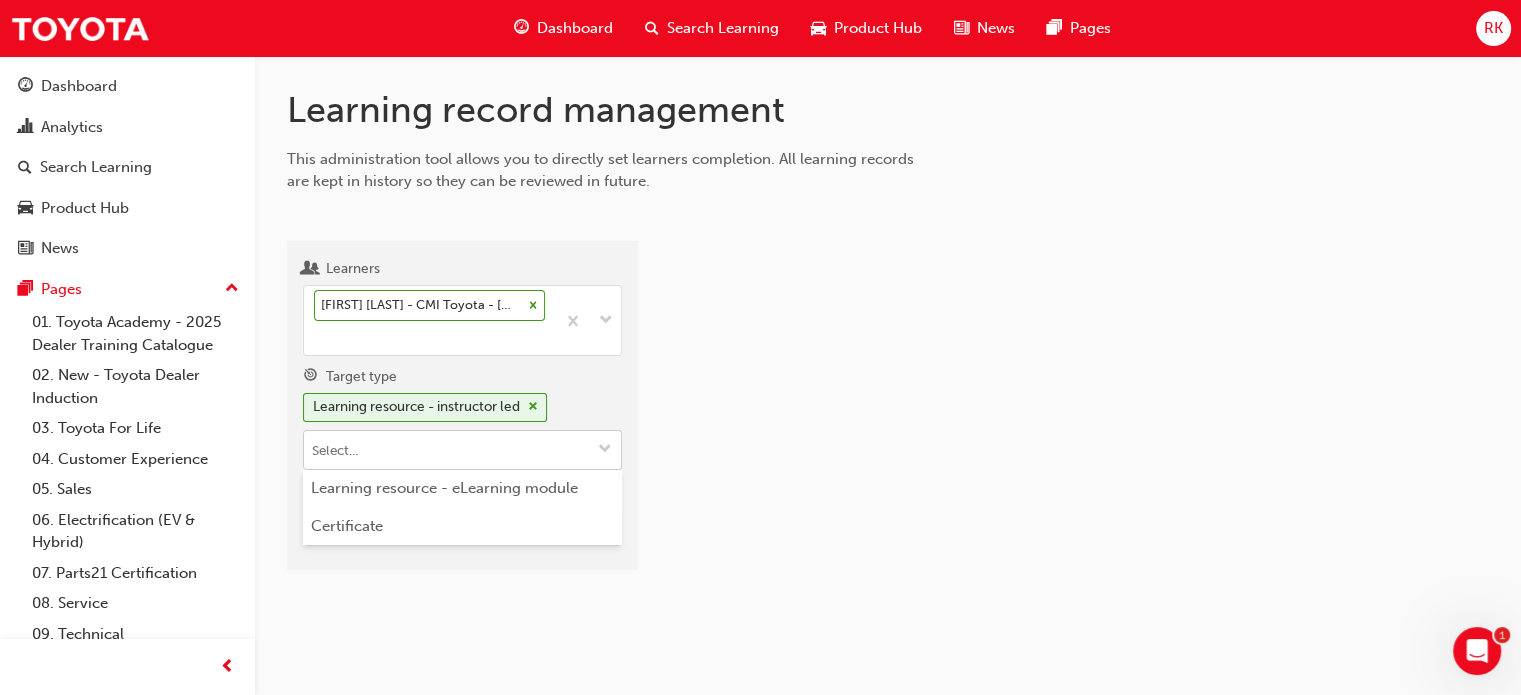 scroll, scrollTop: 0, scrollLeft: 0, axis: both 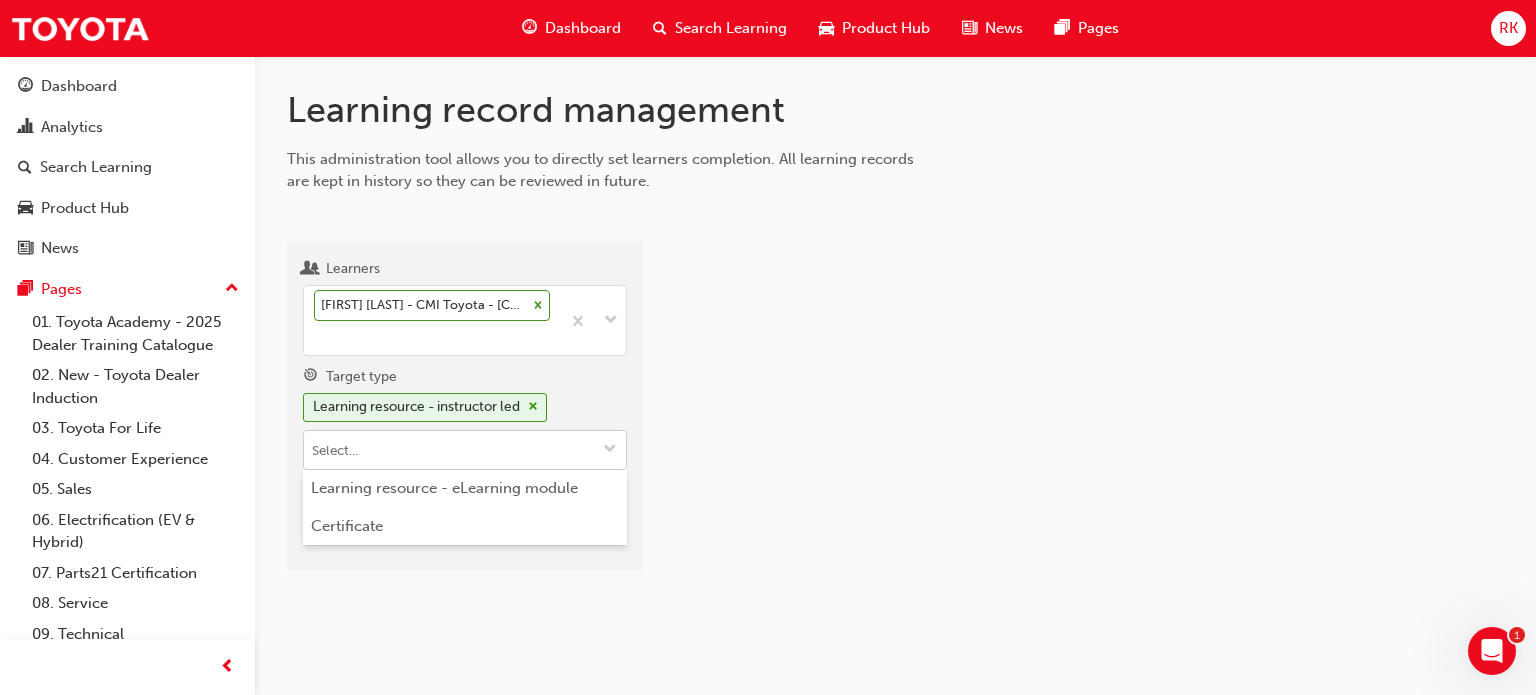 click at bounding box center [610, 450] 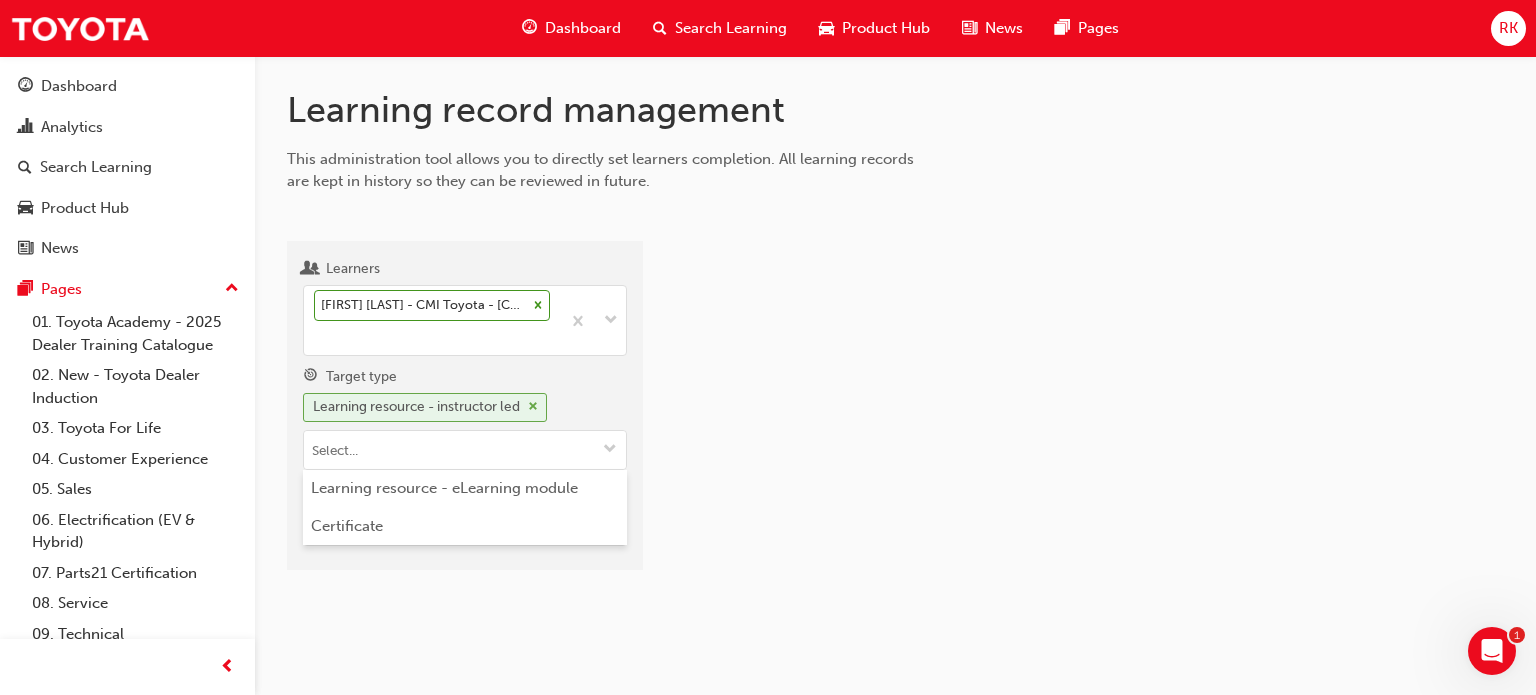 click at bounding box center [533, 407] 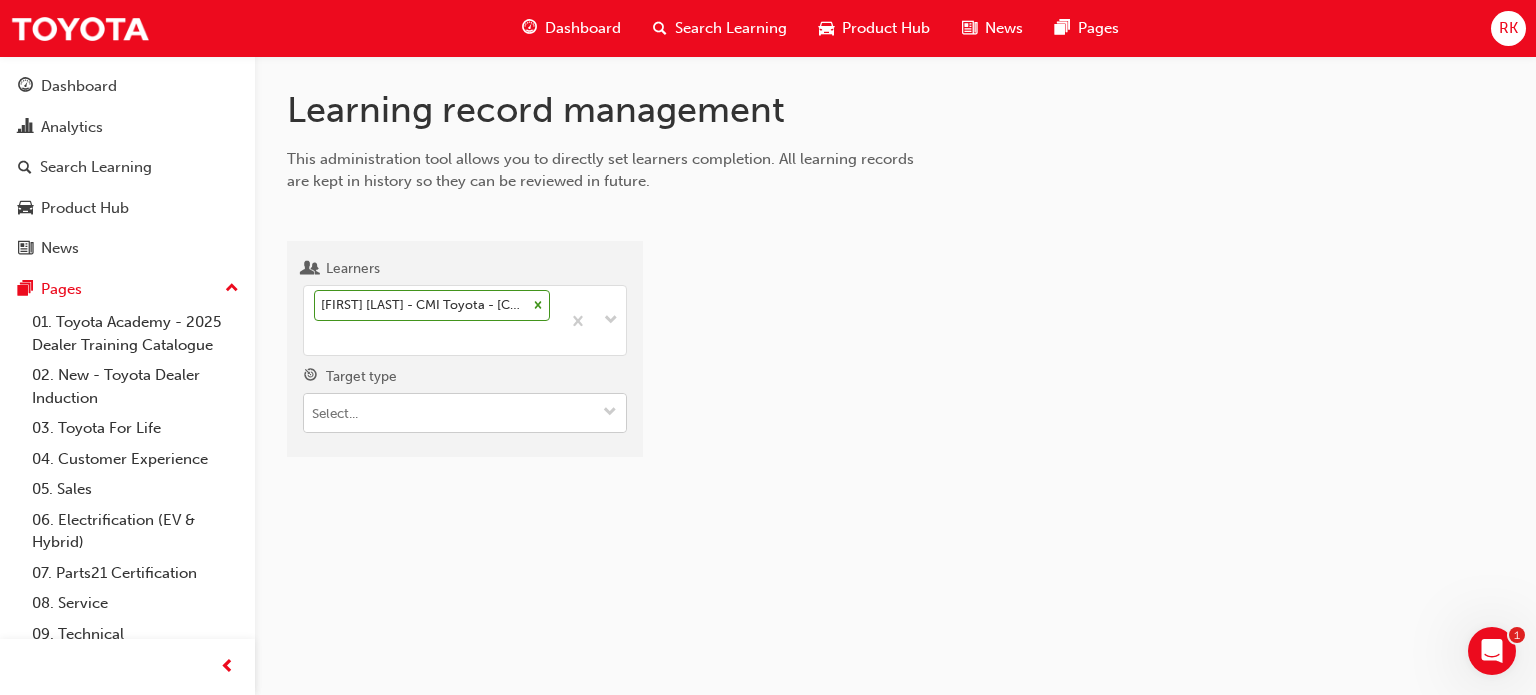click on "Target type" at bounding box center (610, 413) 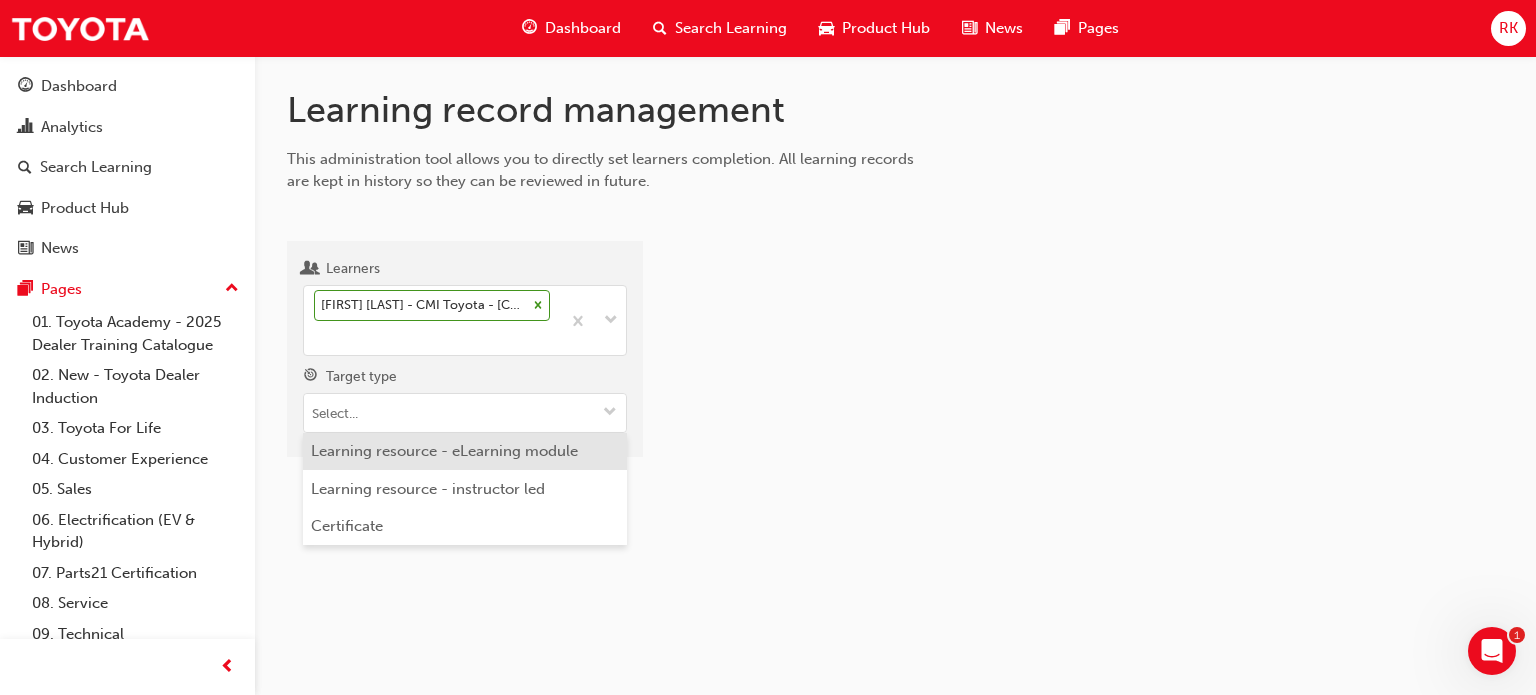 click on "Learning resource - eLearning module" at bounding box center (465, 452) 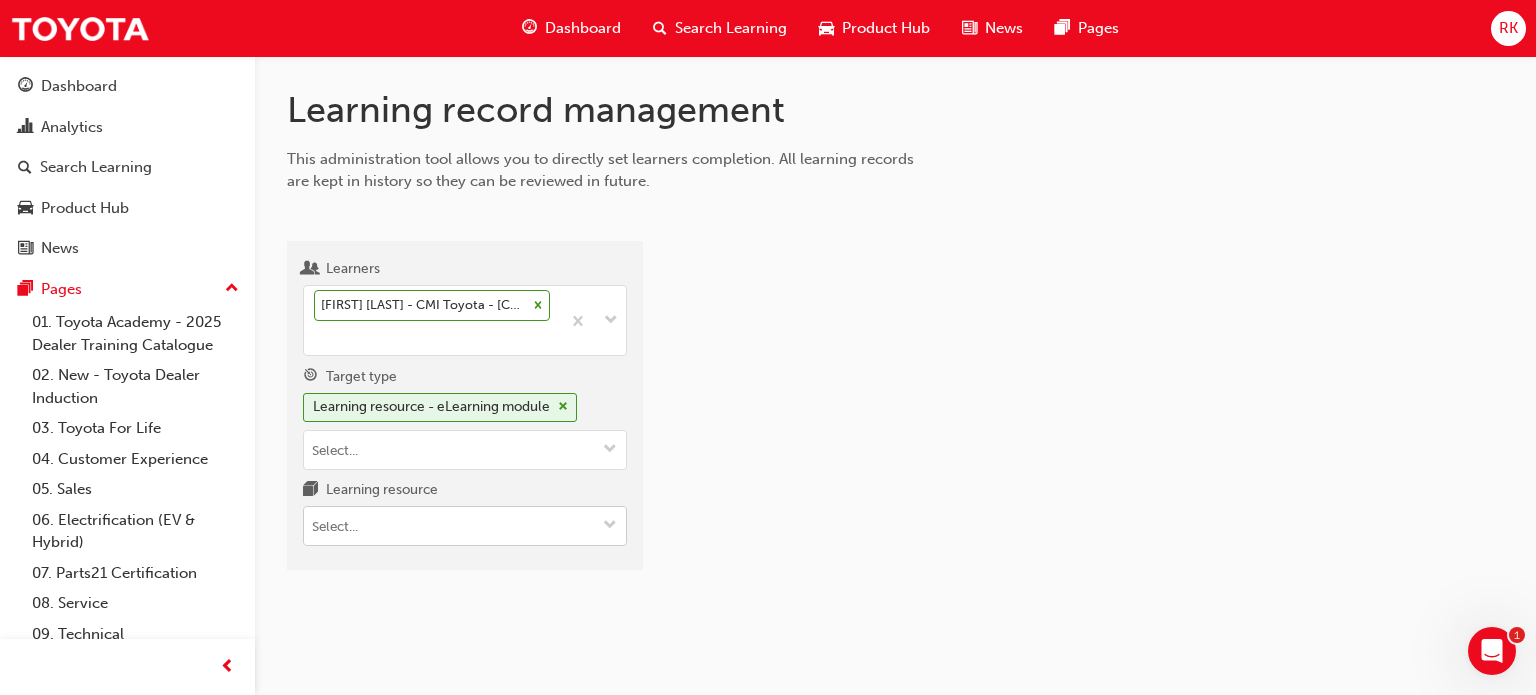 click on "Learning resource" at bounding box center [465, 526] 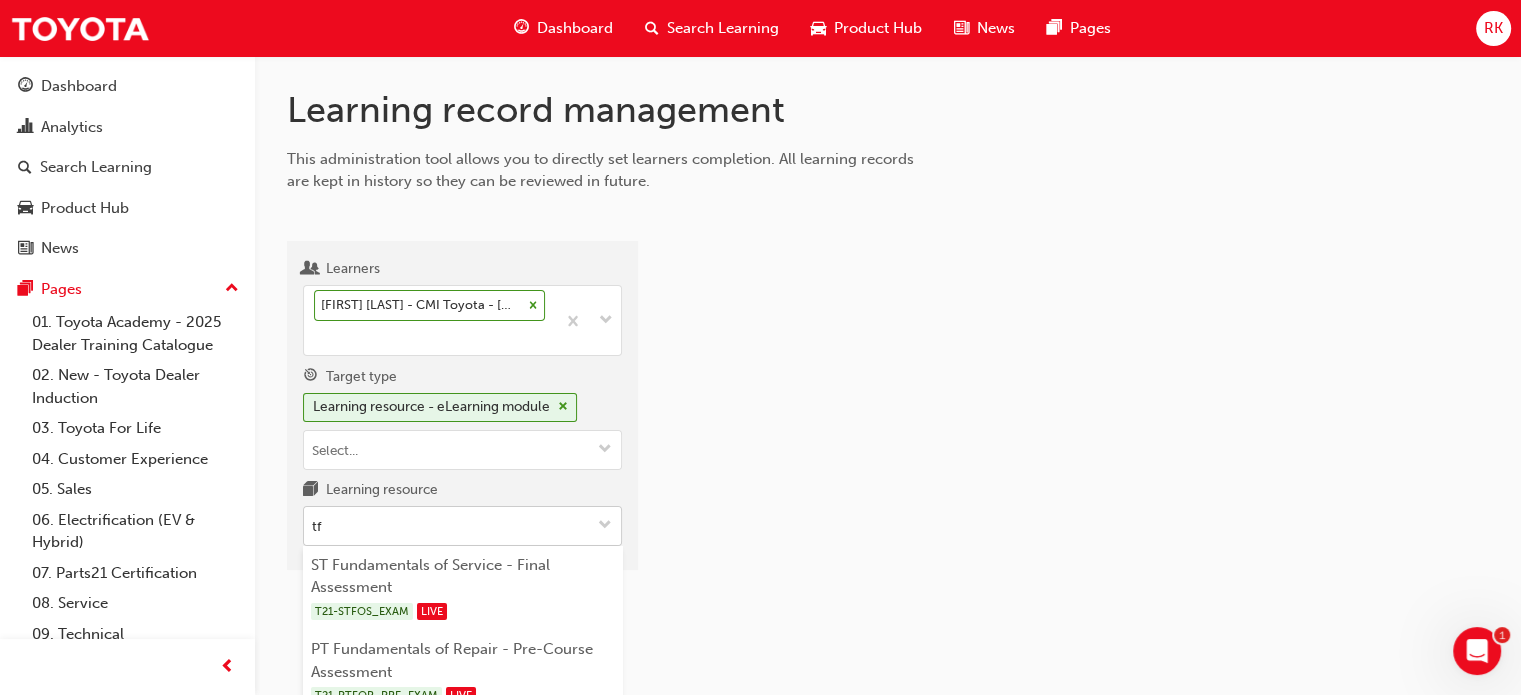 type on "t" 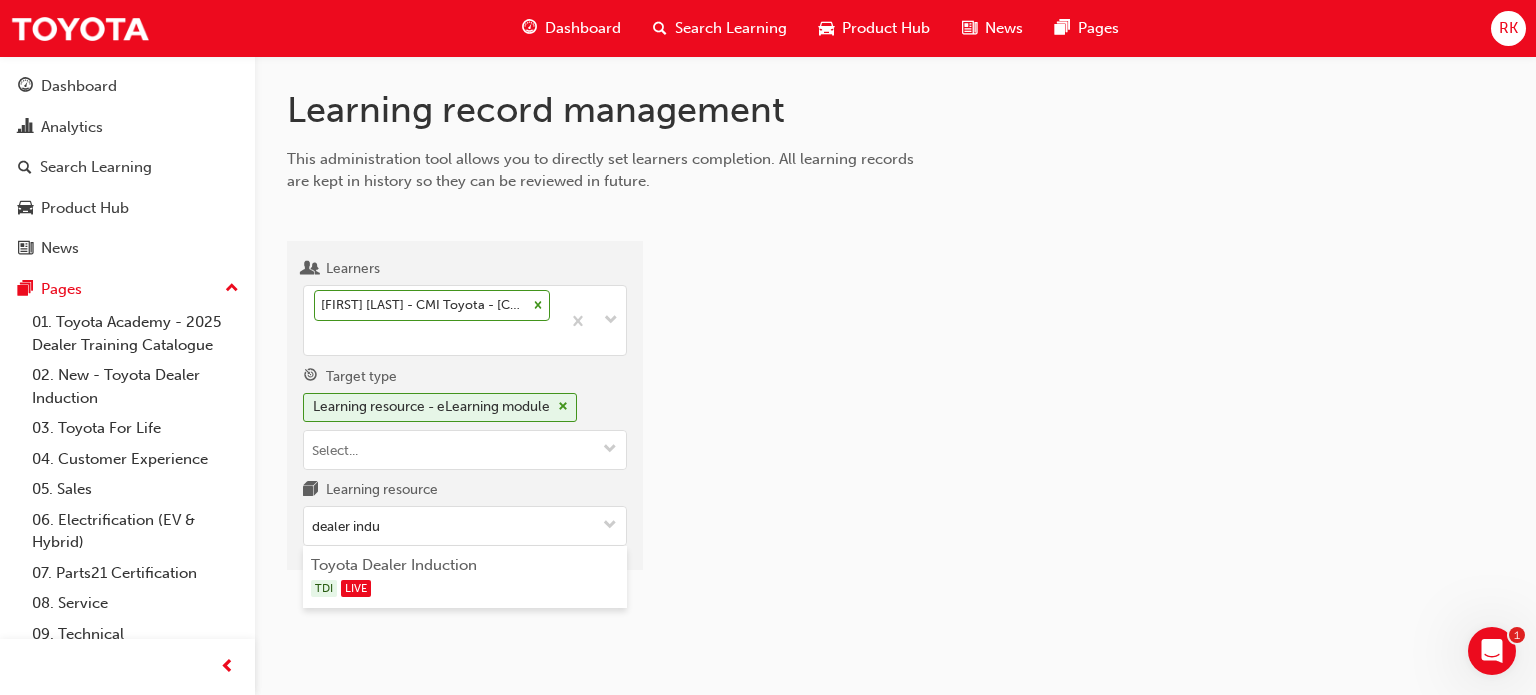 type on "dealer indu" 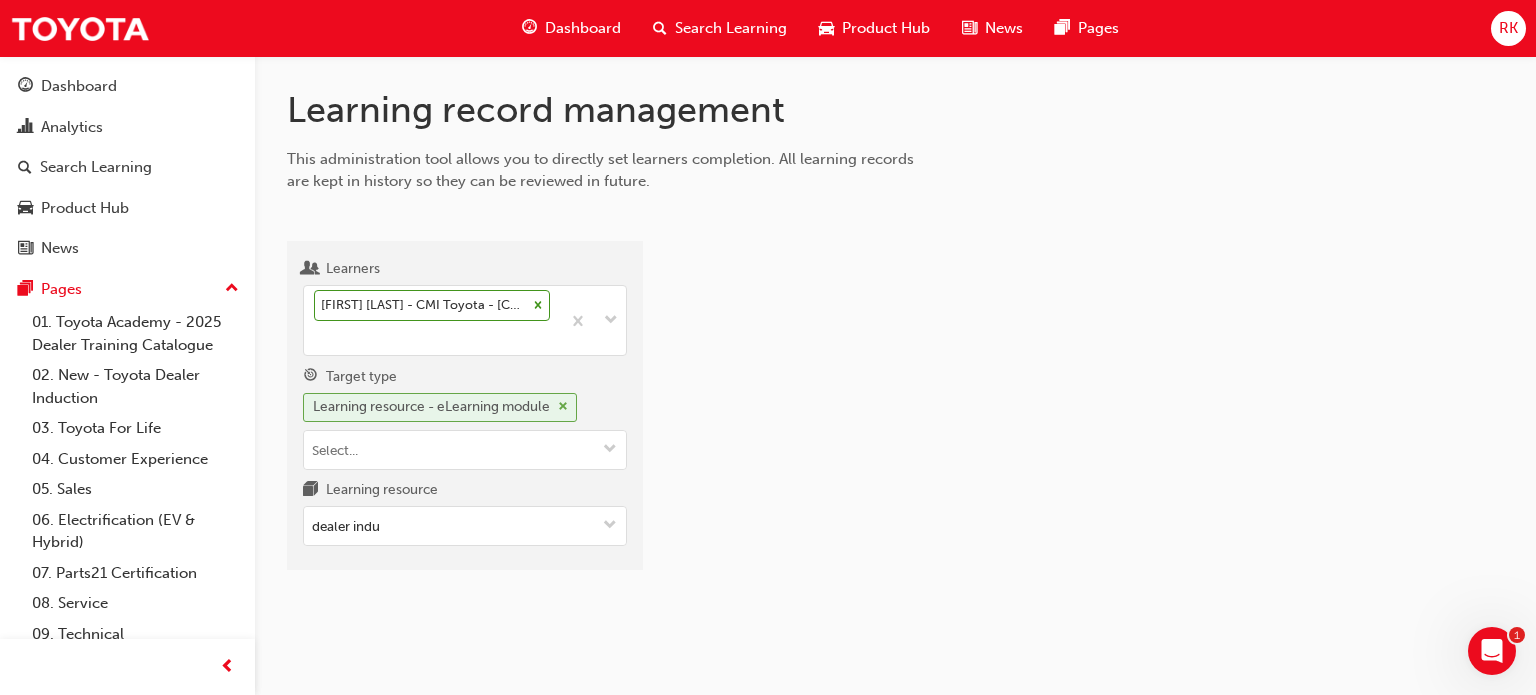 click at bounding box center [563, 407] 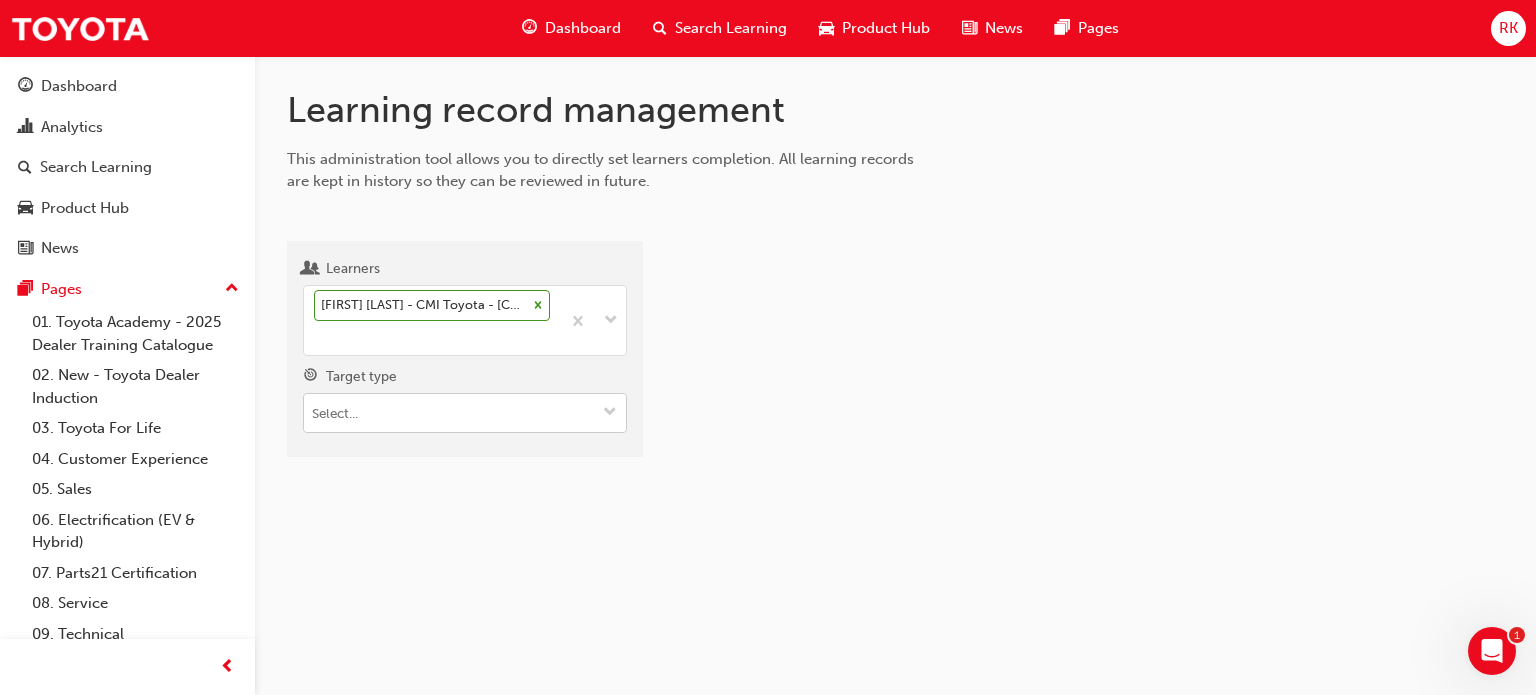 click on "Target type" at bounding box center [610, 413] 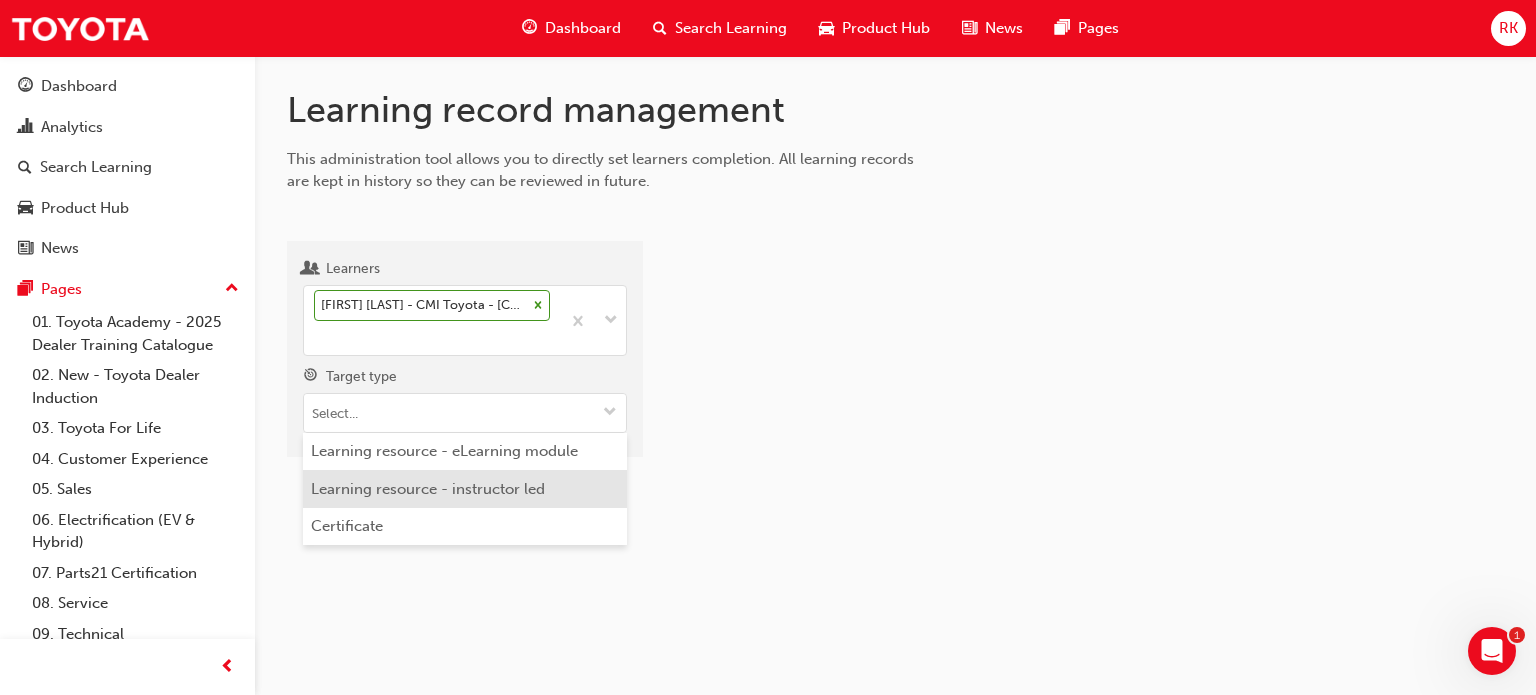 click on "Learning resource - instructor led" at bounding box center [465, 489] 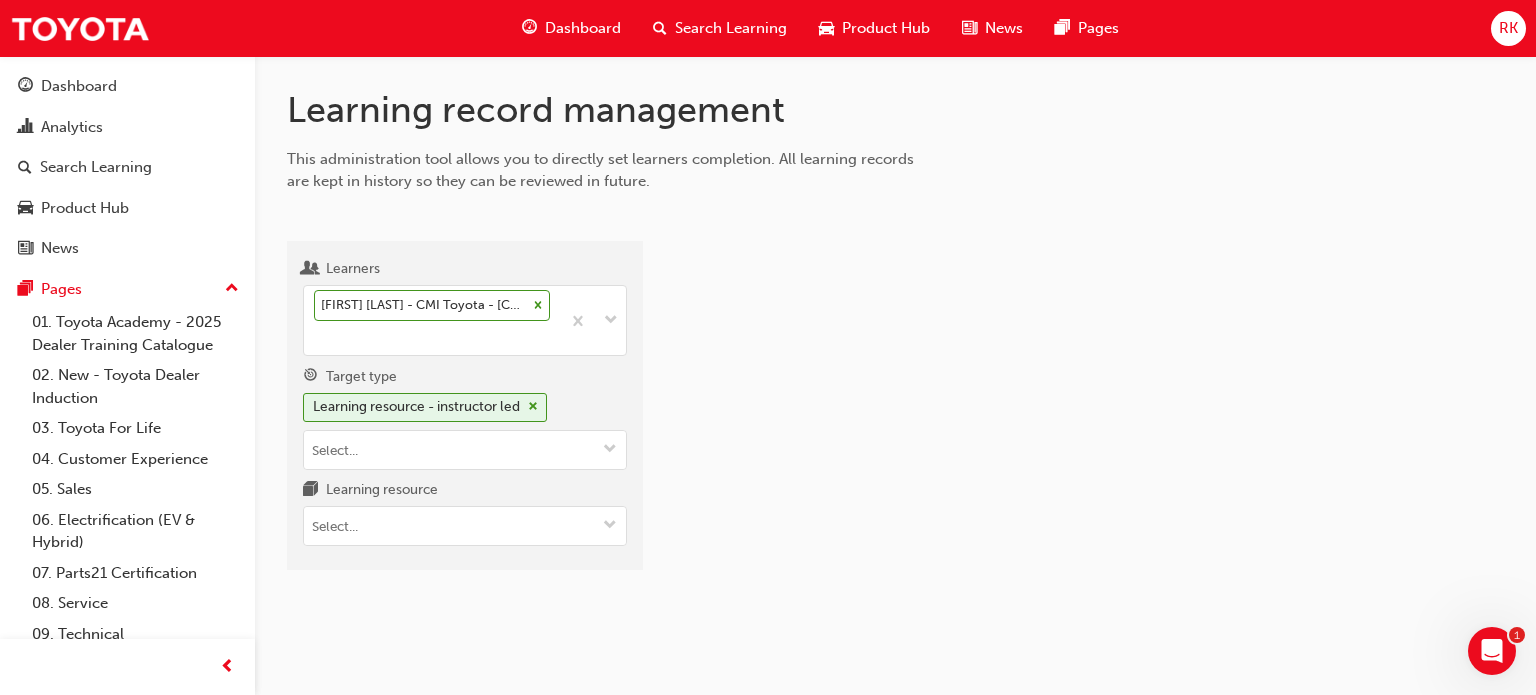 click at bounding box center [1090, 414] 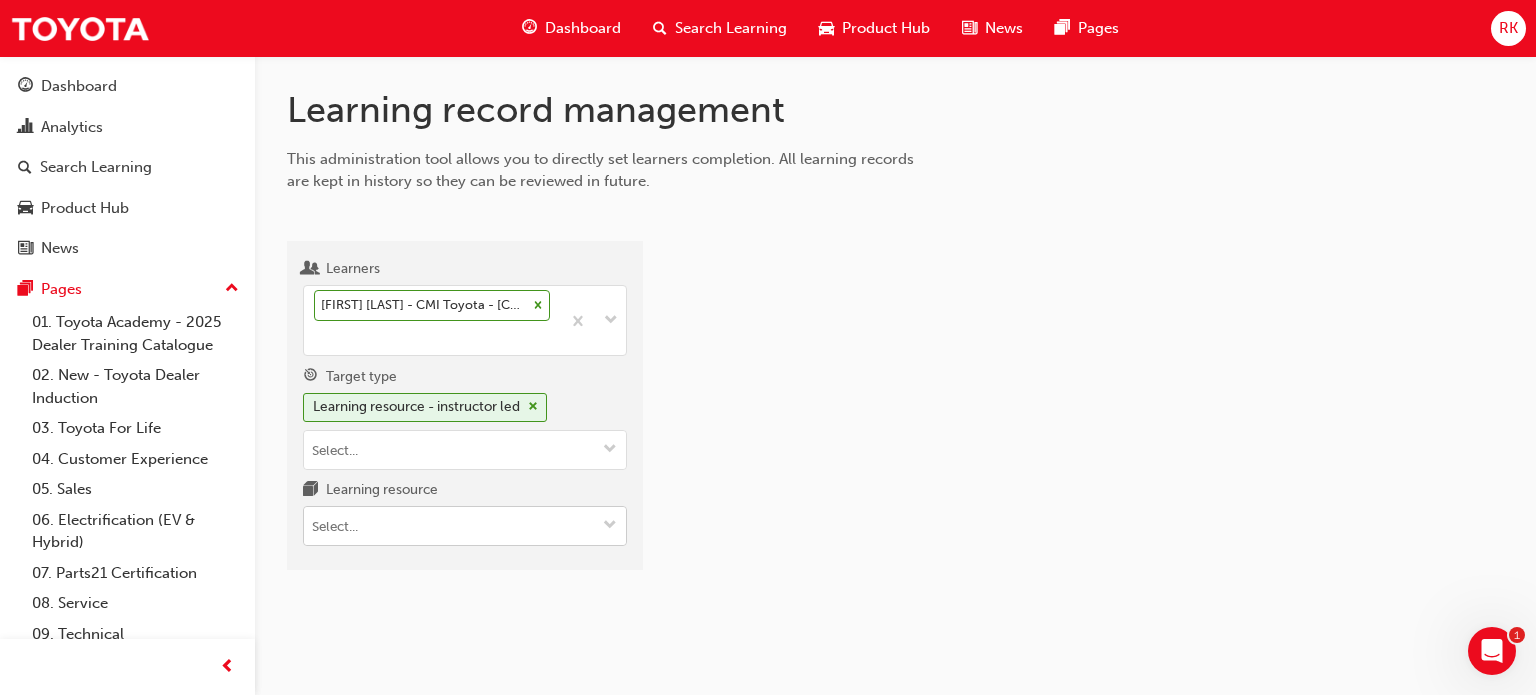 click on "Learning resource" at bounding box center [610, 526] 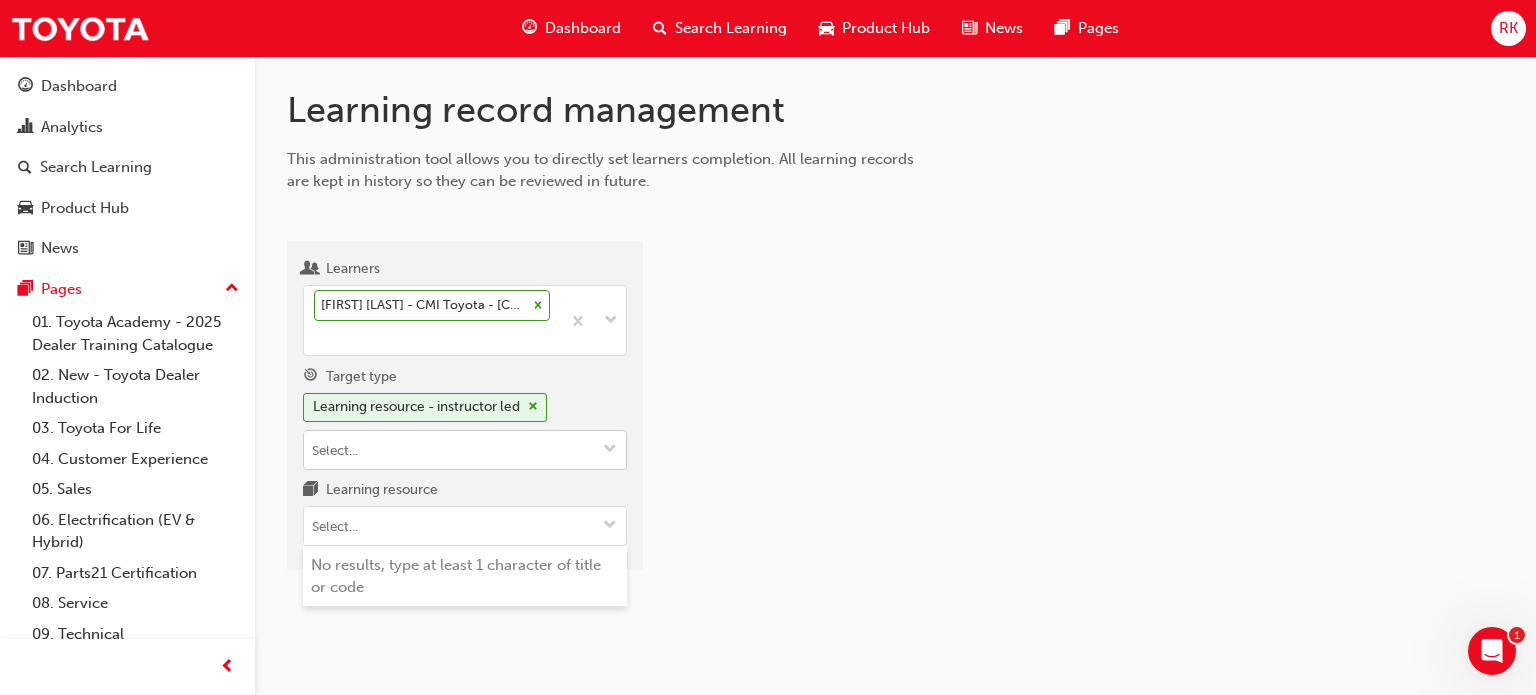 click on "Target type Learning resource - instructor led" at bounding box center (610, 450) 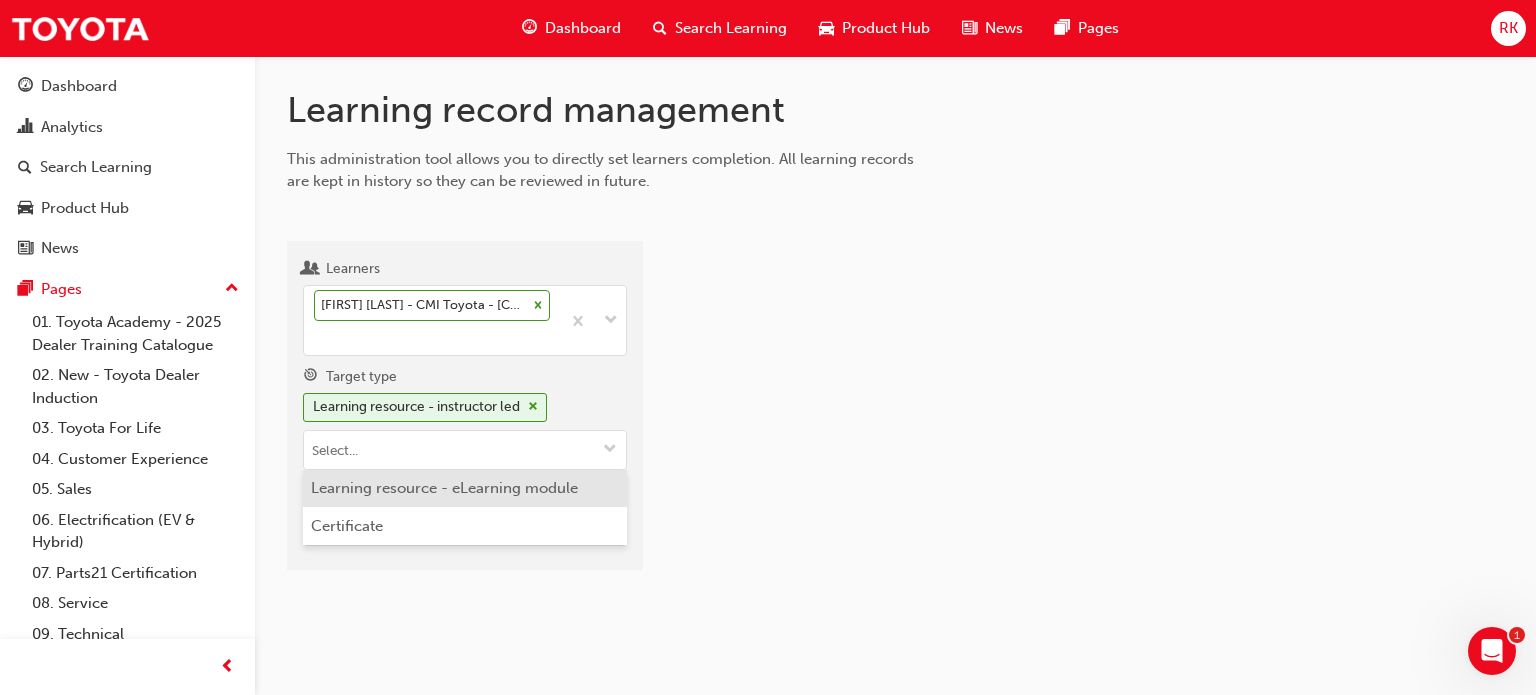 click on "Learning resource - eLearning module" at bounding box center (465, 489) 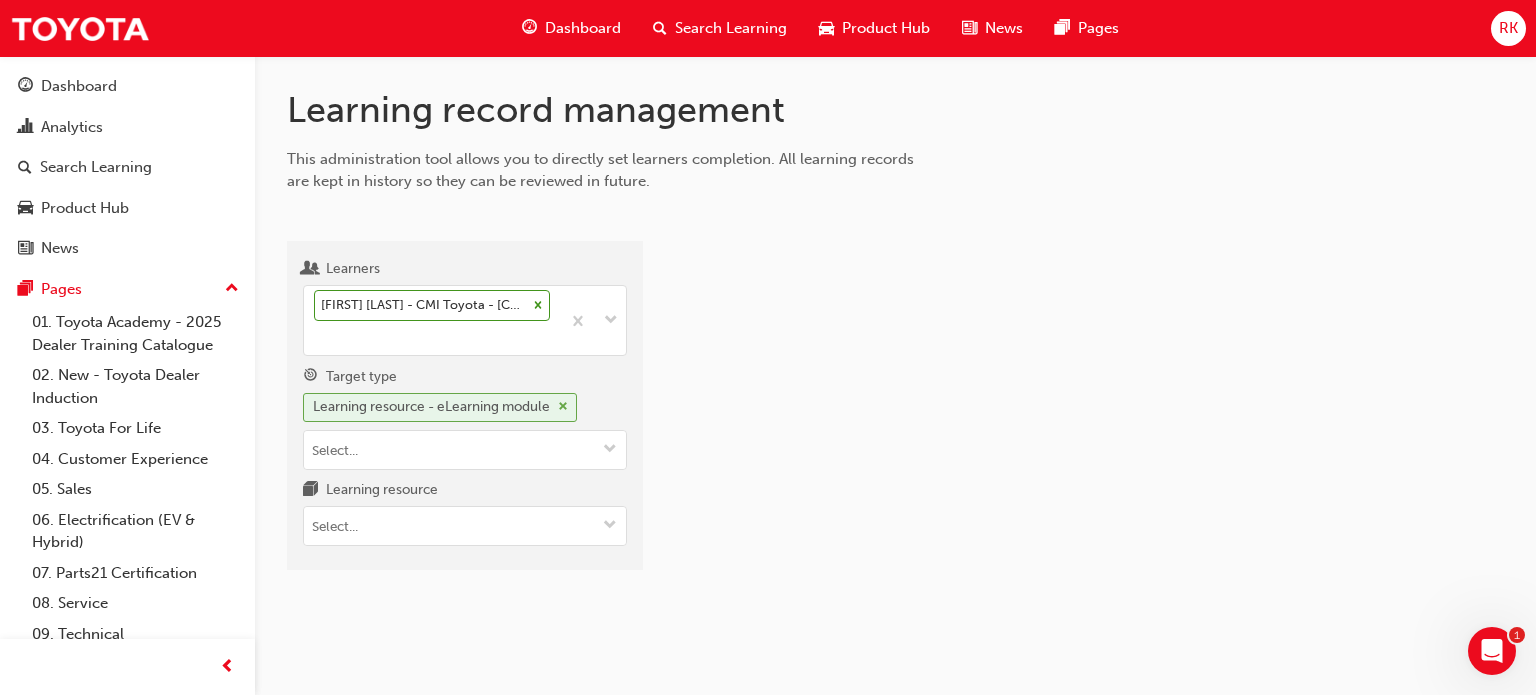 click at bounding box center (563, 407) 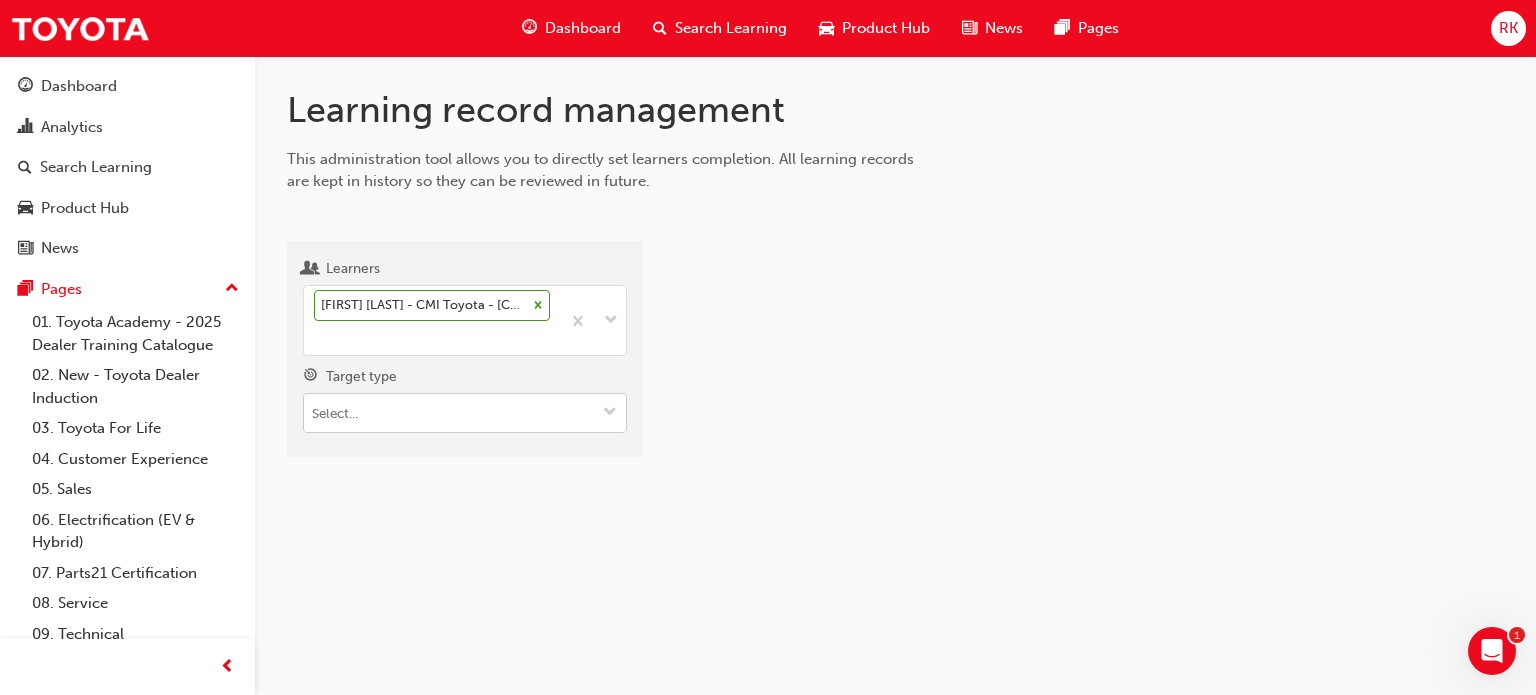 click at bounding box center (610, 413) 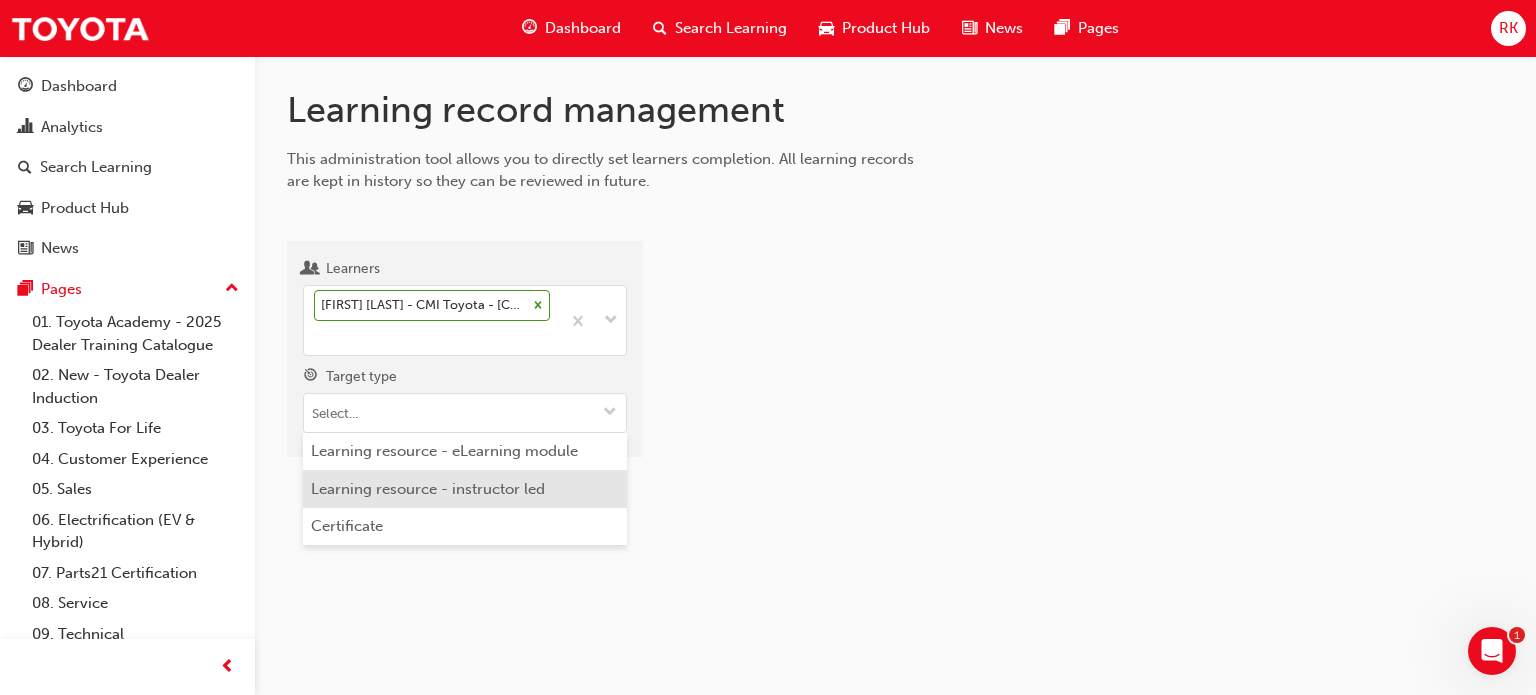 drag, startPoint x: 479, startPoint y: 487, endPoint x: 737, endPoint y: 490, distance: 258.01746 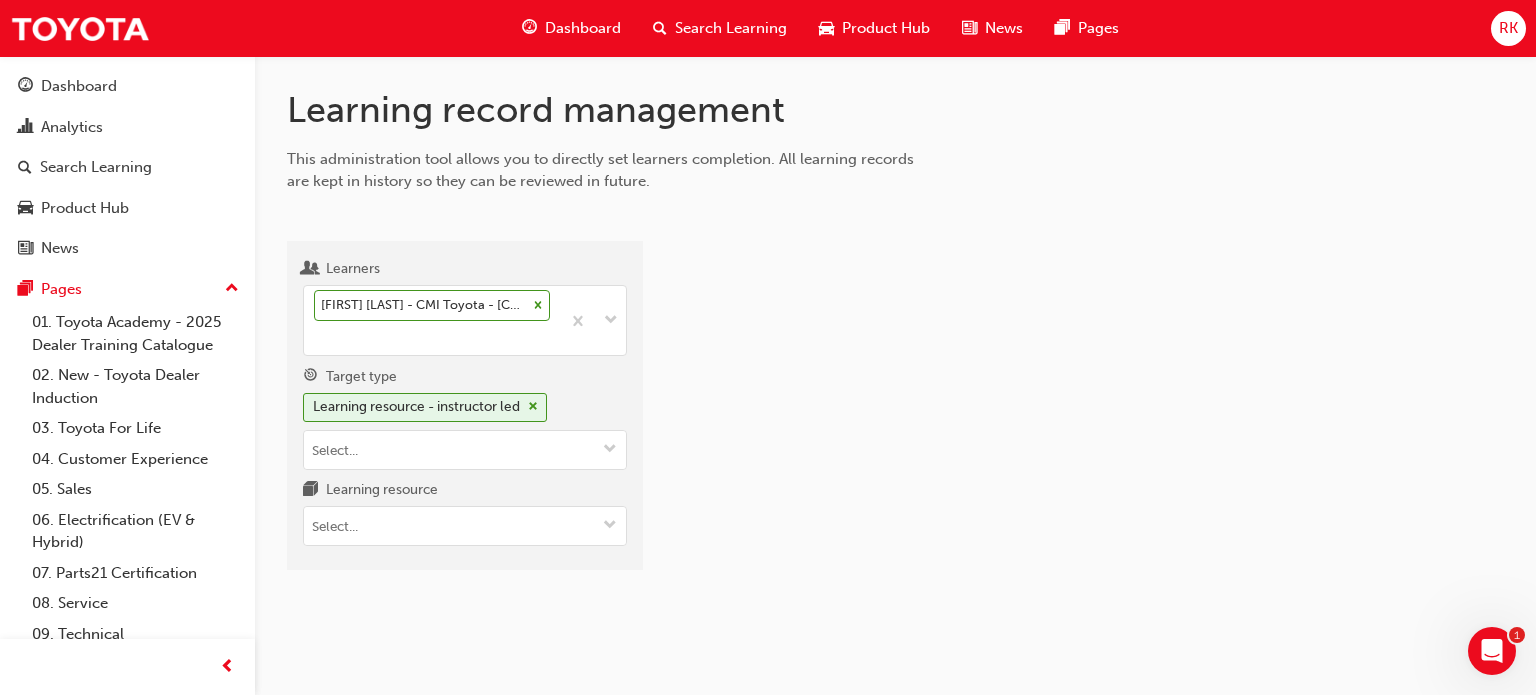 click at bounding box center [1090, 414] 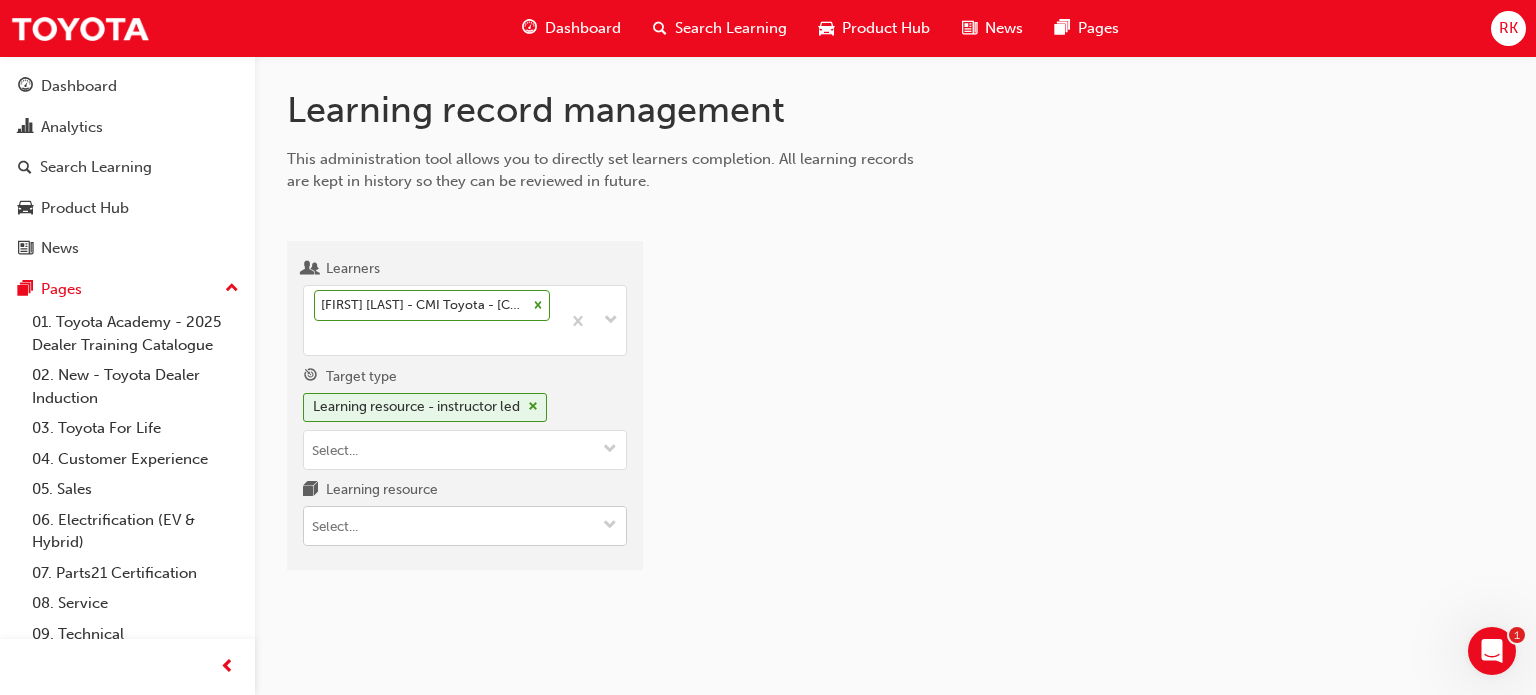 click on "Learning resource" at bounding box center [465, 526] 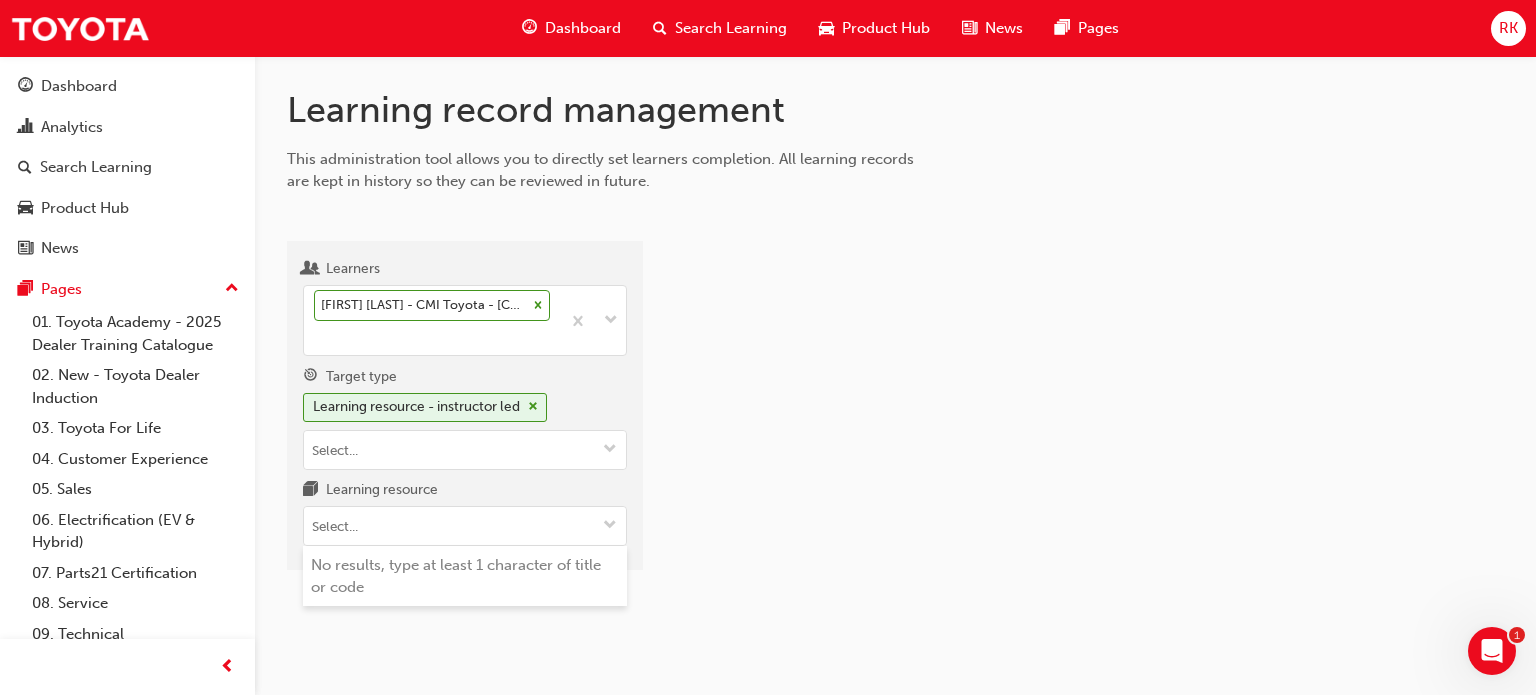 click at bounding box center (1090, 414) 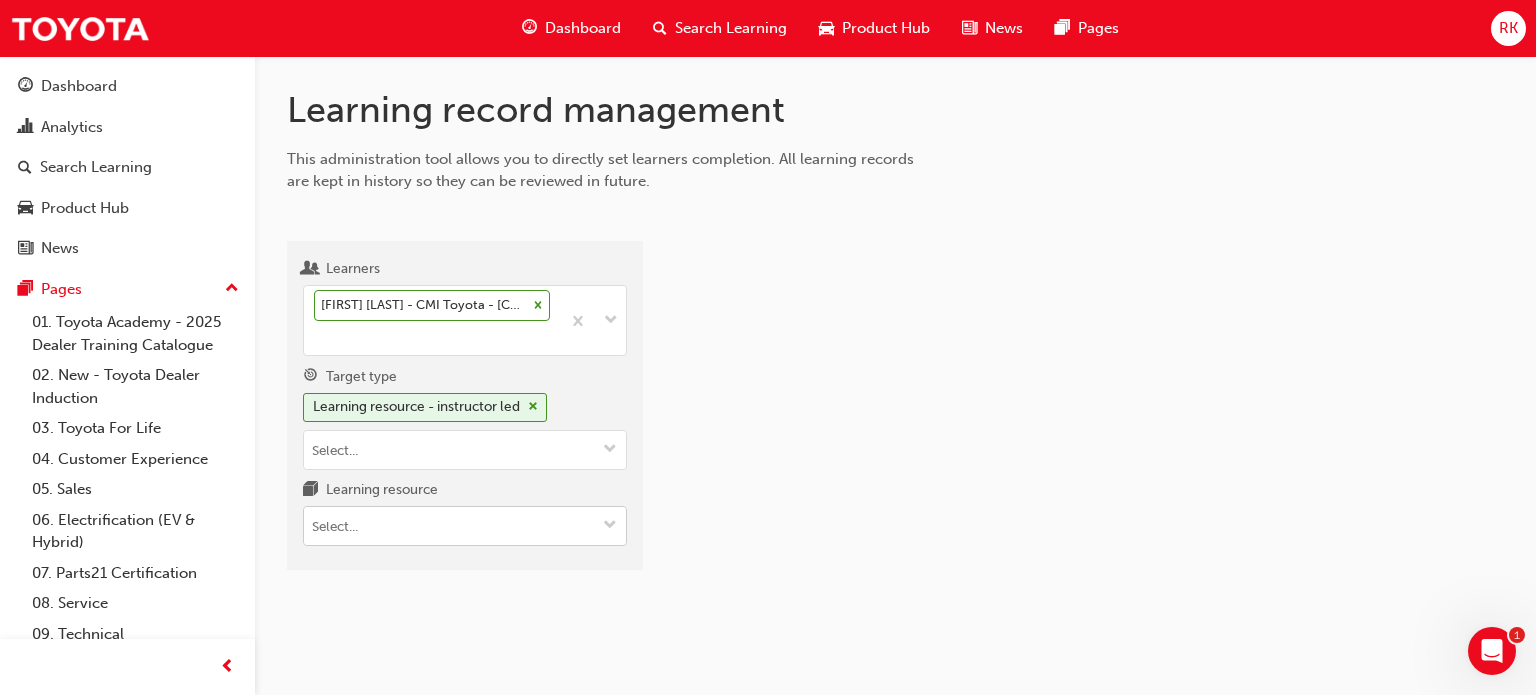 click on "Learning resource" at bounding box center [465, 526] 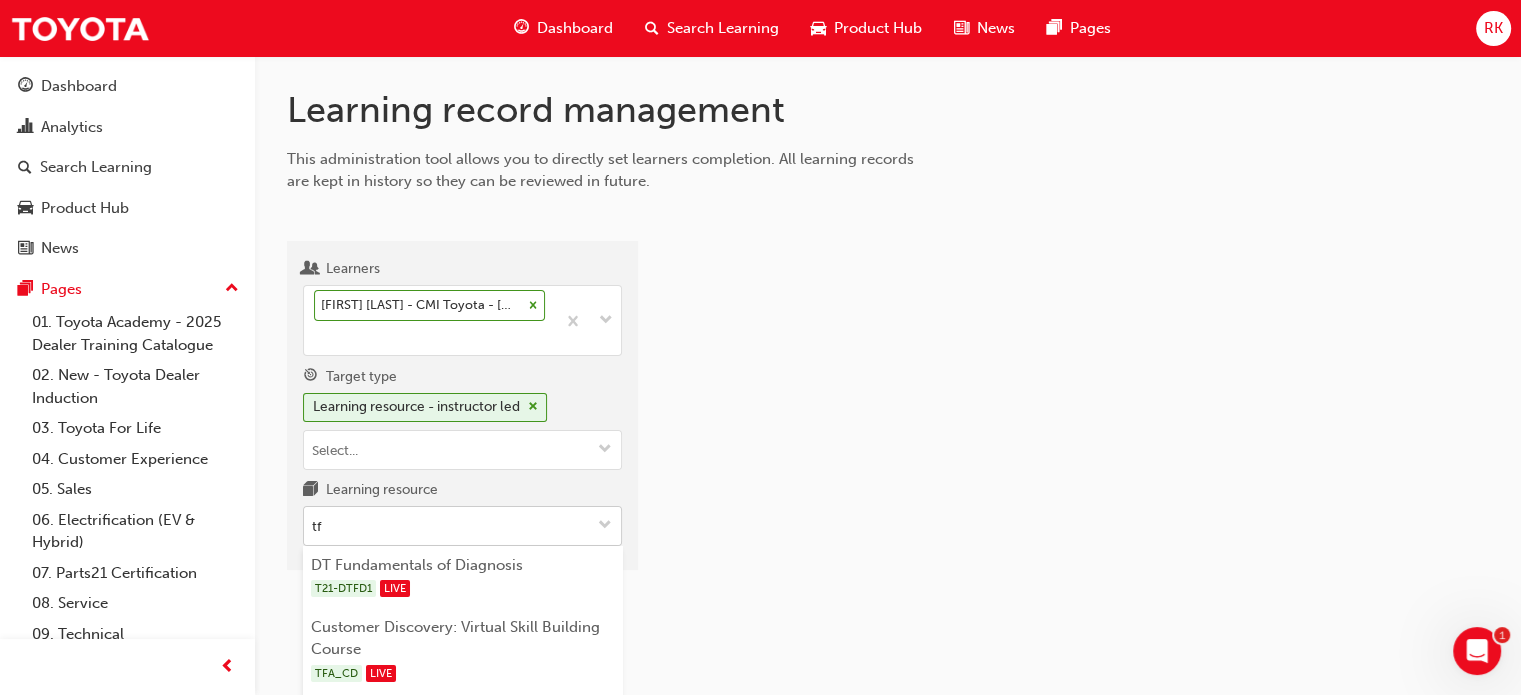 type on "tfl" 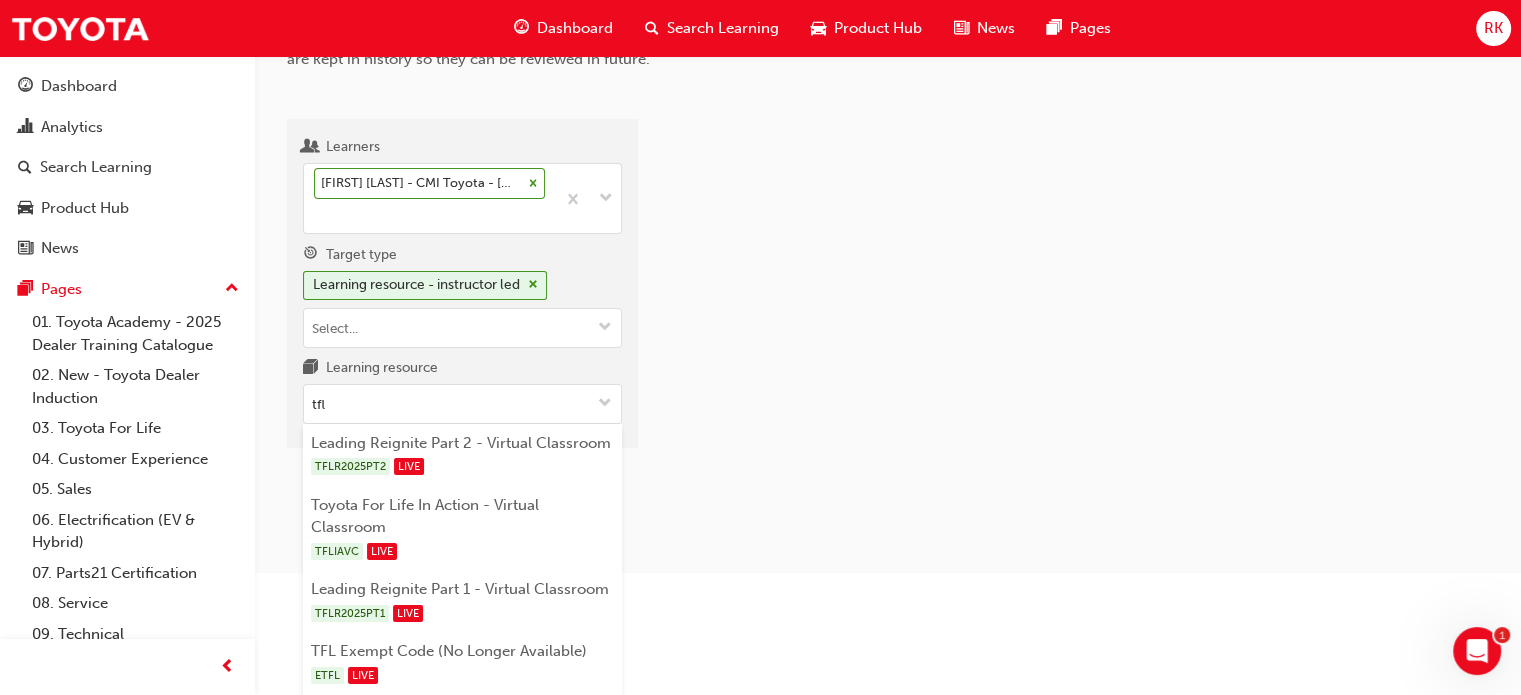 scroll, scrollTop: 150, scrollLeft: 0, axis: vertical 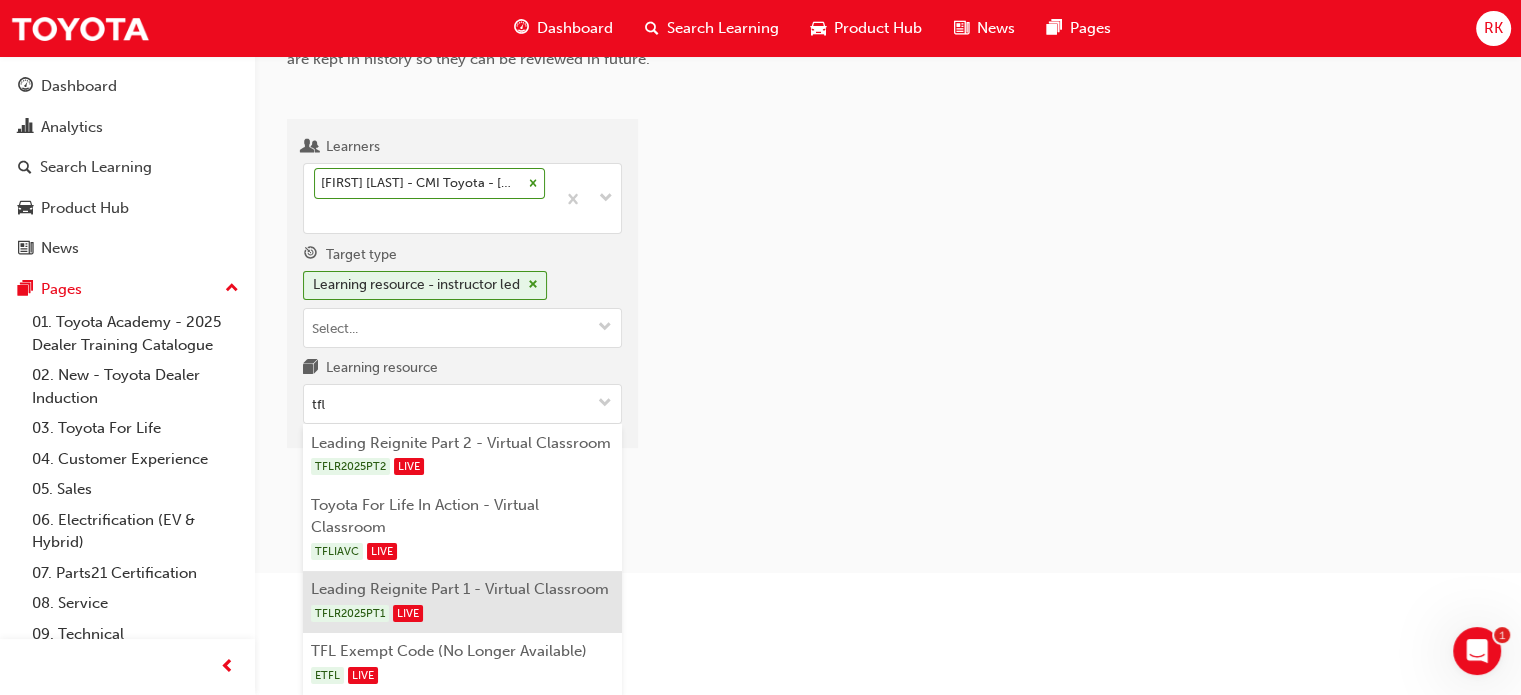 click on "Leading Reignite Part 1 - Virtual Classroom TFLR2025PT1 LIVE" at bounding box center [462, 602] 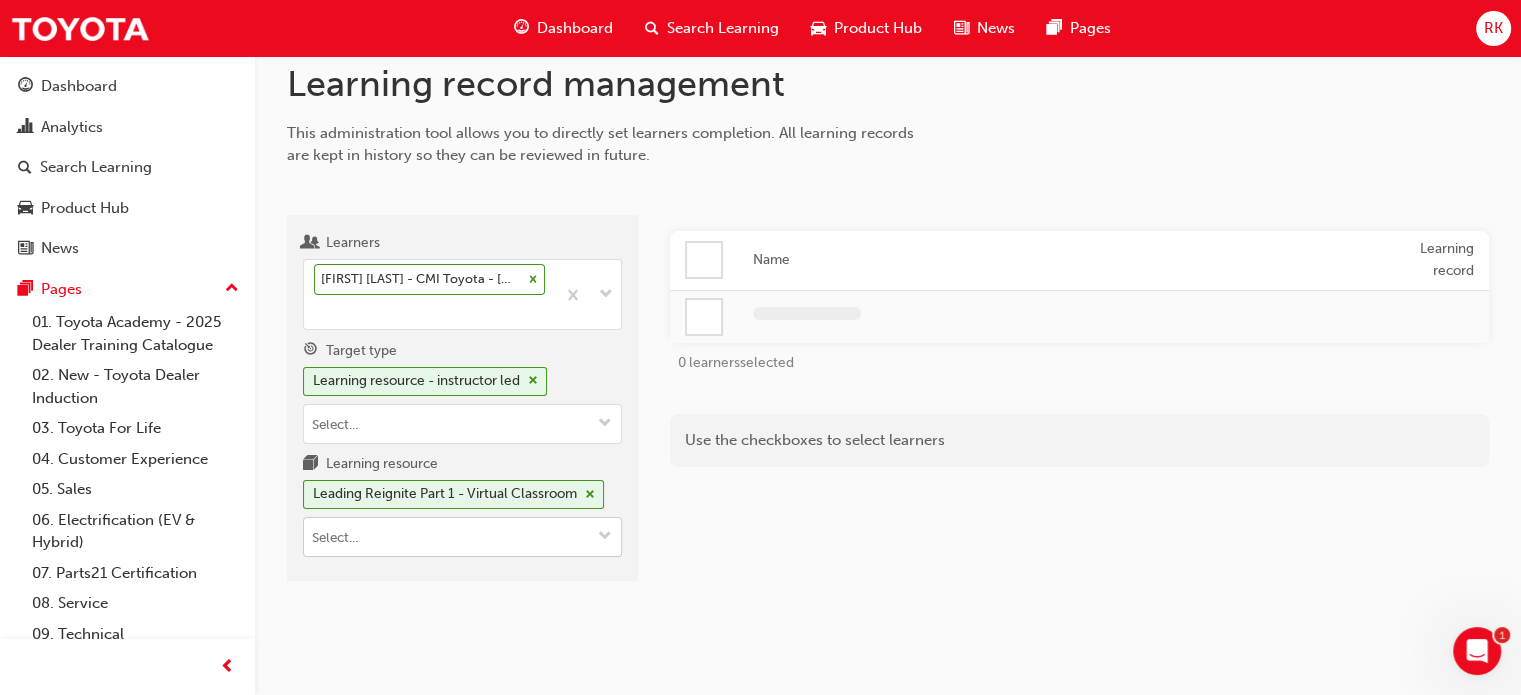 scroll, scrollTop: 0, scrollLeft: 0, axis: both 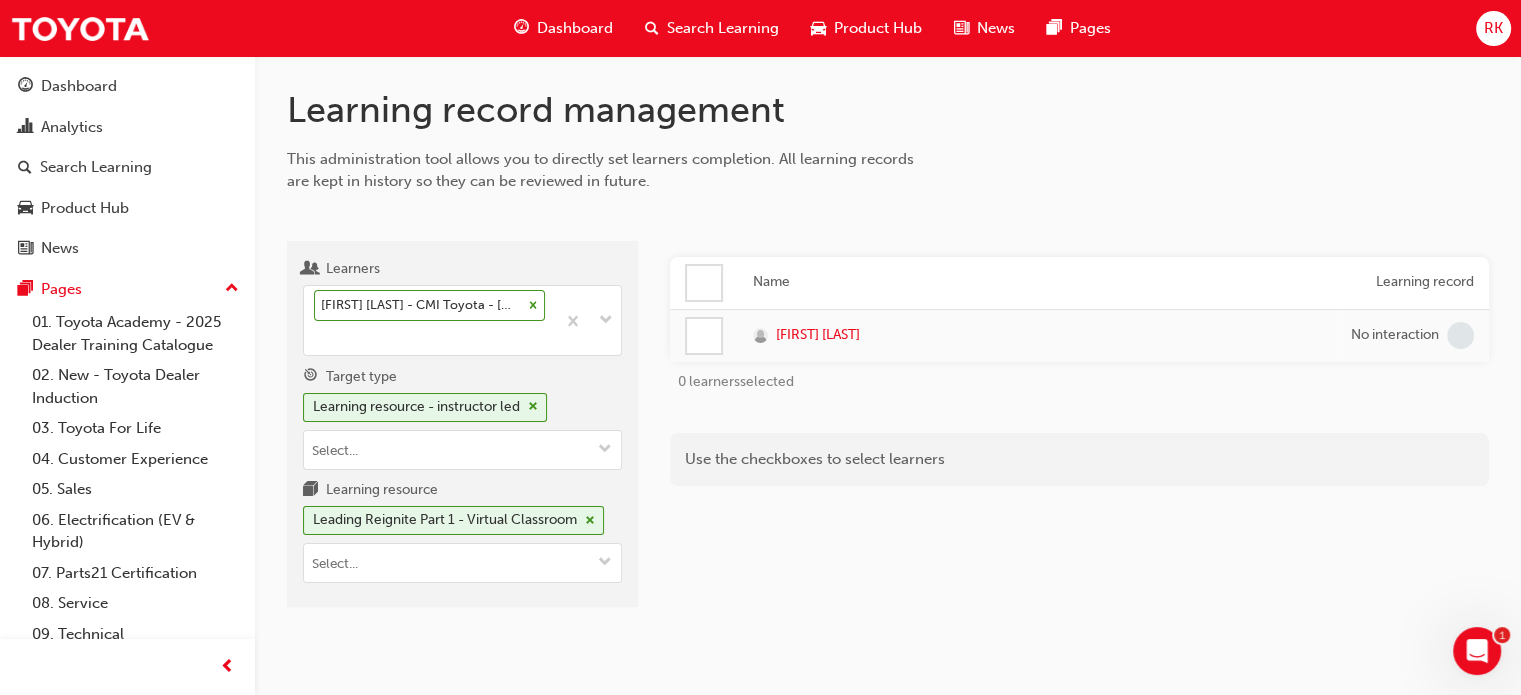 click at bounding box center (704, 283) 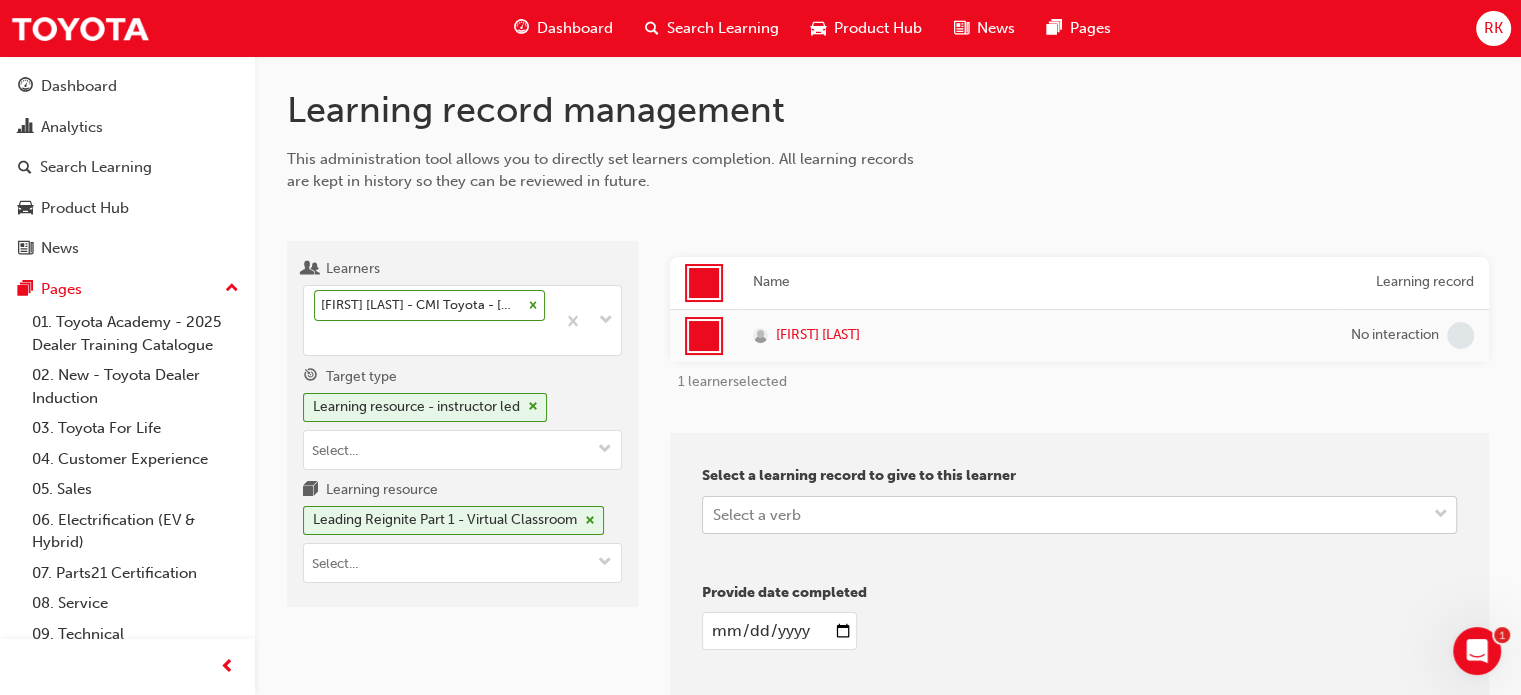 click on "Your version of Internet Explorer is outdated and not supported. Please upgrade to a  modern browser . Dashboard Search Learning Product Hub News Pages RK Dashboard Analytics Search Learning Product Hub News Pages Pages 01. Toyota Academy - 2025 Dealer Training Catalogue 02. New - Toyota Dealer Induction  03. Toyota For Life 04. Customer Experience 05. Sales 06. Electrification (EV & Hybrid) 07. Parts21 Certification 08. Service 09. Technical  10. TUNE Rev-Up Training All Pages Learning record management This administration tool allows you to directly set learners completion. All learning records are kept in history so they can be reviewed in future. Learners [FIRST] [LAST] - CMI Toyota - [CITY] Target type Learning resource - instructor led Learning resource Leading Reignite Part 1 - Virtual Classroom Name Learning record [FIRST] [LAST] No interaction 1   learner  selected Select a learning record to give to this learner Select a verb Provide date completed Provide a reason 1" at bounding box center [760, 347] 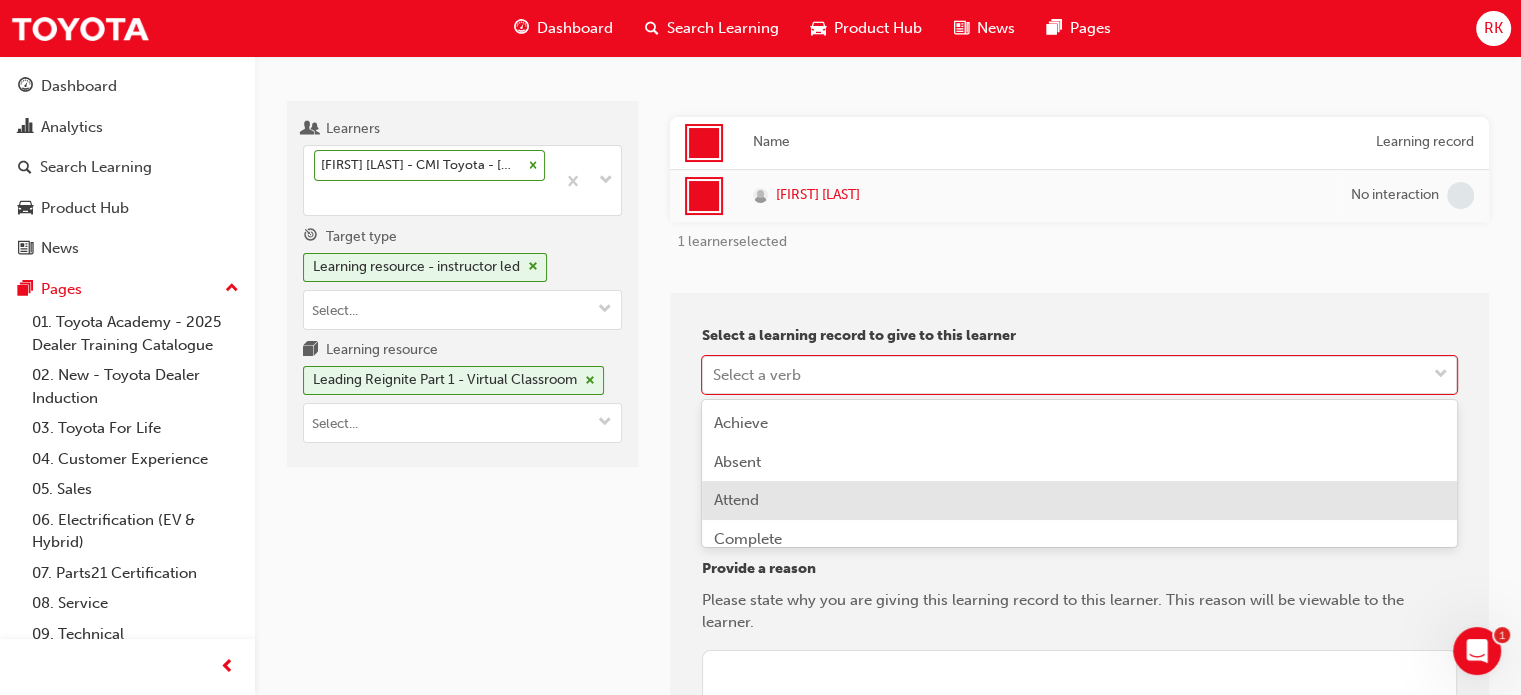 scroll, scrollTop: 153, scrollLeft: 0, axis: vertical 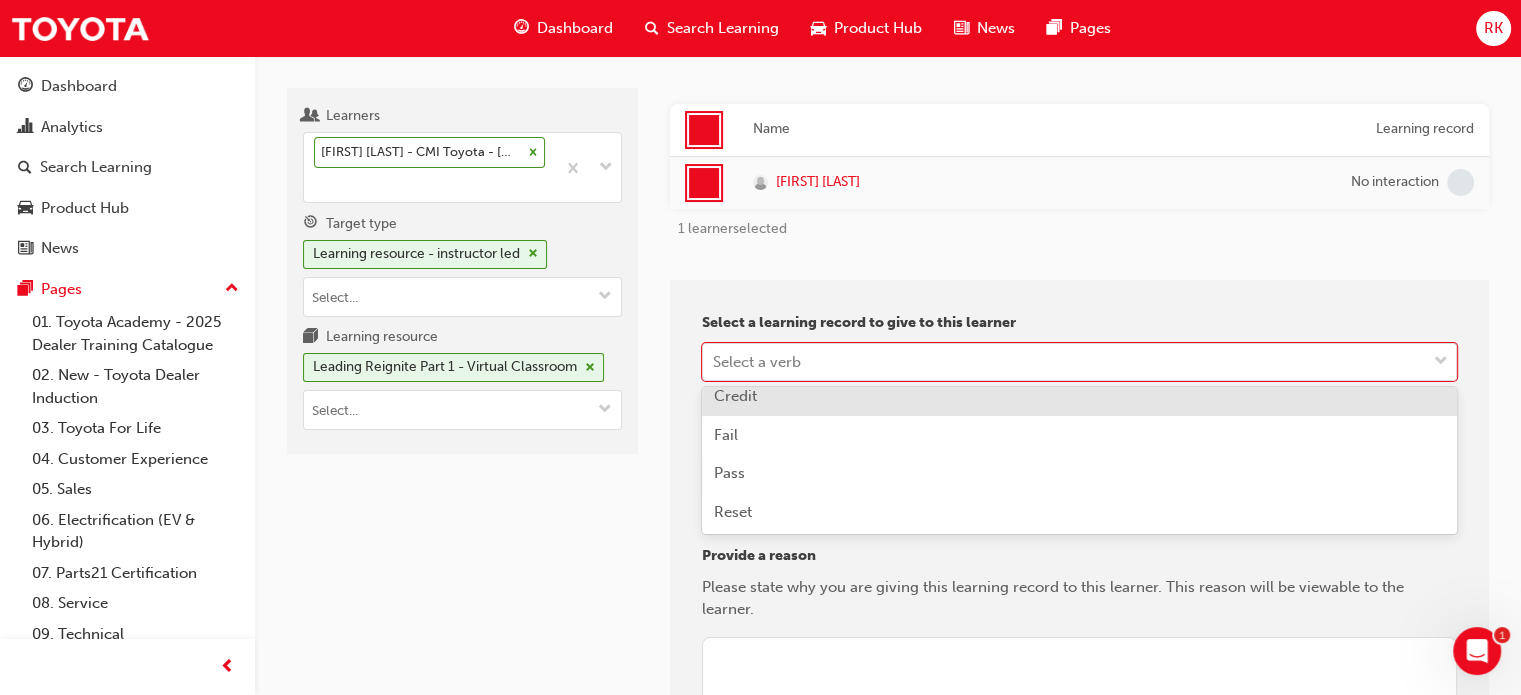 click on "Credit" at bounding box center [1079, 396] 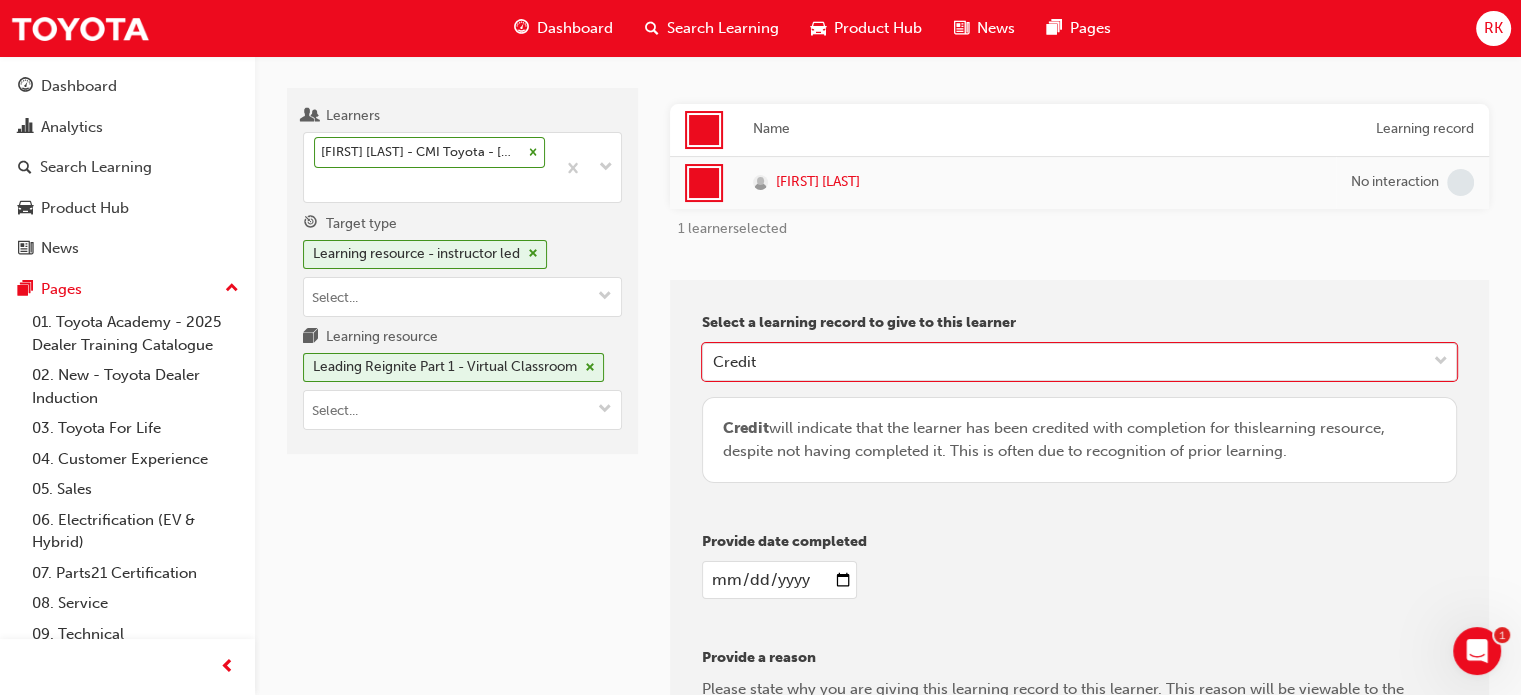 click on "Learners [FIRST] [LAST] - CMI Toyota - [CITY] Target type Learning resource - instructor led Learning resource Leading Reignite Part 1 - Virtual Classroom" at bounding box center [462, 521] 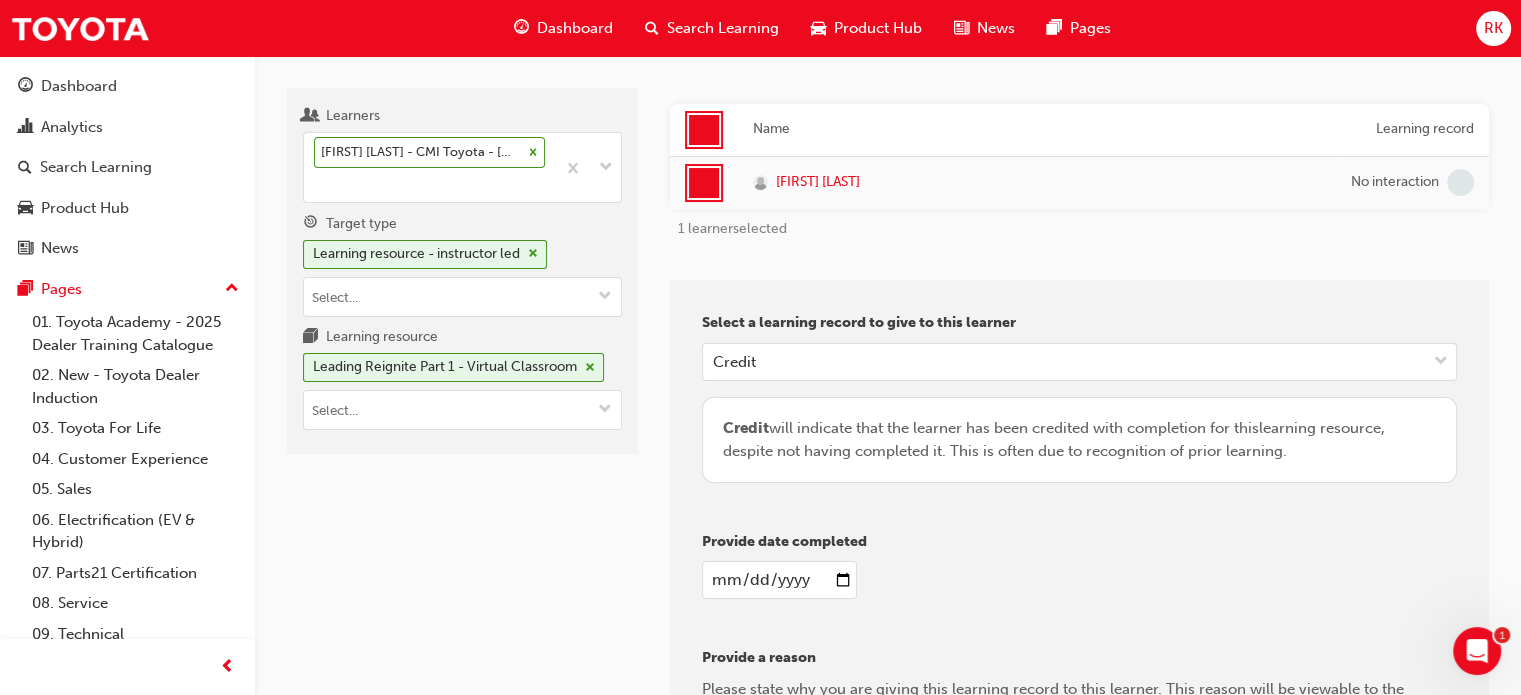click at bounding box center (779, 580) 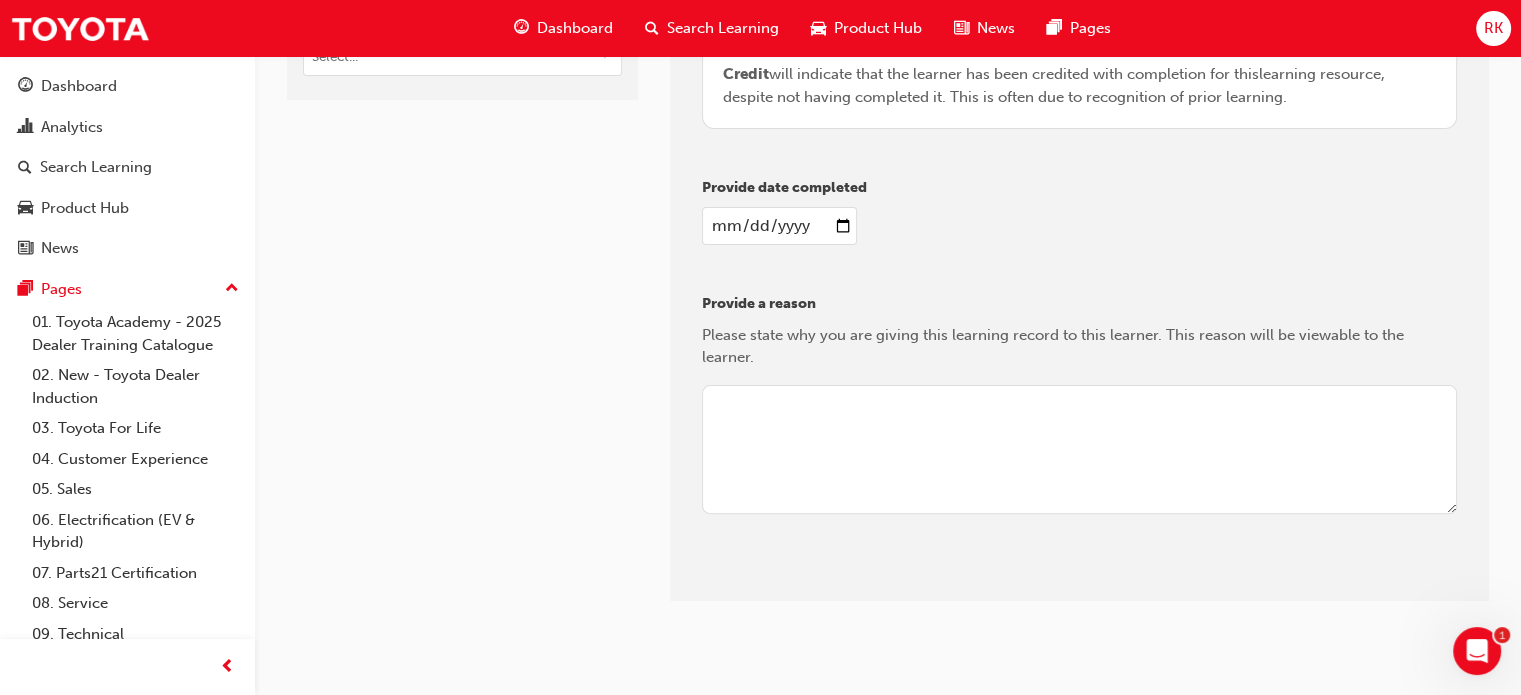 scroll, scrollTop: 524, scrollLeft: 0, axis: vertical 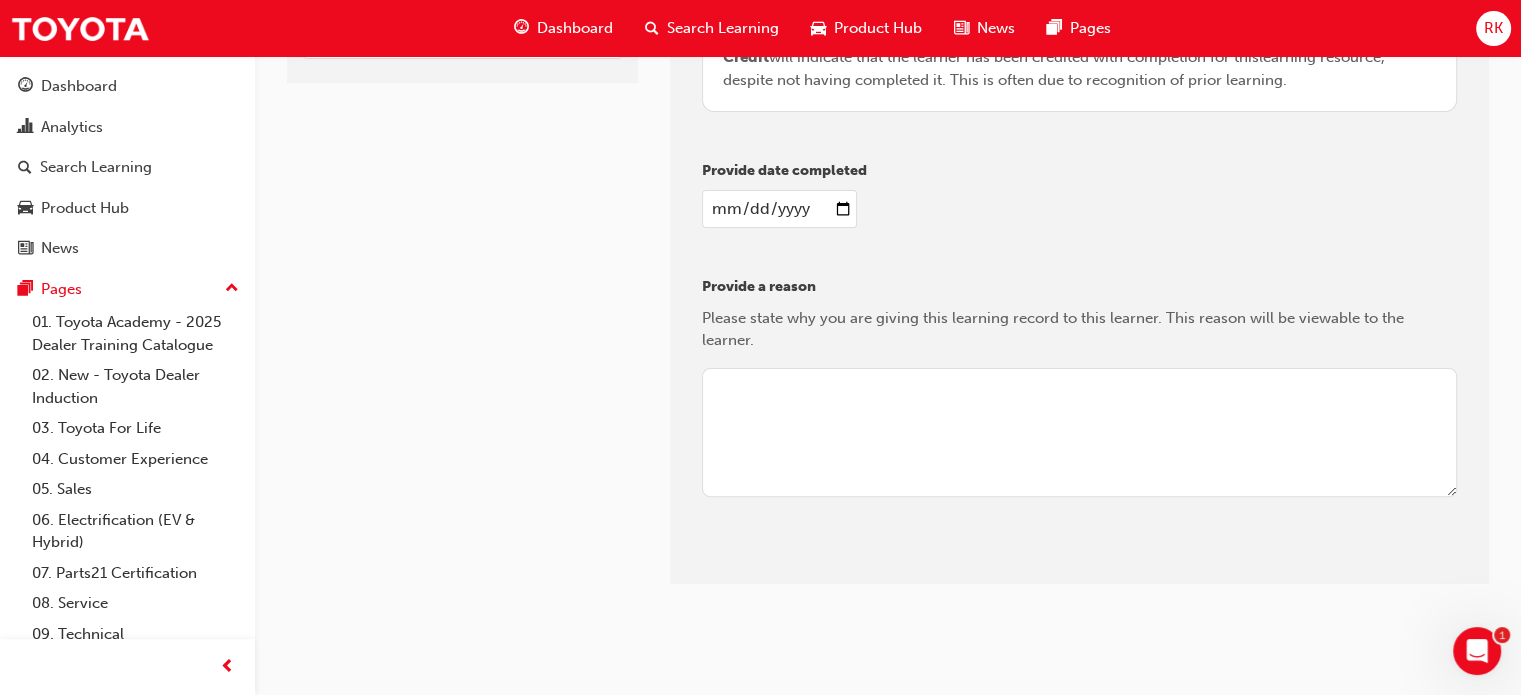 click at bounding box center (1079, 433) 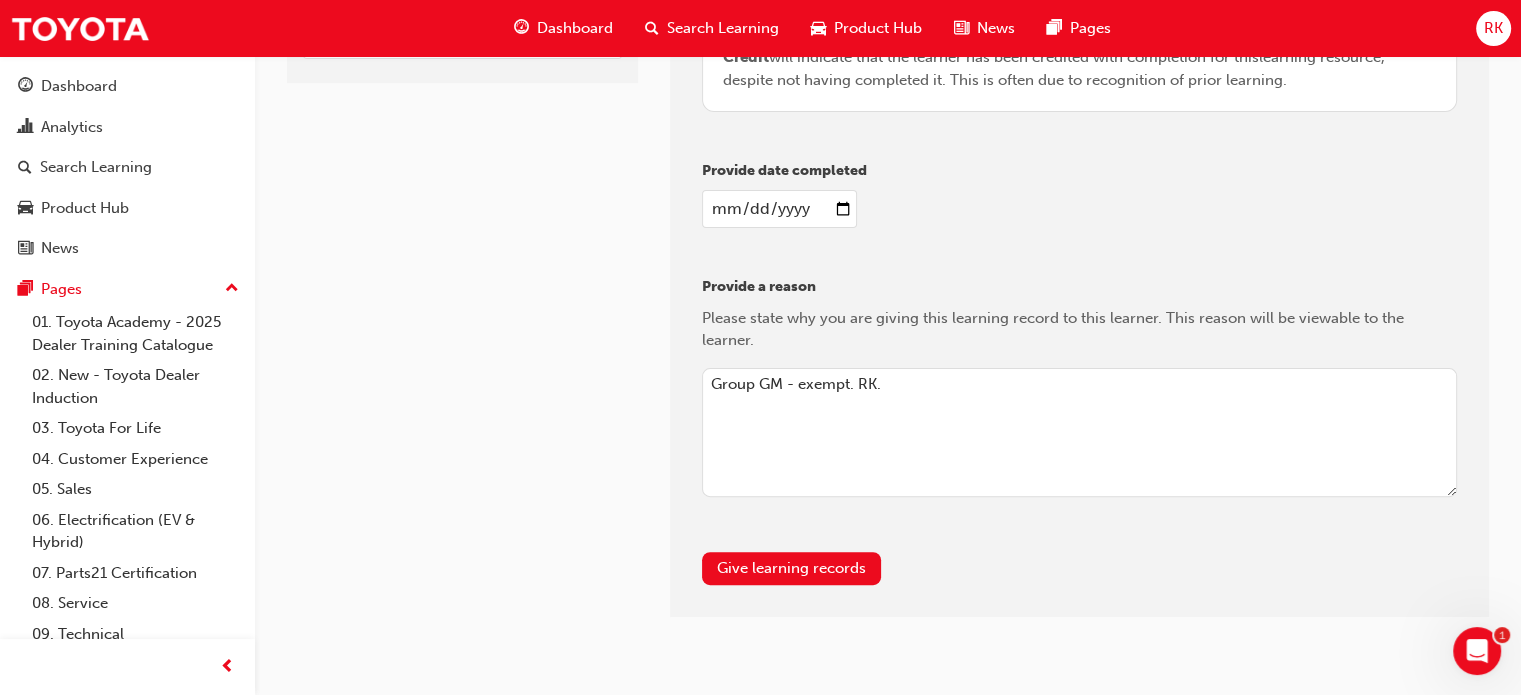 drag, startPoint x: 919, startPoint y: 393, endPoint x: 344, endPoint y: 398, distance: 575.0217 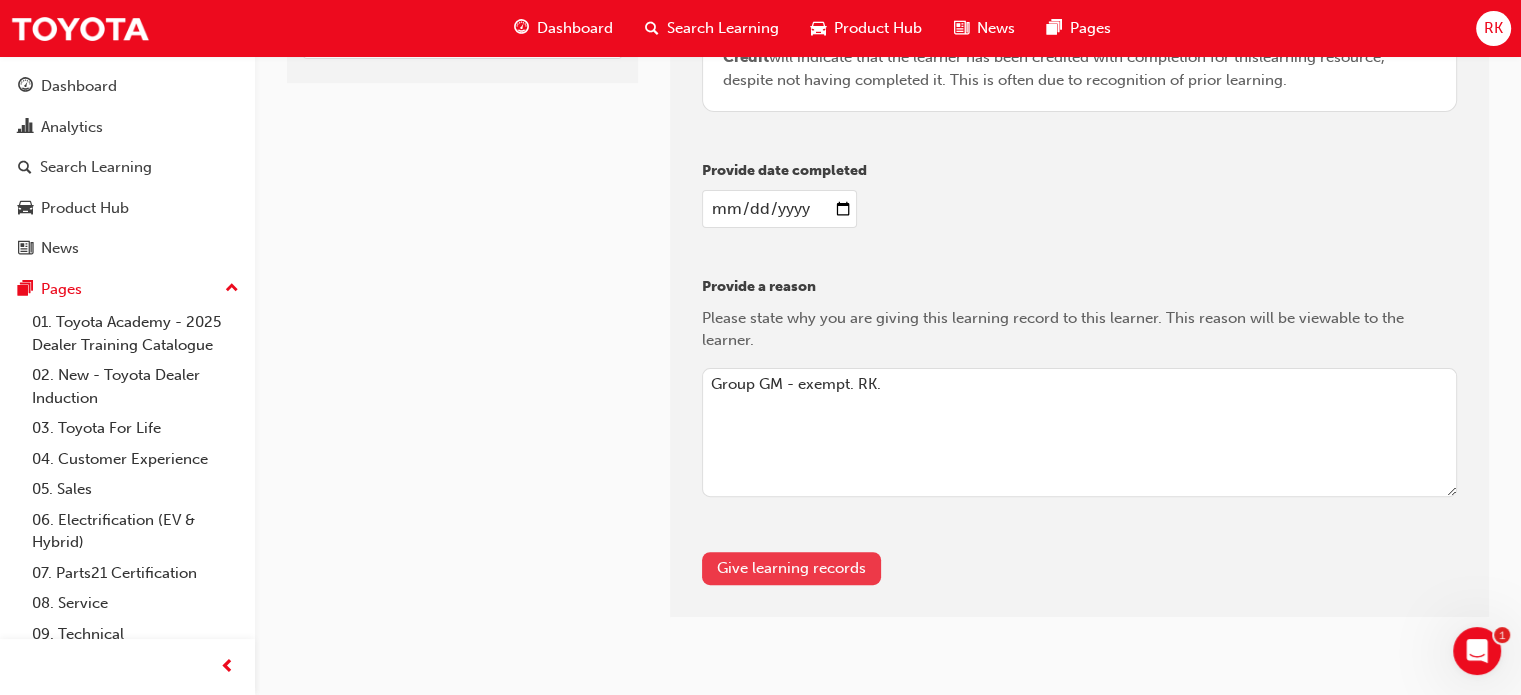 type on "Group GM - exempt. RK." 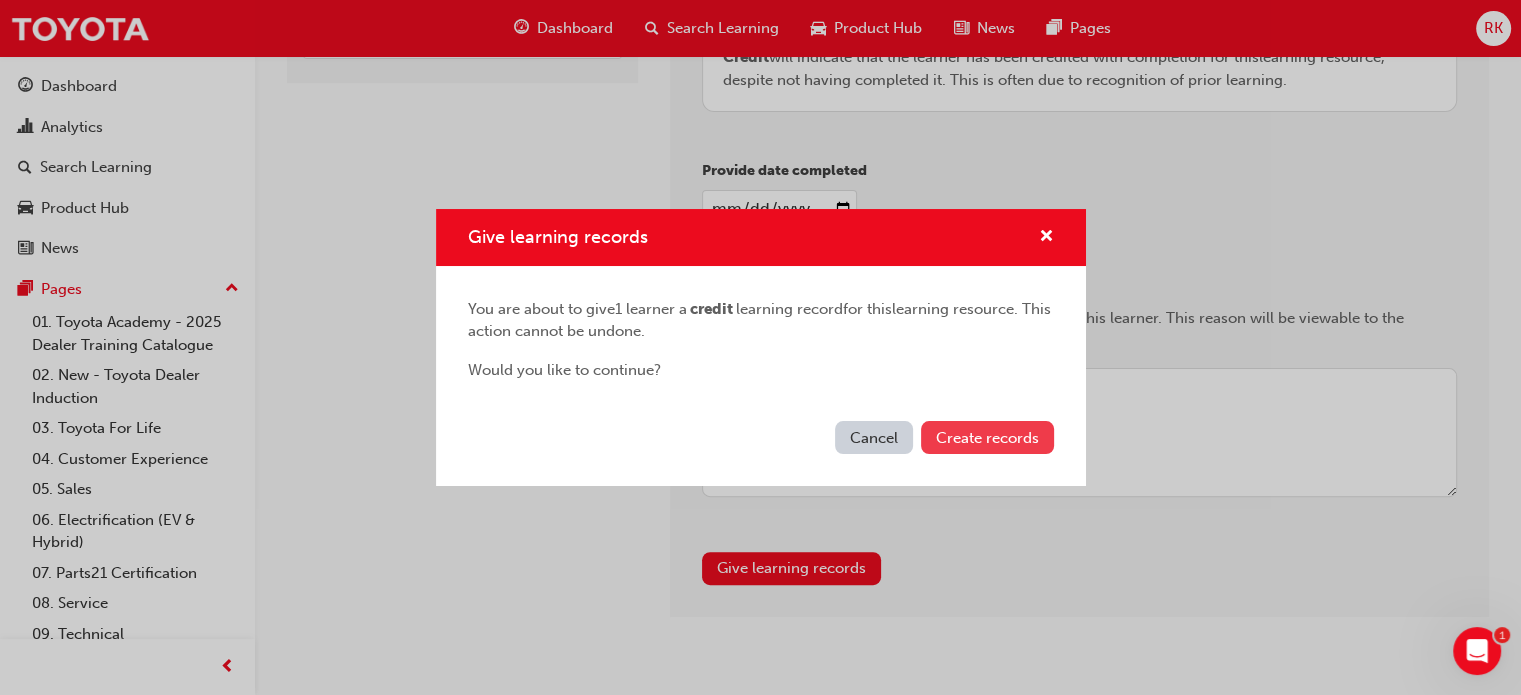 click on "Create records" at bounding box center [987, 438] 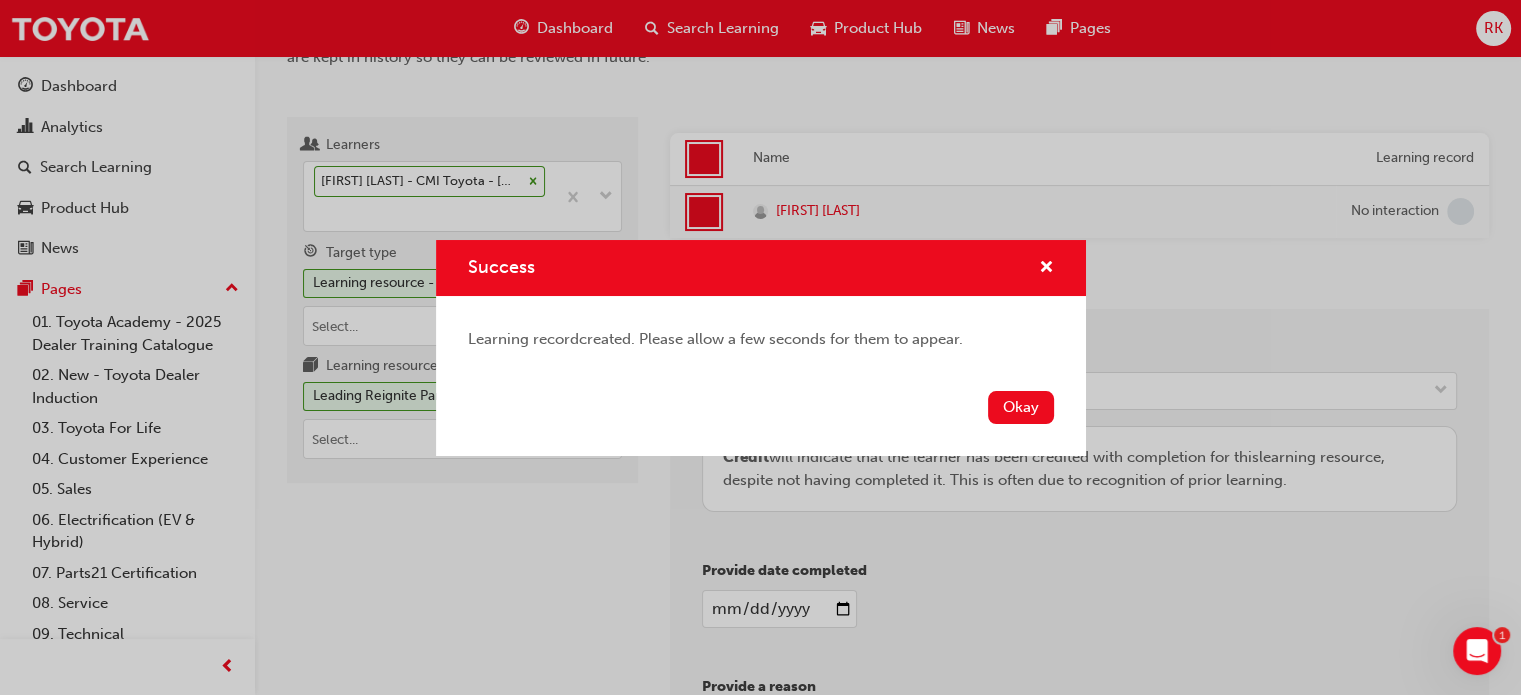 click on "Okay" at bounding box center (761, 419) 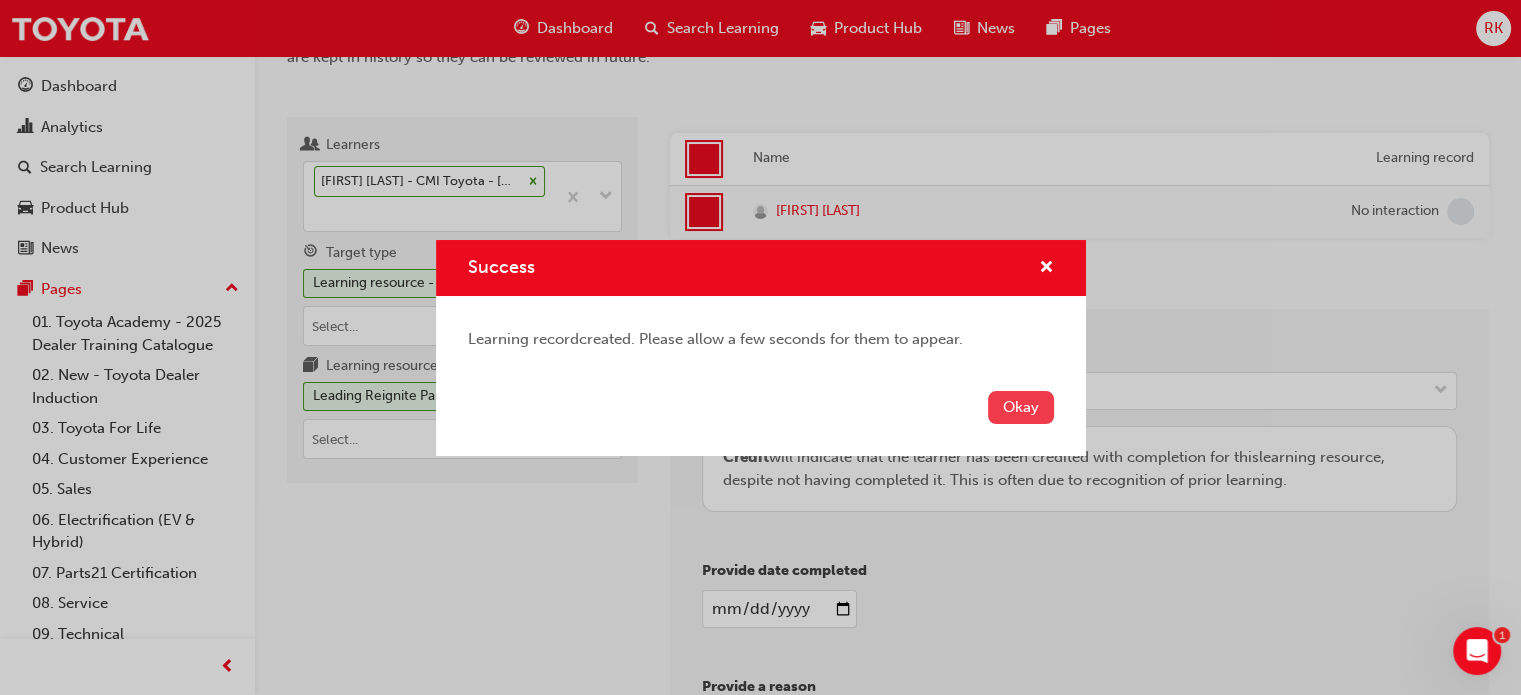click on "Okay" at bounding box center [1021, 407] 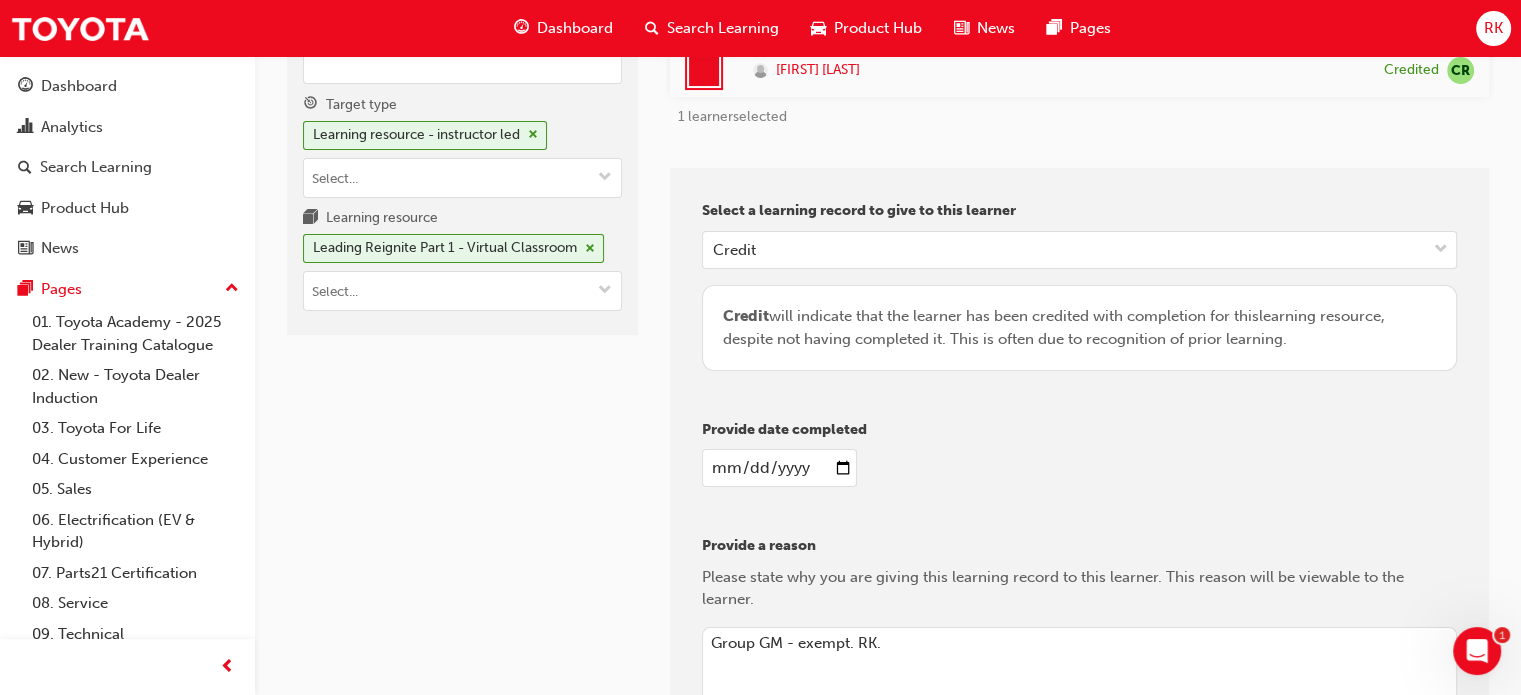 scroll, scrollTop: 0, scrollLeft: 0, axis: both 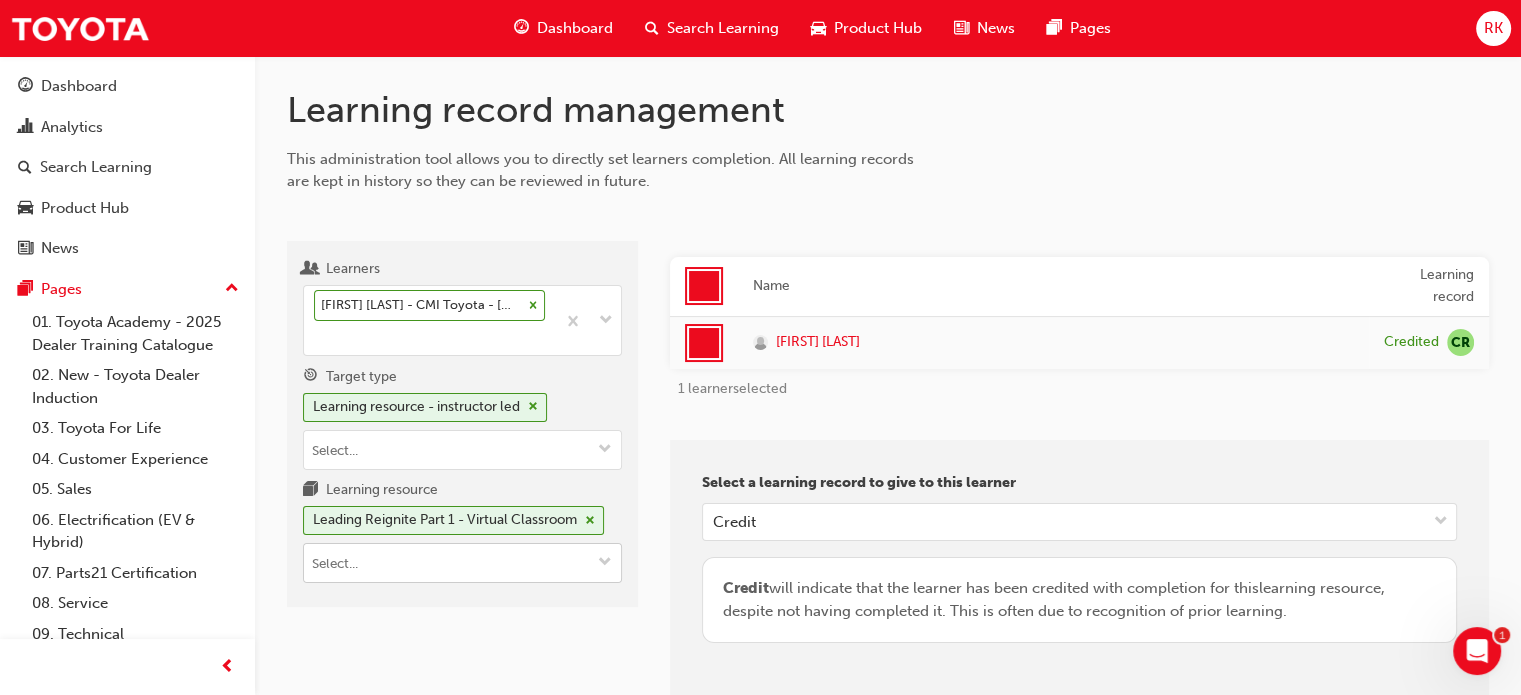 click at bounding box center (605, 563) 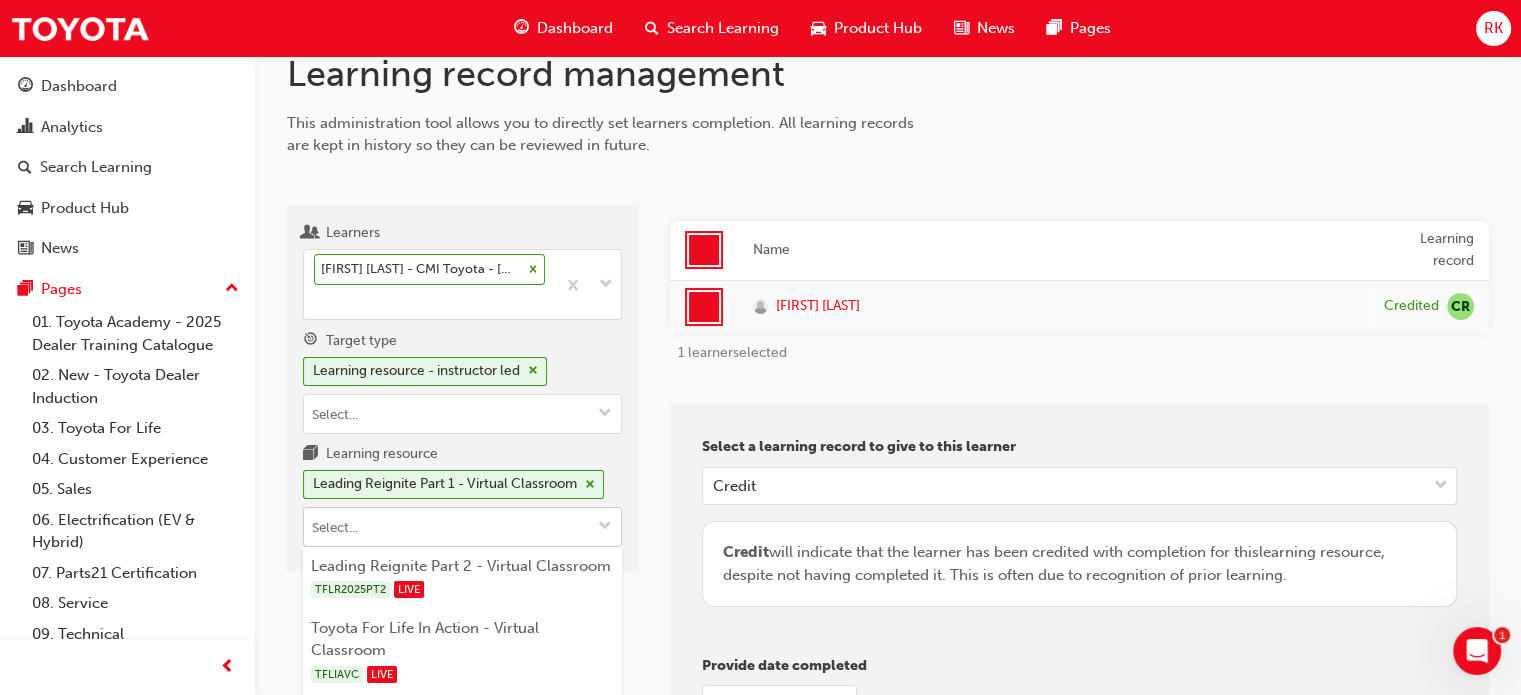 scroll, scrollTop: 100, scrollLeft: 0, axis: vertical 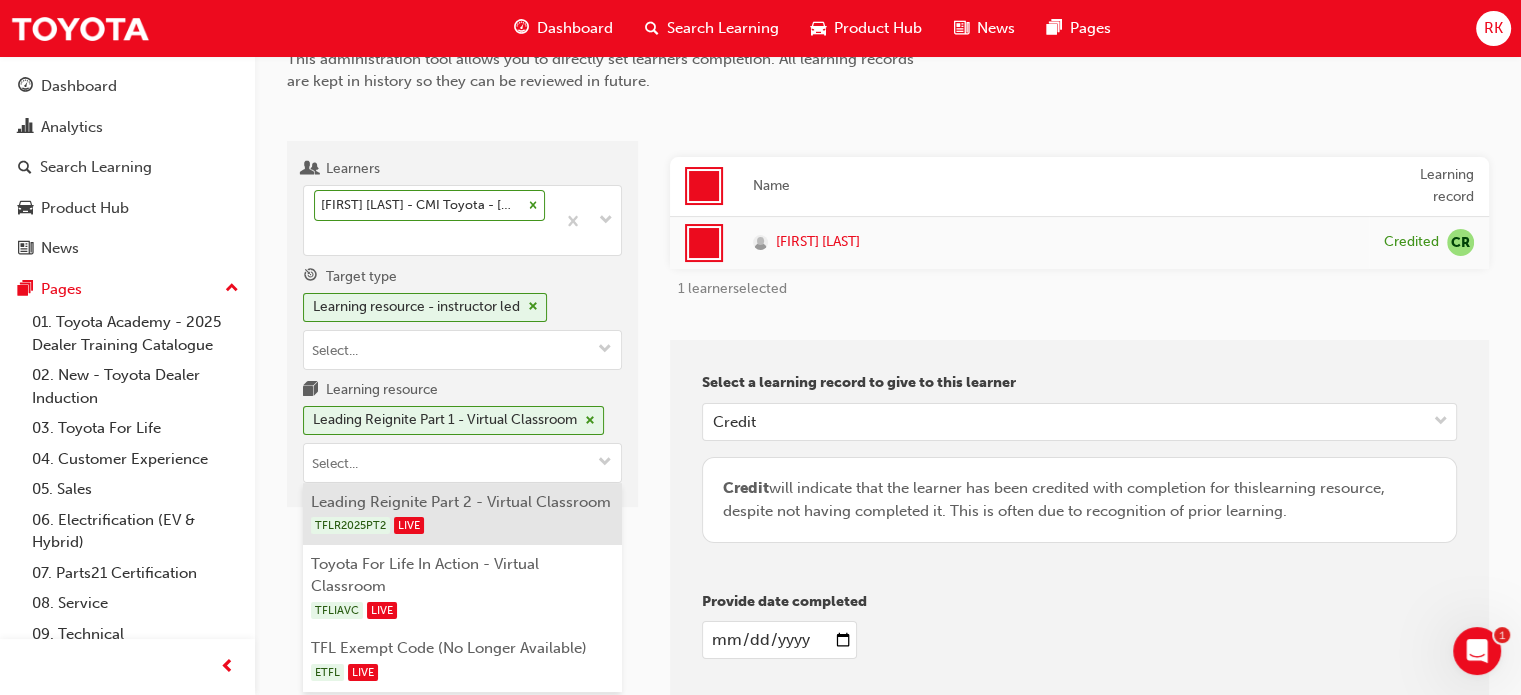 click on "TFLR2025PT2 LIVE" at bounding box center (463, 525) 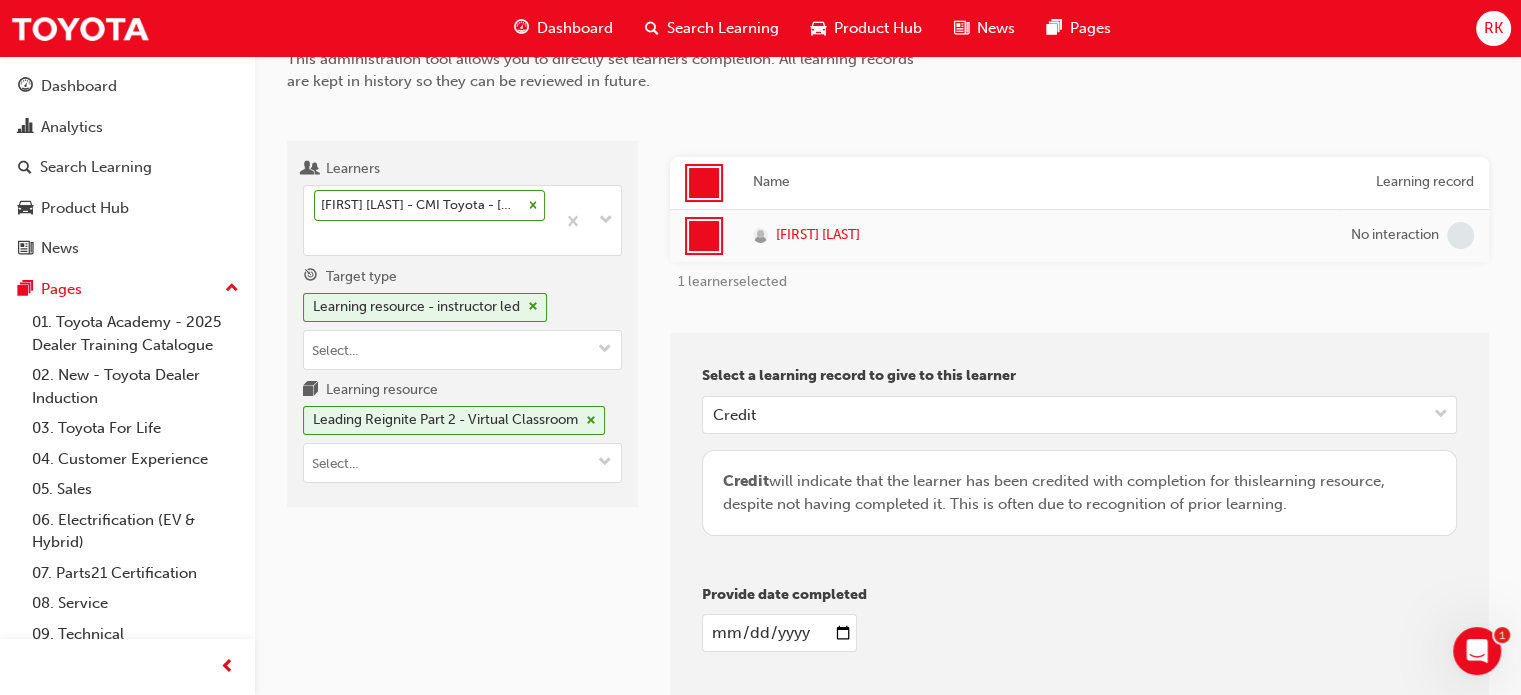 click on "[DATE]" at bounding box center [1079, 633] 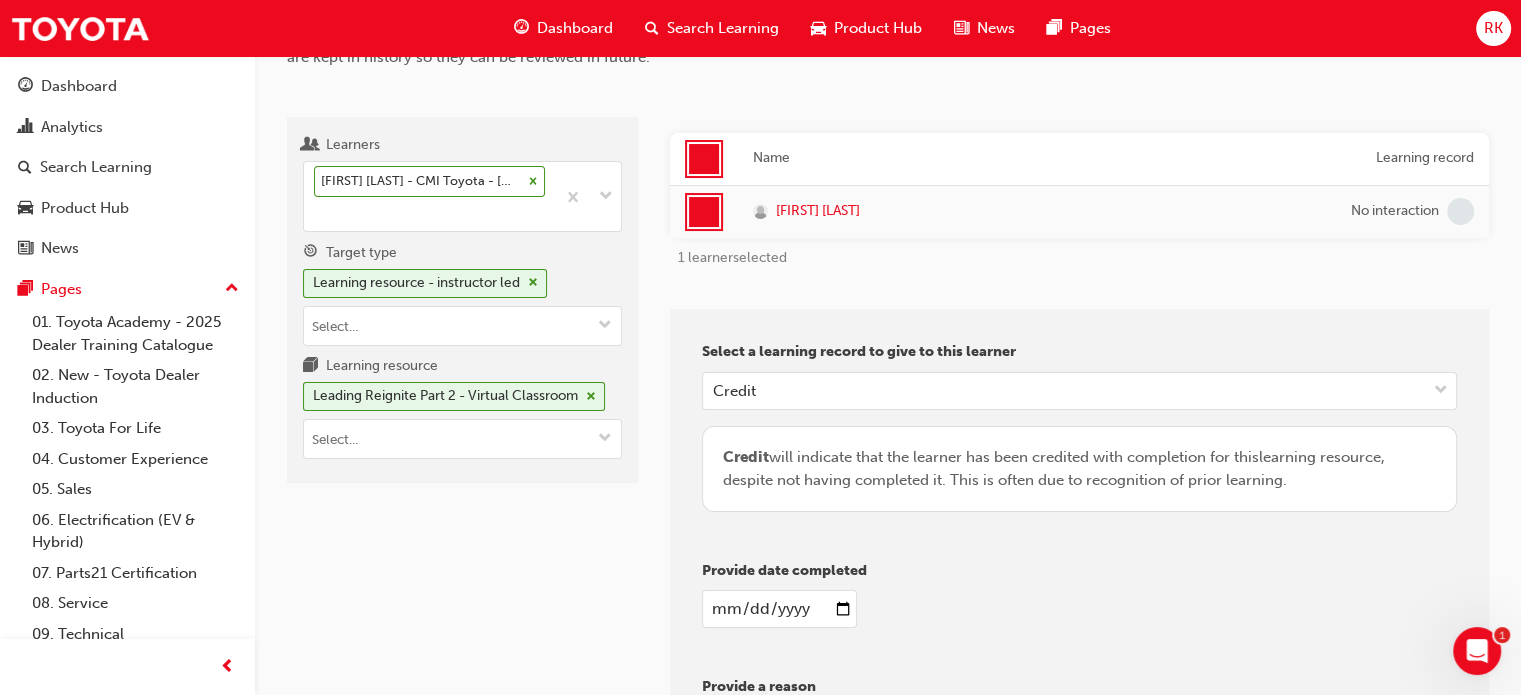 scroll, scrollTop: 557, scrollLeft: 0, axis: vertical 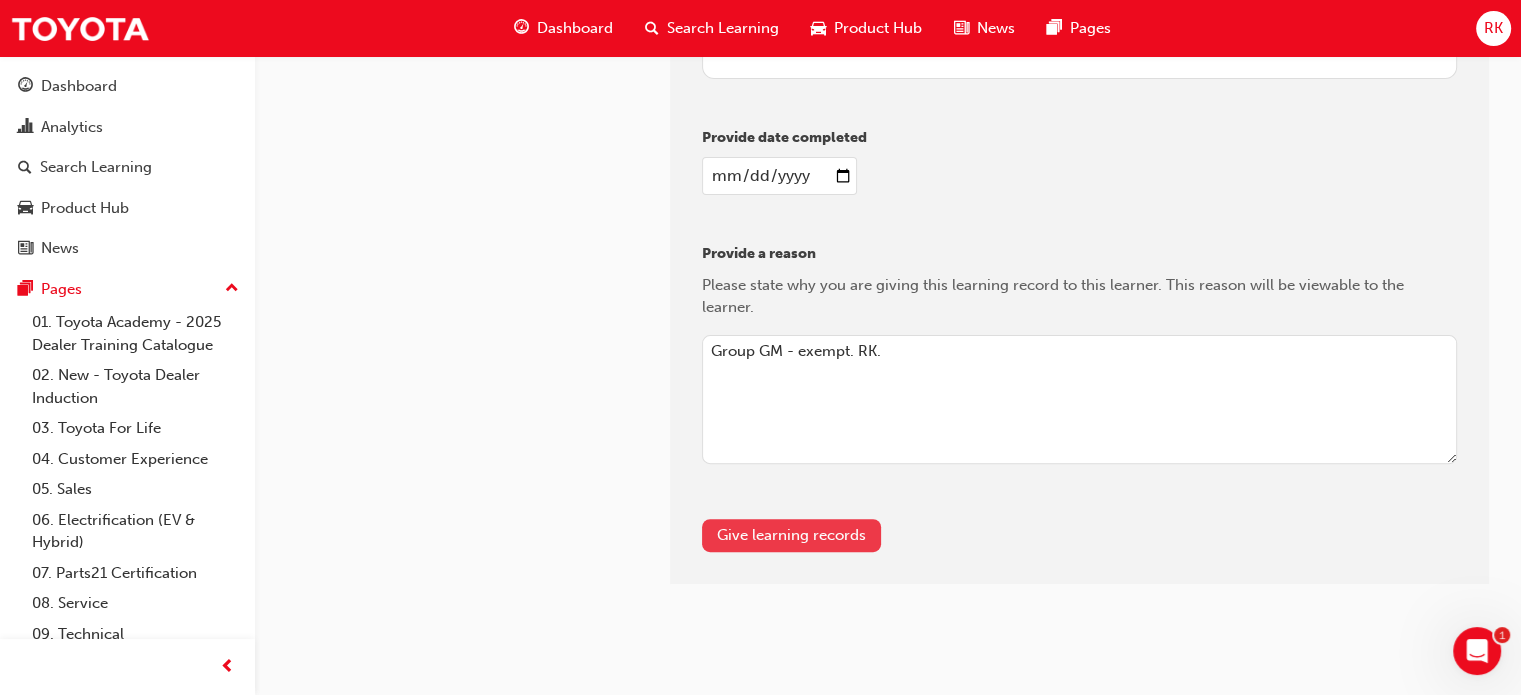 click on "Give learning records" at bounding box center [791, 535] 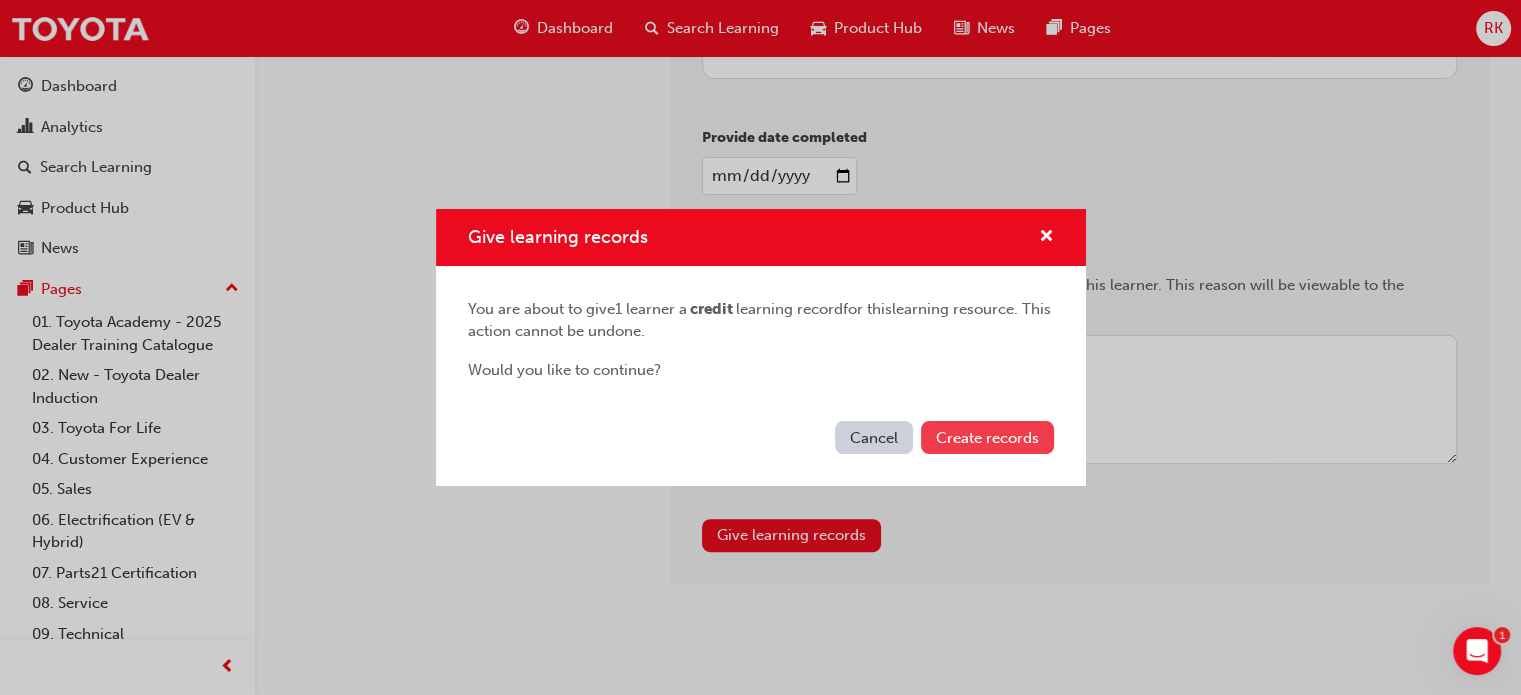 click on "Create records" at bounding box center (987, 437) 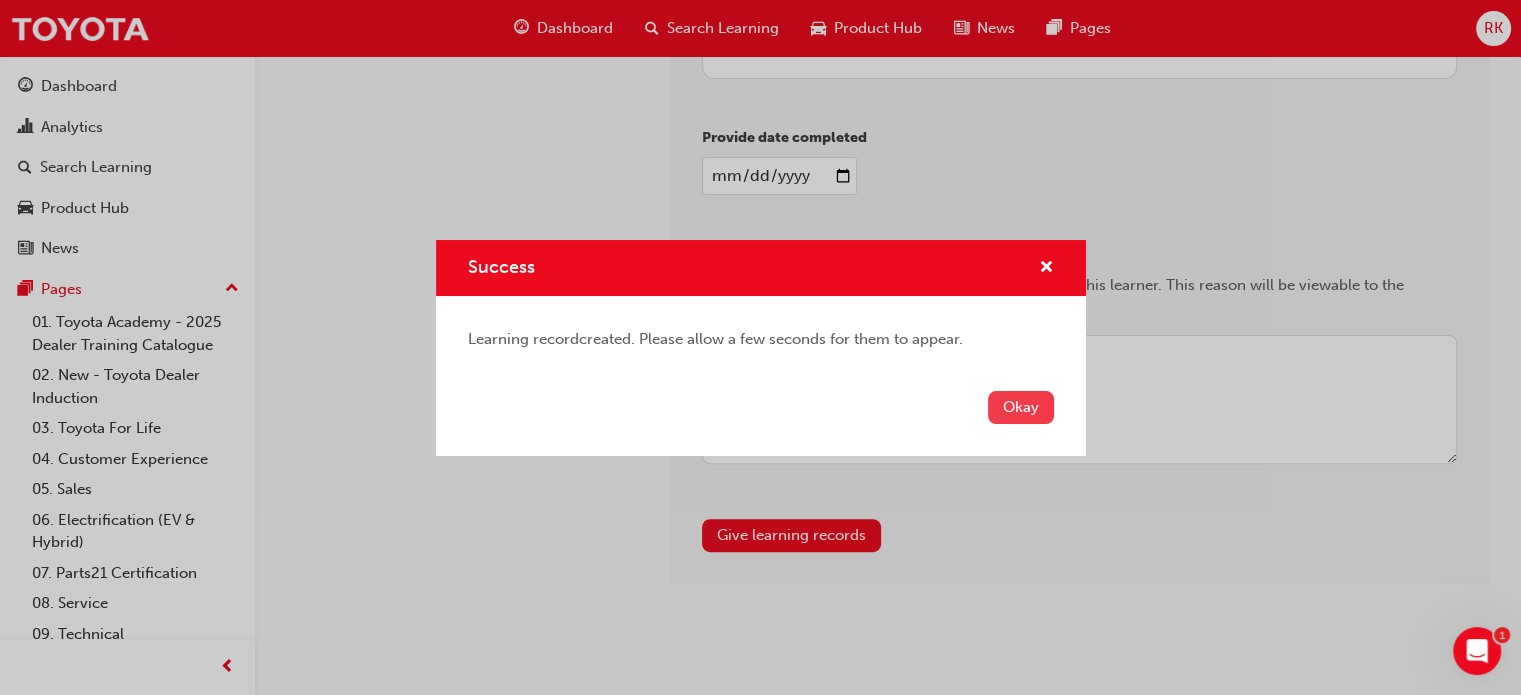 click on "Okay" at bounding box center (1021, 407) 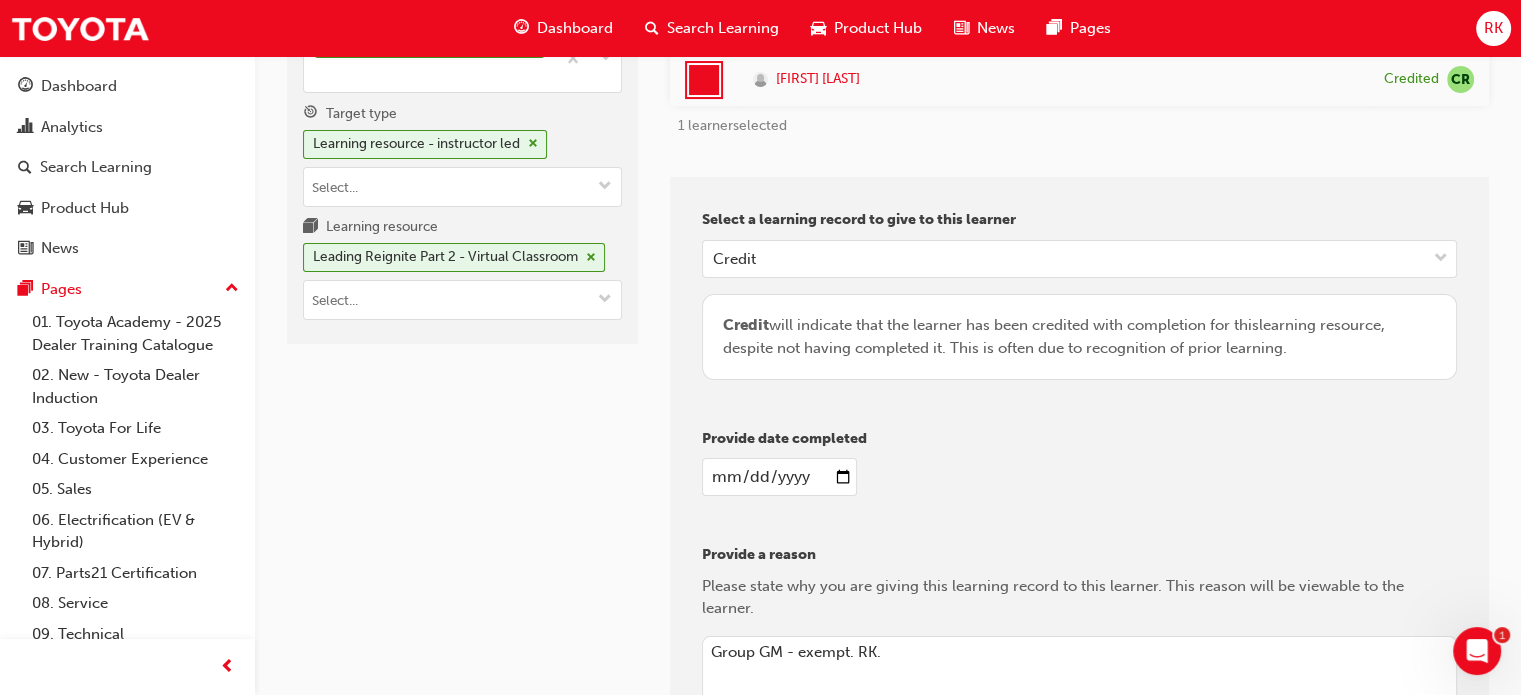 scroll, scrollTop: 0, scrollLeft: 0, axis: both 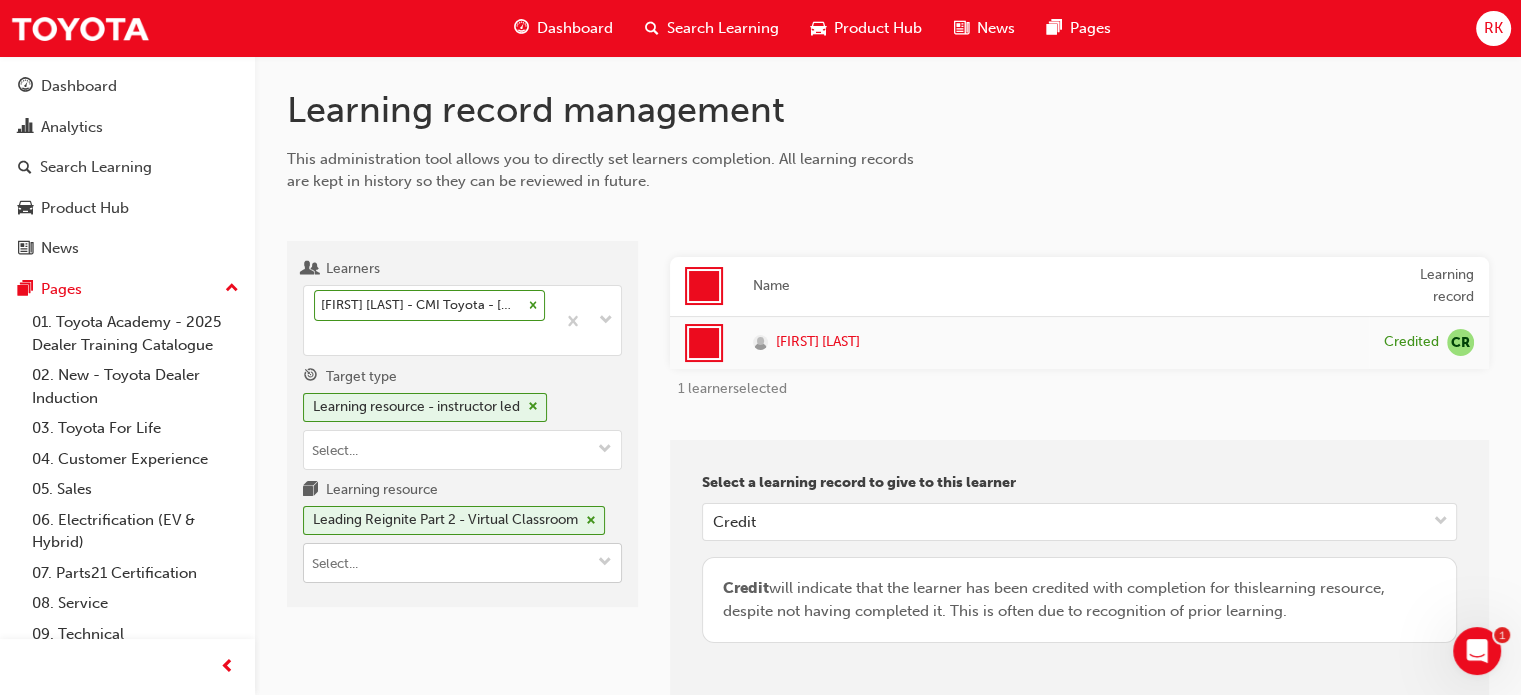 click at bounding box center (605, 563) 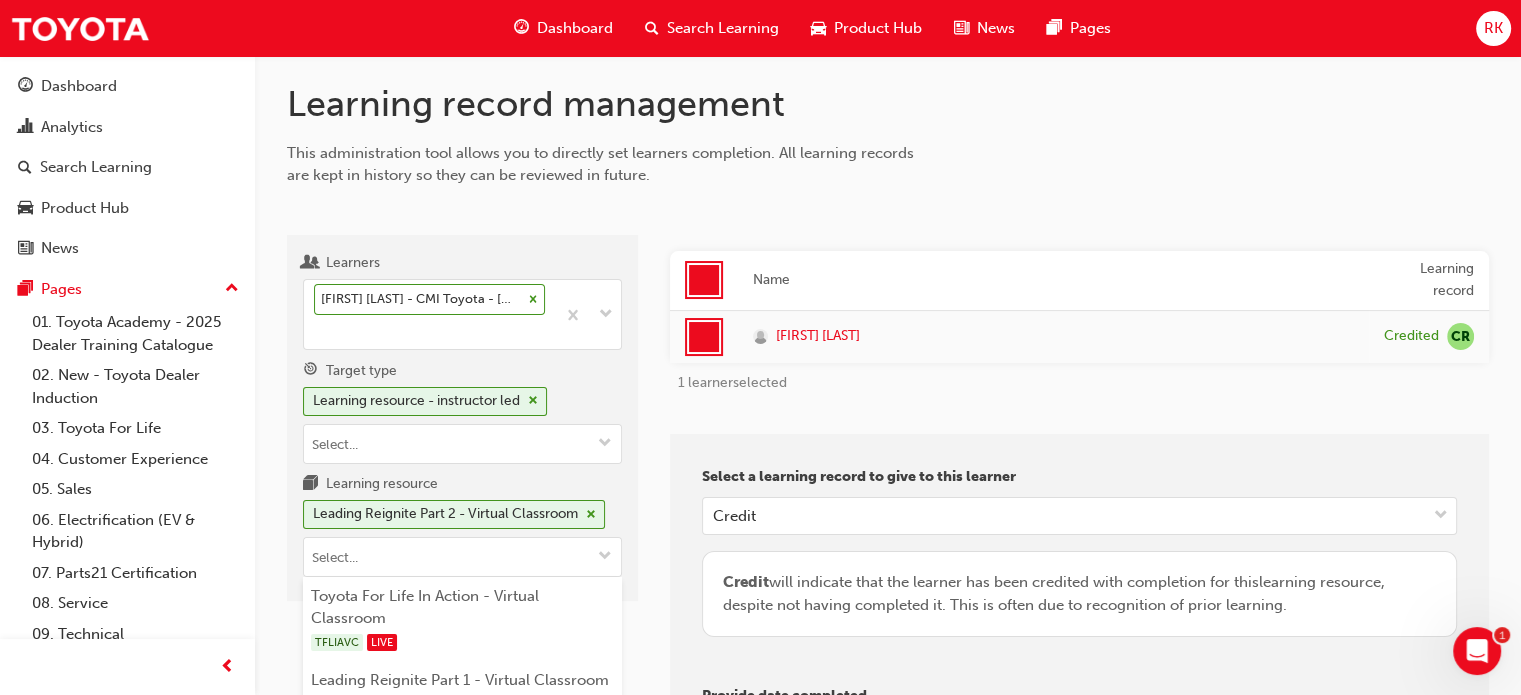scroll, scrollTop: 200, scrollLeft: 0, axis: vertical 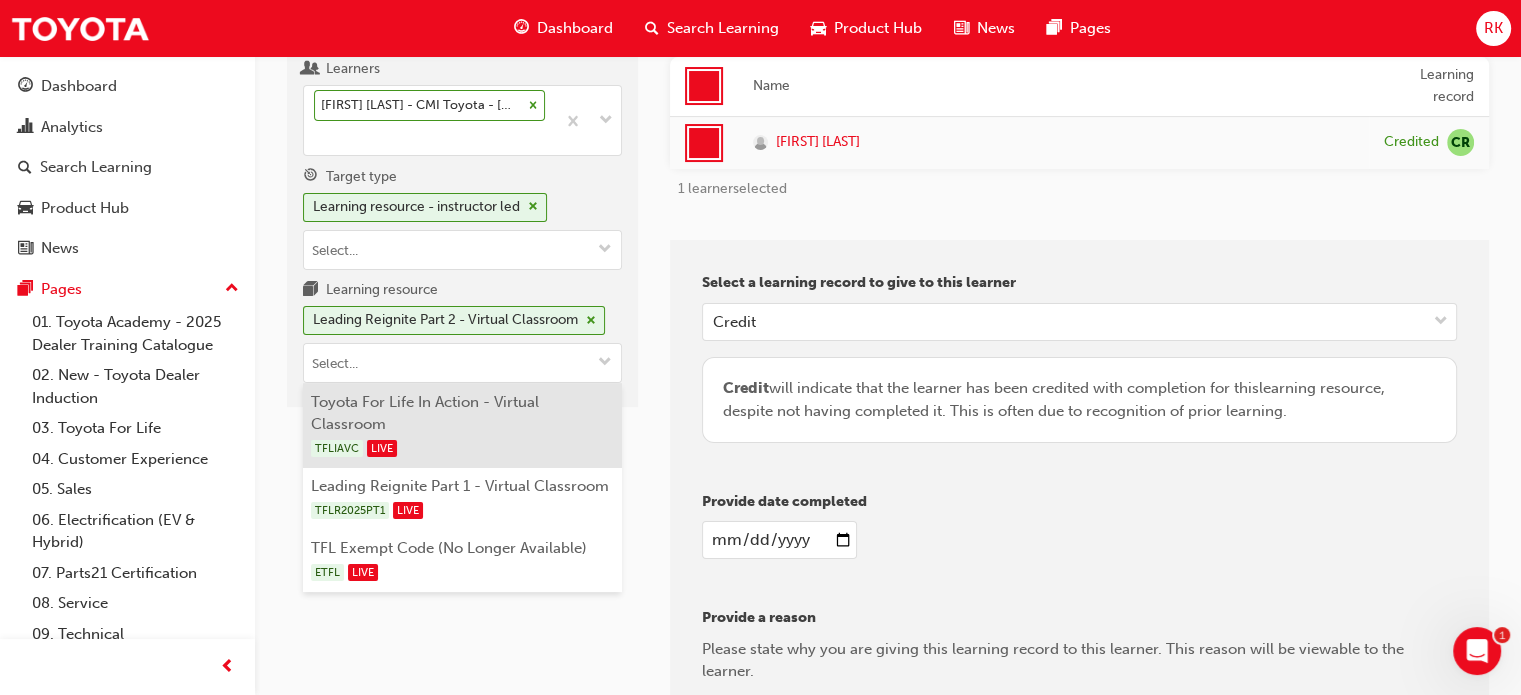 click on "Toyota For Life In Action - Virtual Classroom TFLIAVC LIVE" at bounding box center [462, 425] 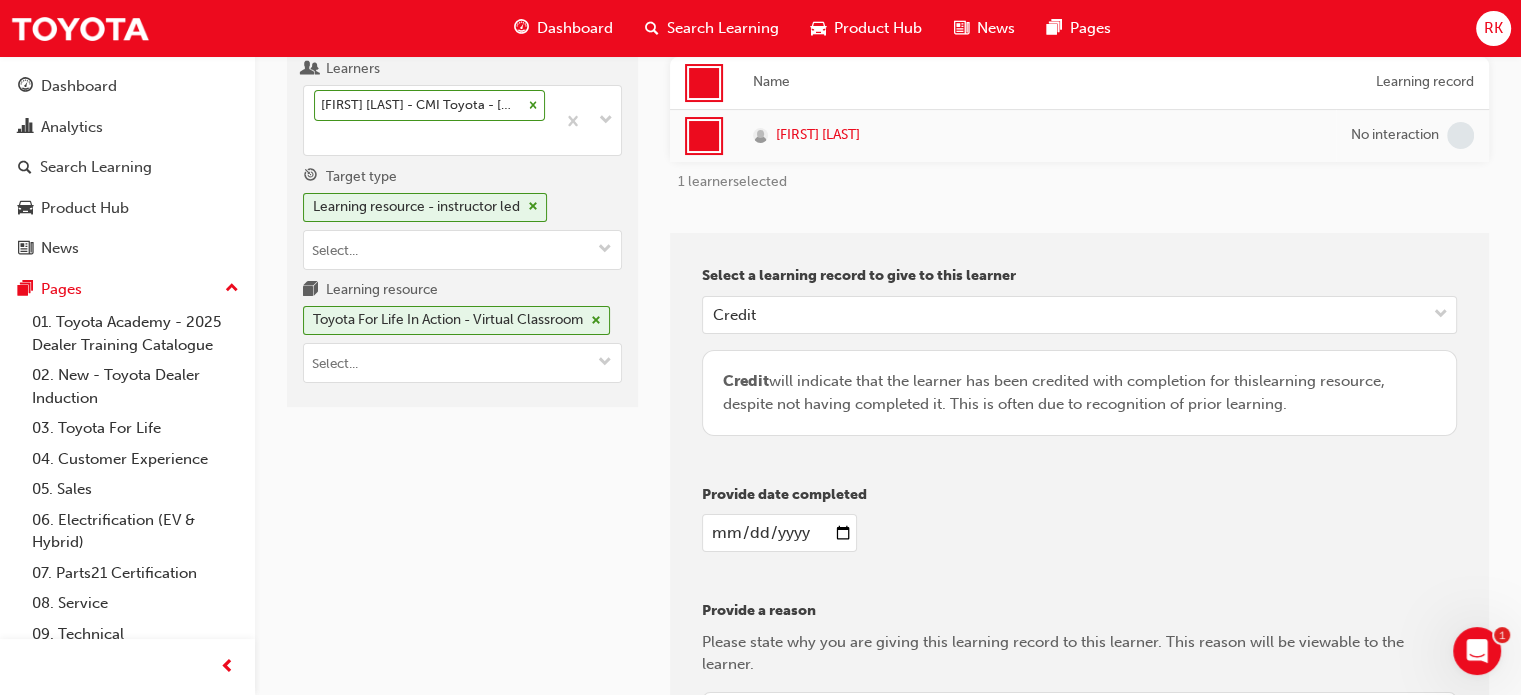 click on "Learners [FIRST] [LAST] - CMI Toyota - [CITY] Target type Learning resource - instructor led Learning resource Toyota For Life In Action - Virtual Classroom" at bounding box center [462, 491] 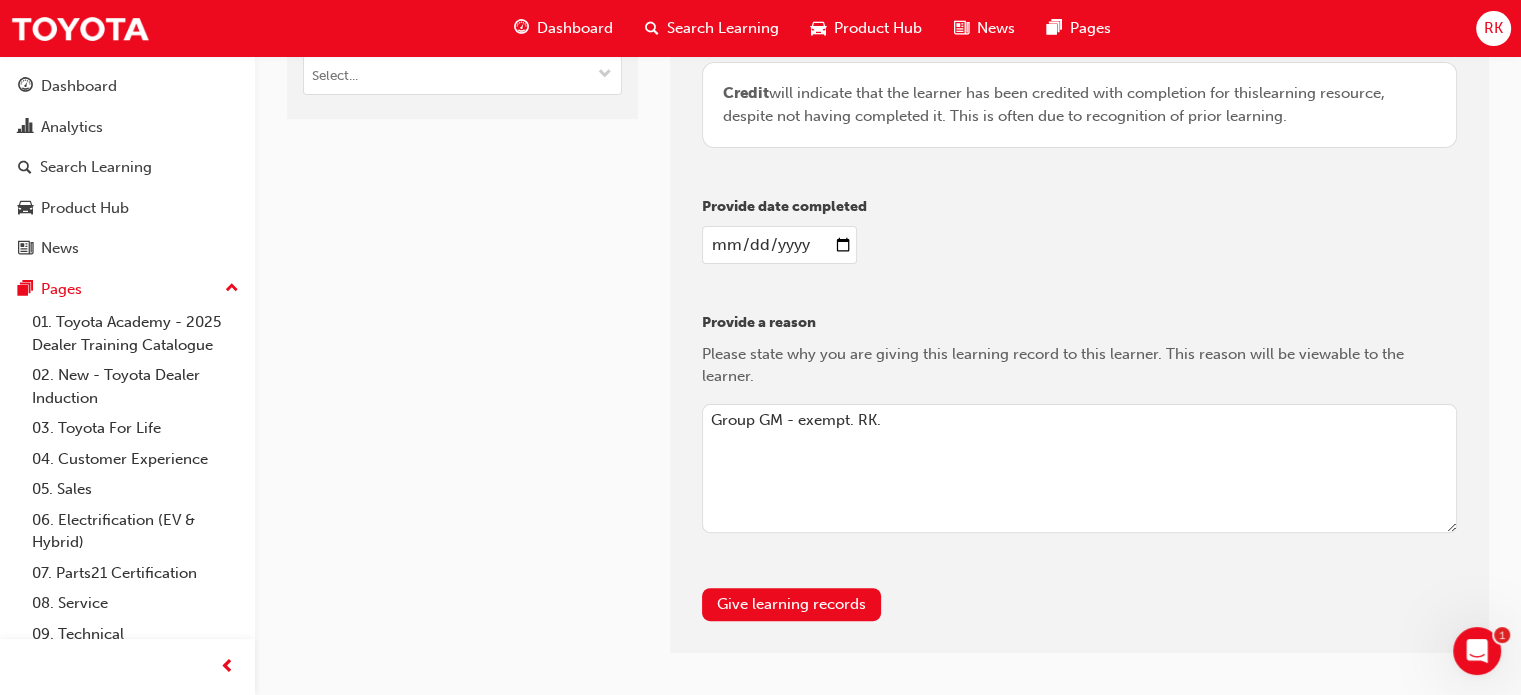 scroll, scrollTop: 557, scrollLeft: 0, axis: vertical 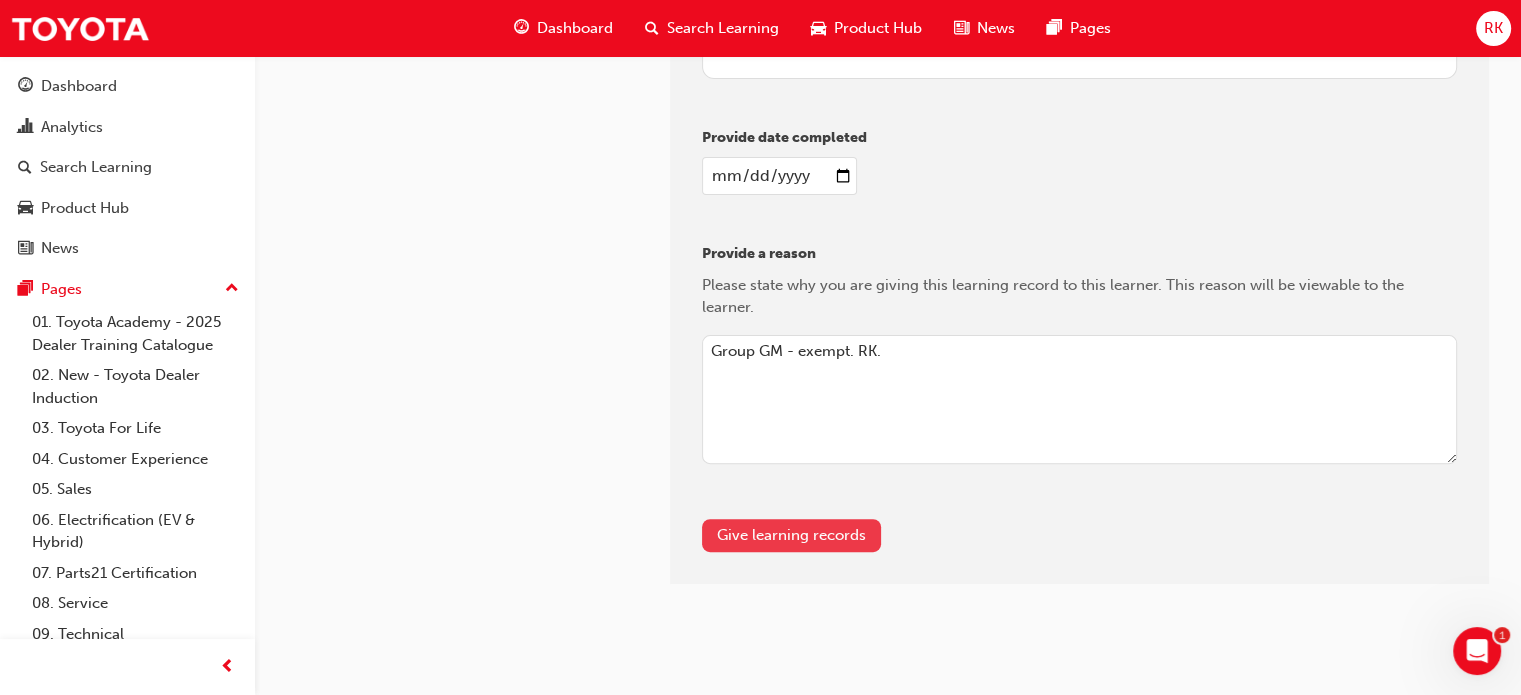 click on "Give learning records" at bounding box center (791, 535) 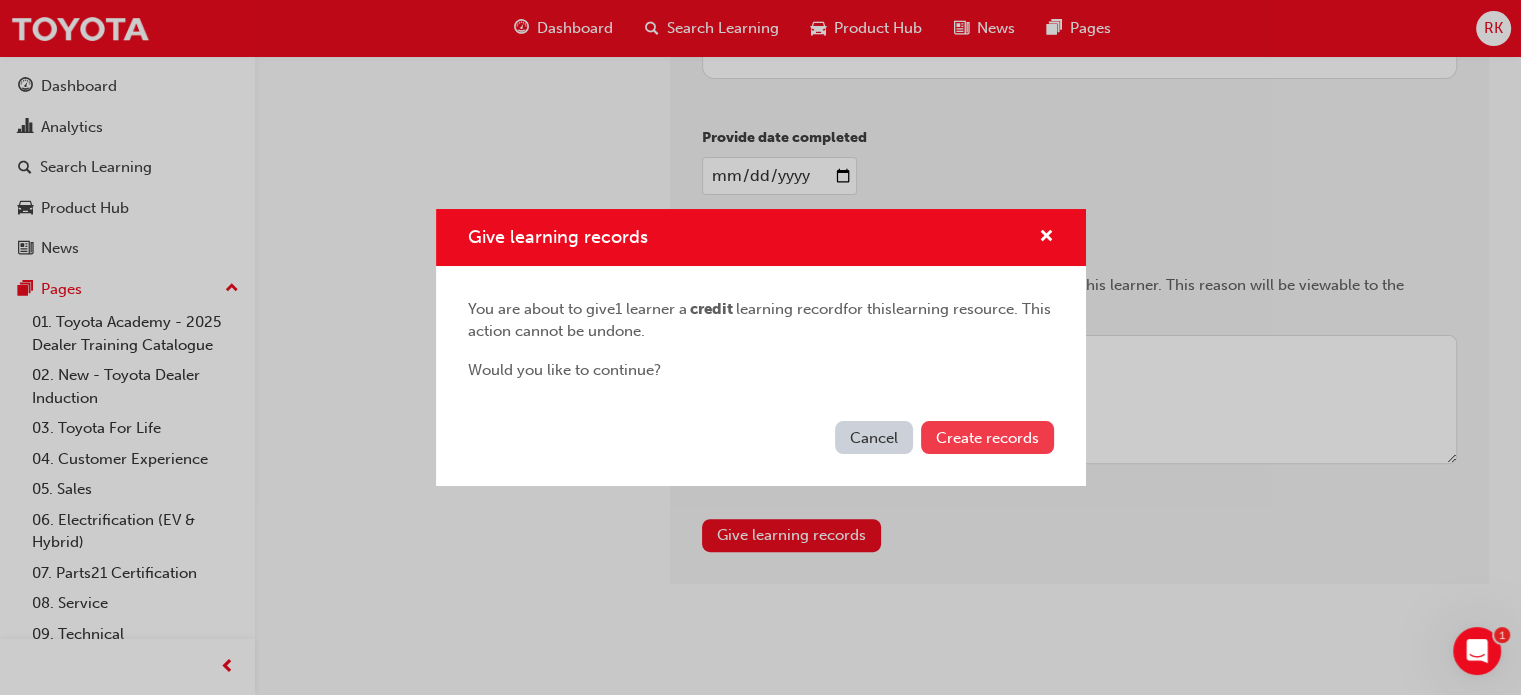 click on "Create records" at bounding box center (987, 438) 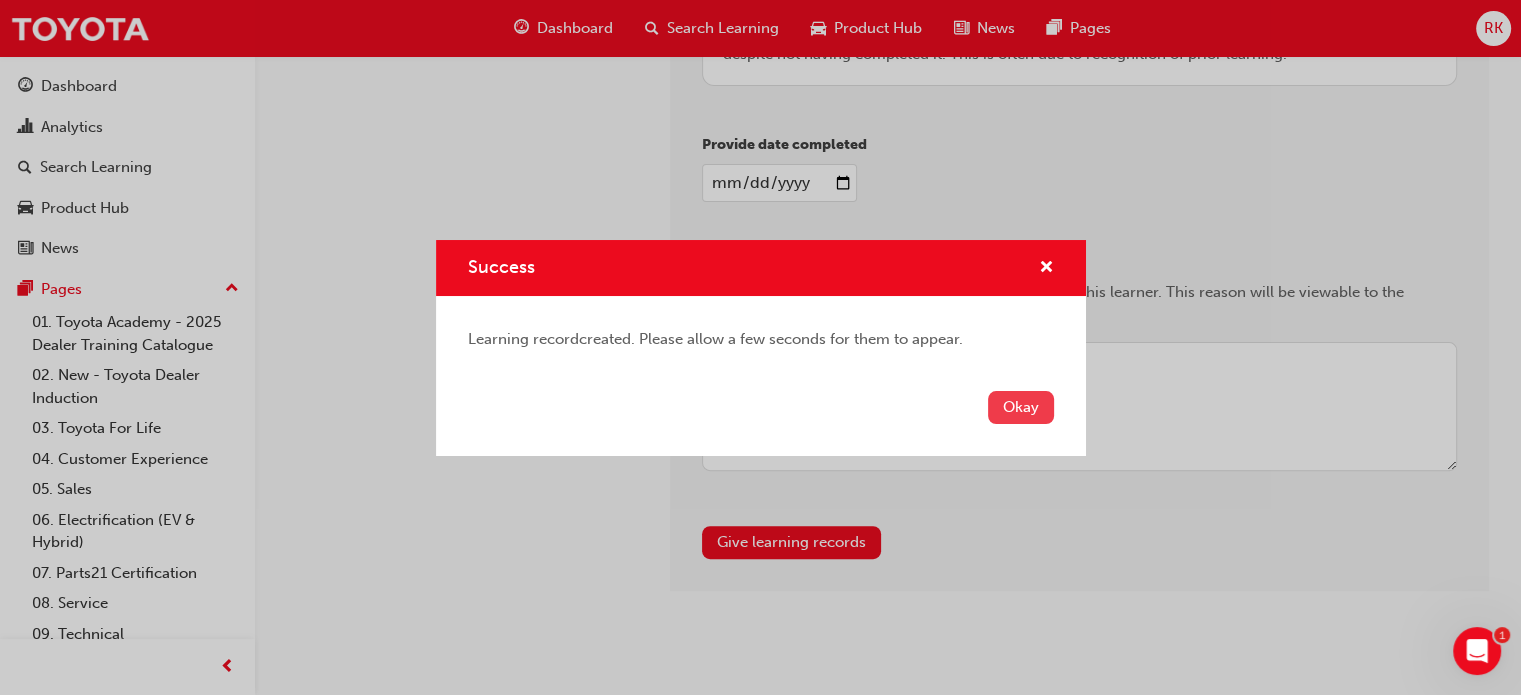 click on "Okay" at bounding box center (1021, 407) 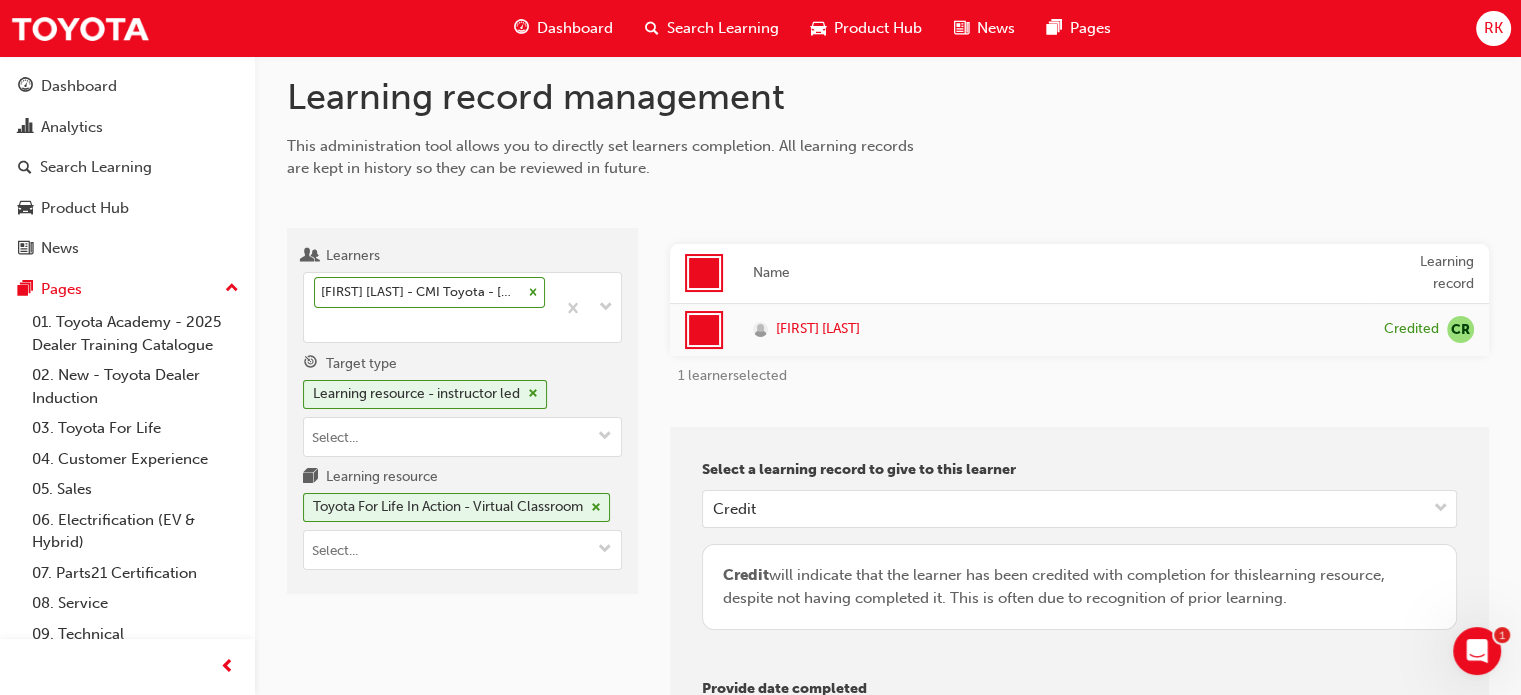scroll, scrollTop: 0, scrollLeft: 0, axis: both 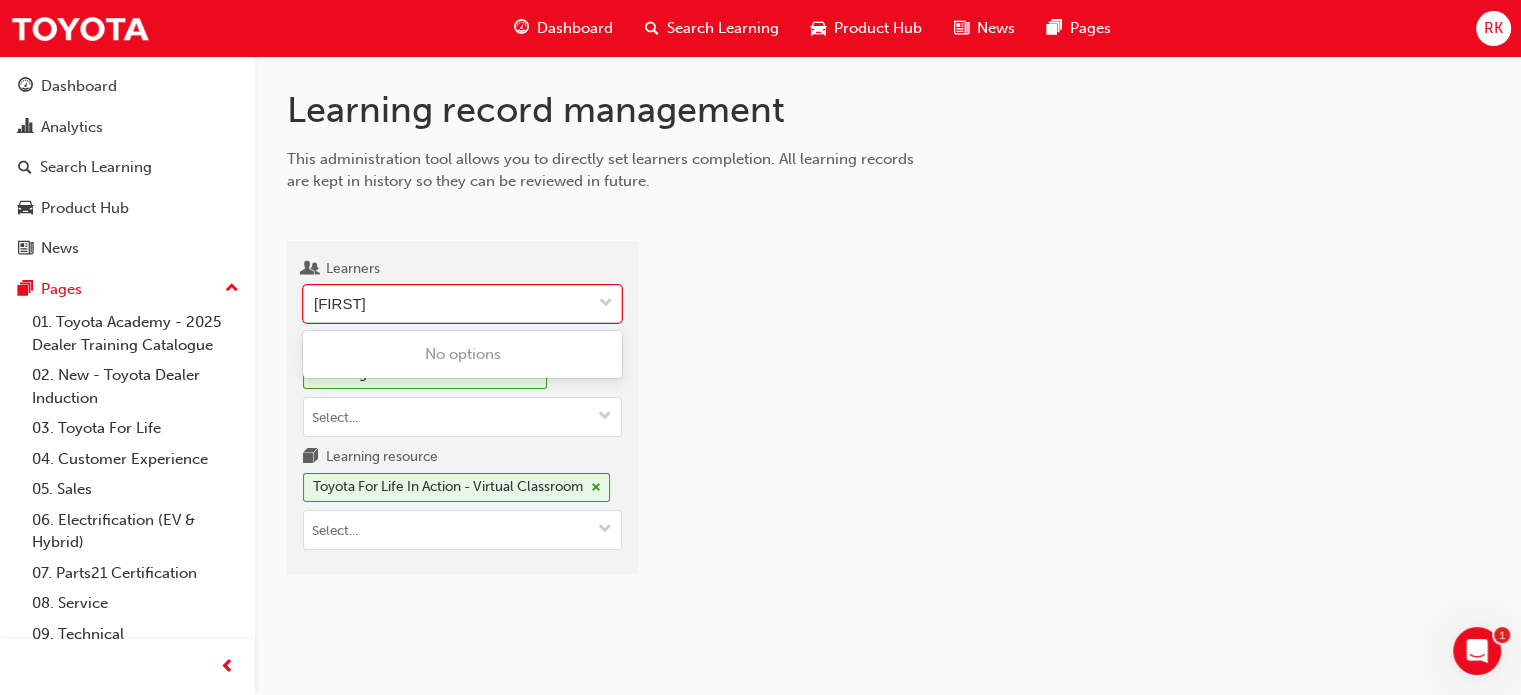 type on "[FIRST] [LAST]" 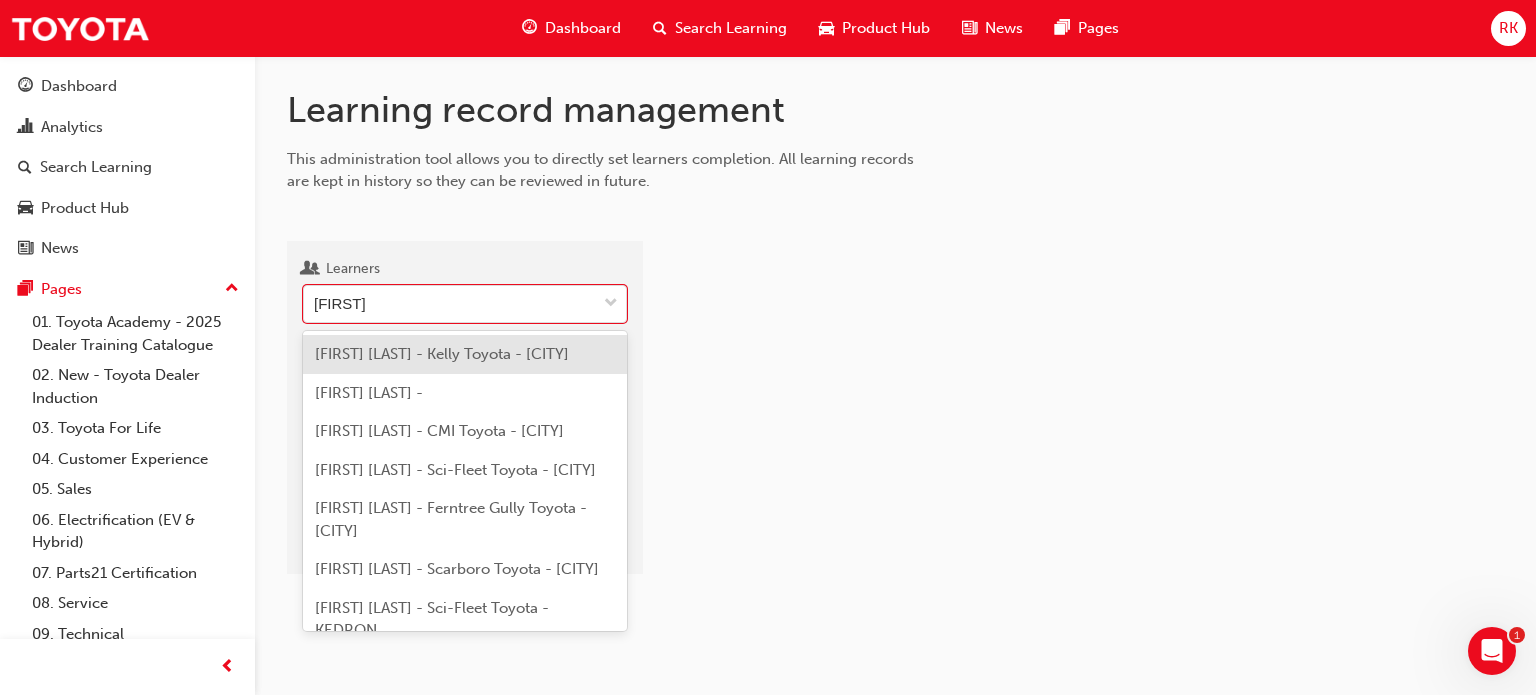 type on "[FIRST]" 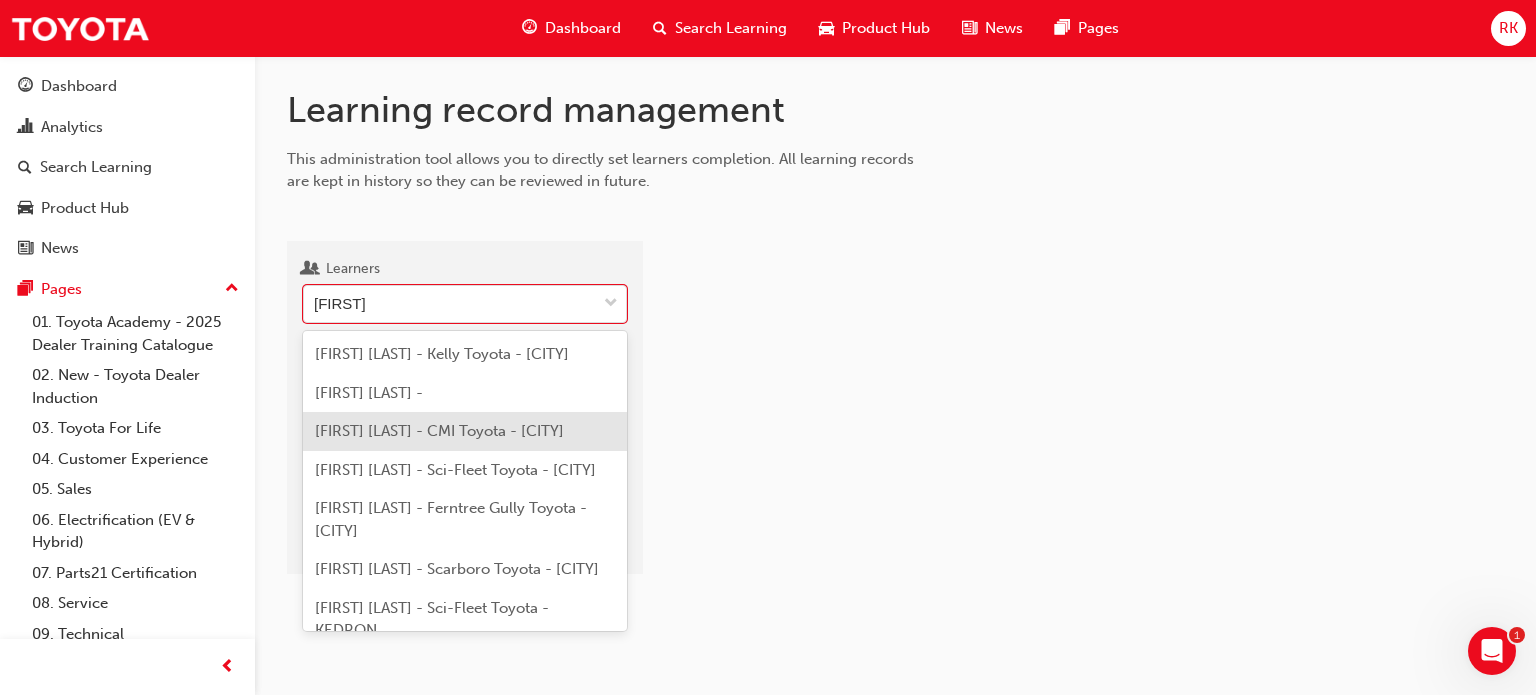 click on "[FIRST] [LAST] - CMI Toyota - [CITY]" at bounding box center (439, 431) 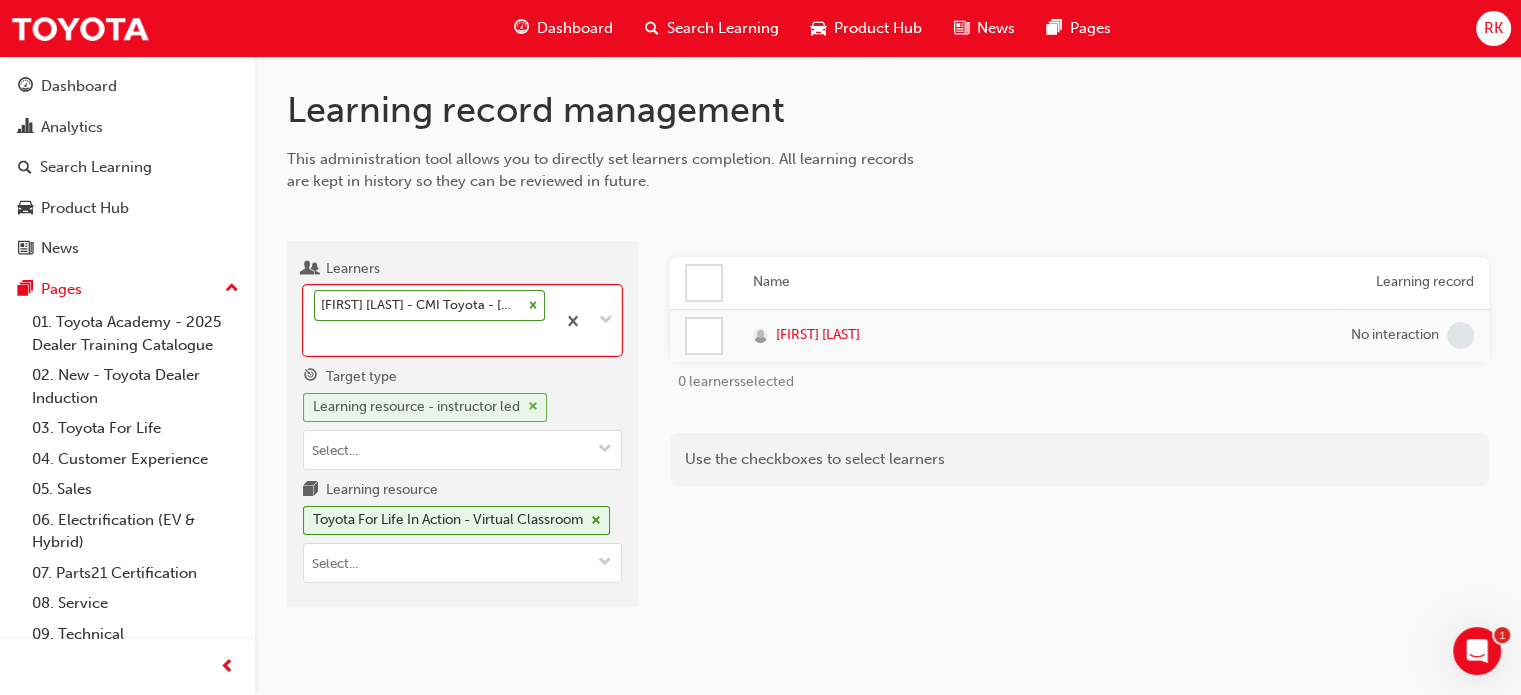 click at bounding box center (533, 407) 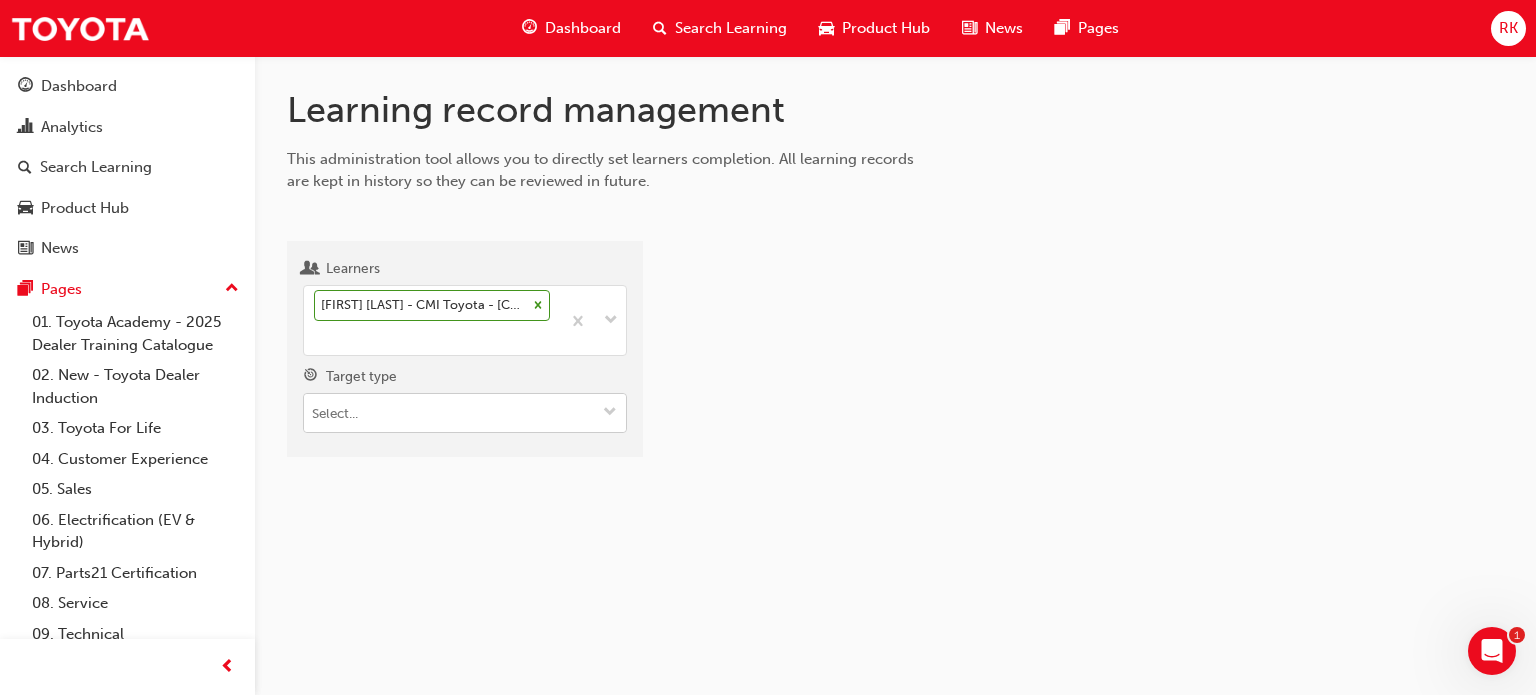 click at bounding box center (610, 413) 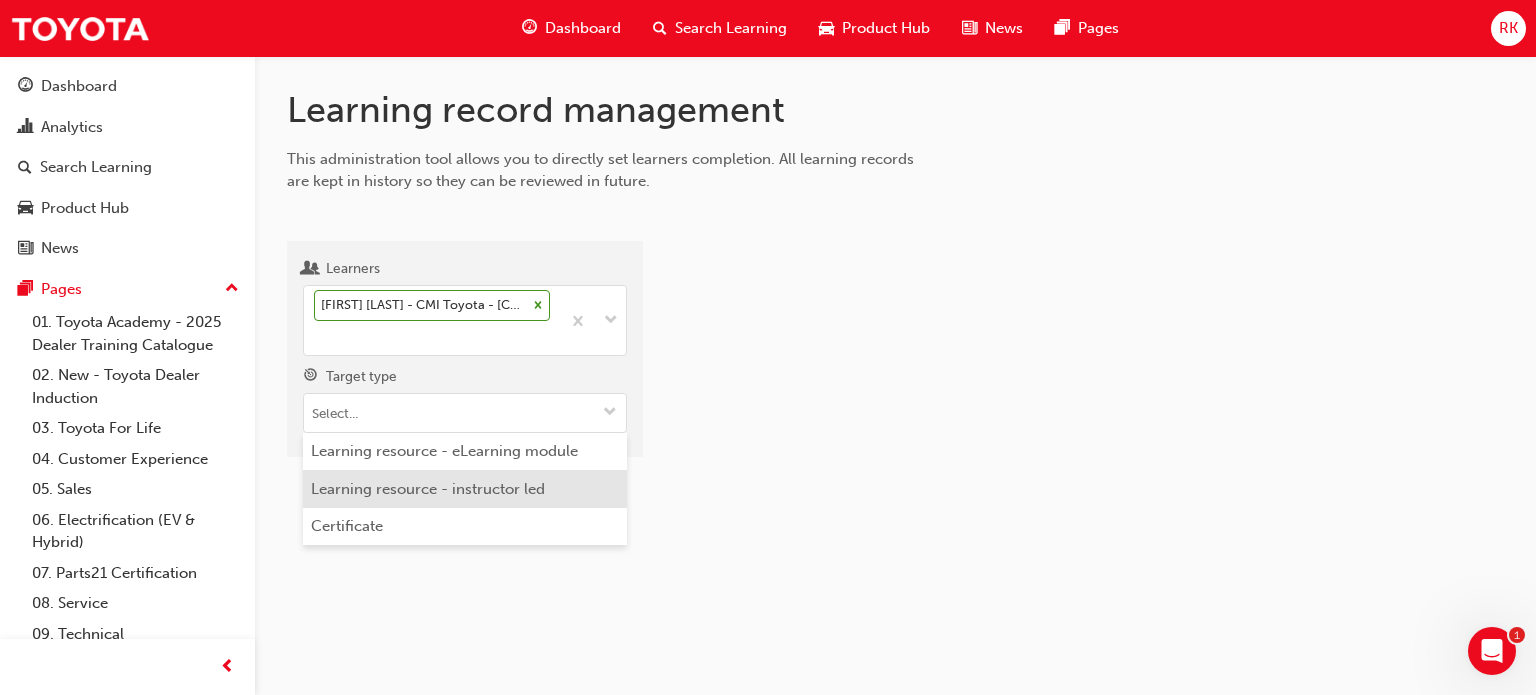 click on "Learning resource - eLearning module" at bounding box center (465, 452) 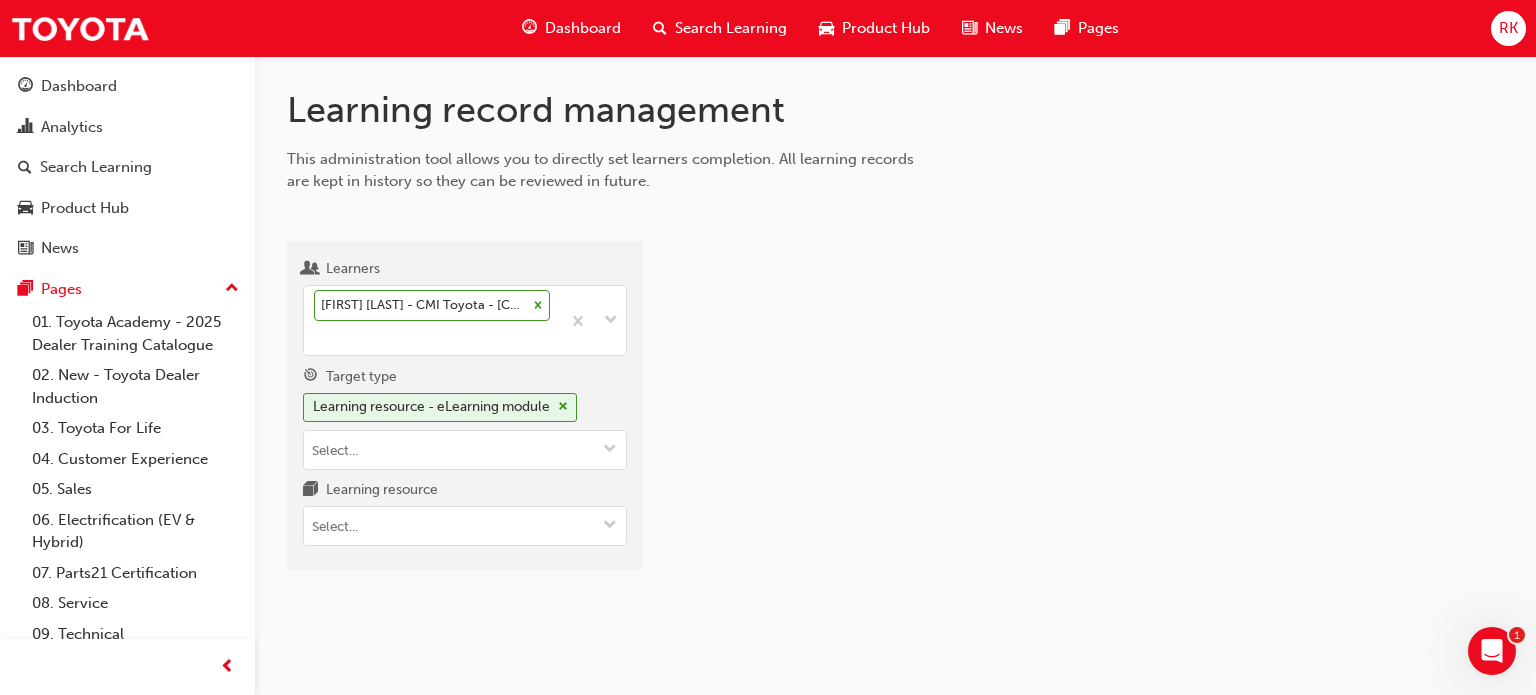 click on "Learners [FIRST] [LAST] - CMI Toyota - [CITY] Target type Learning resource - eLearning module Learning resource" at bounding box center [465, 406] 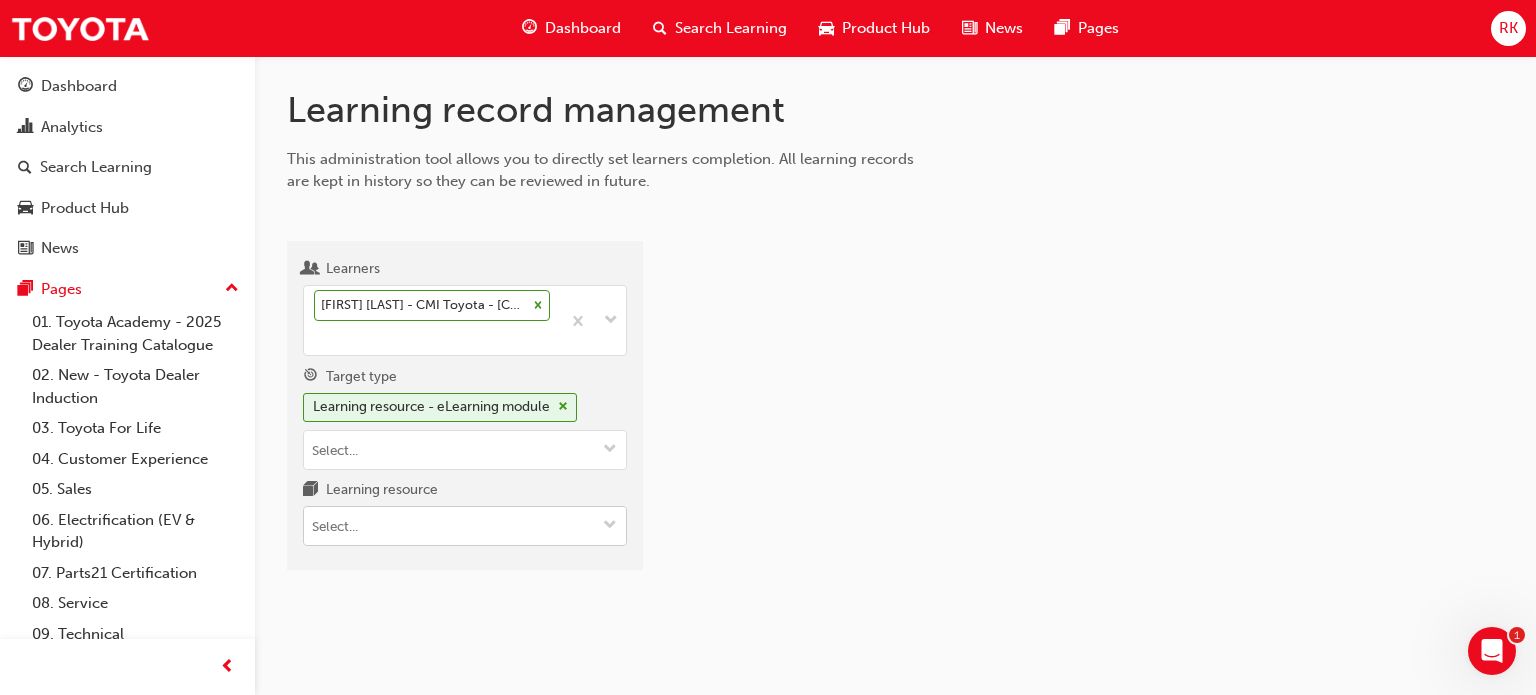click on "Learning resource" at bounding box center (465, 526) 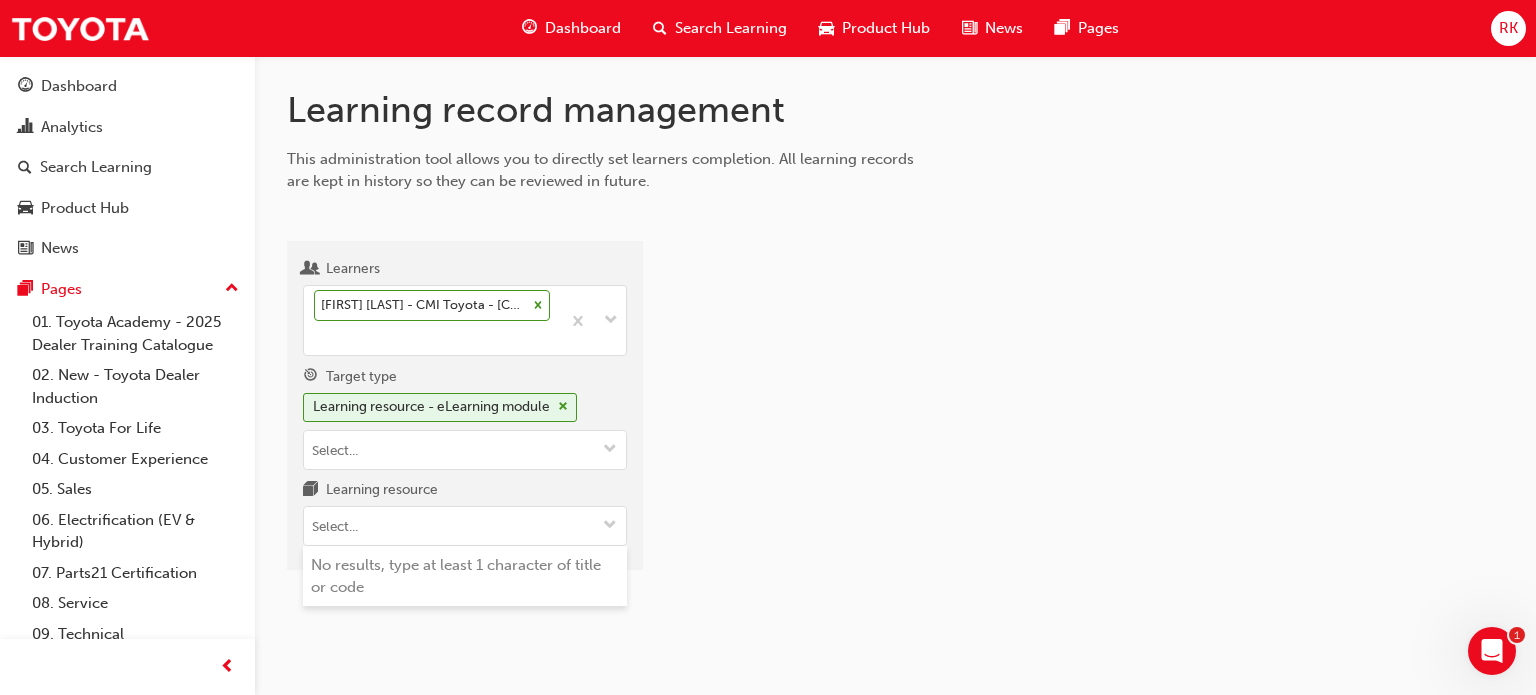 click on "Learners [FIRST] [LAST] - CMI Toyota - [CITY] Target type Learning resource - eLearning module Learning resource No results, type at least 1 character of title or code" at bounding box center [465, 406] 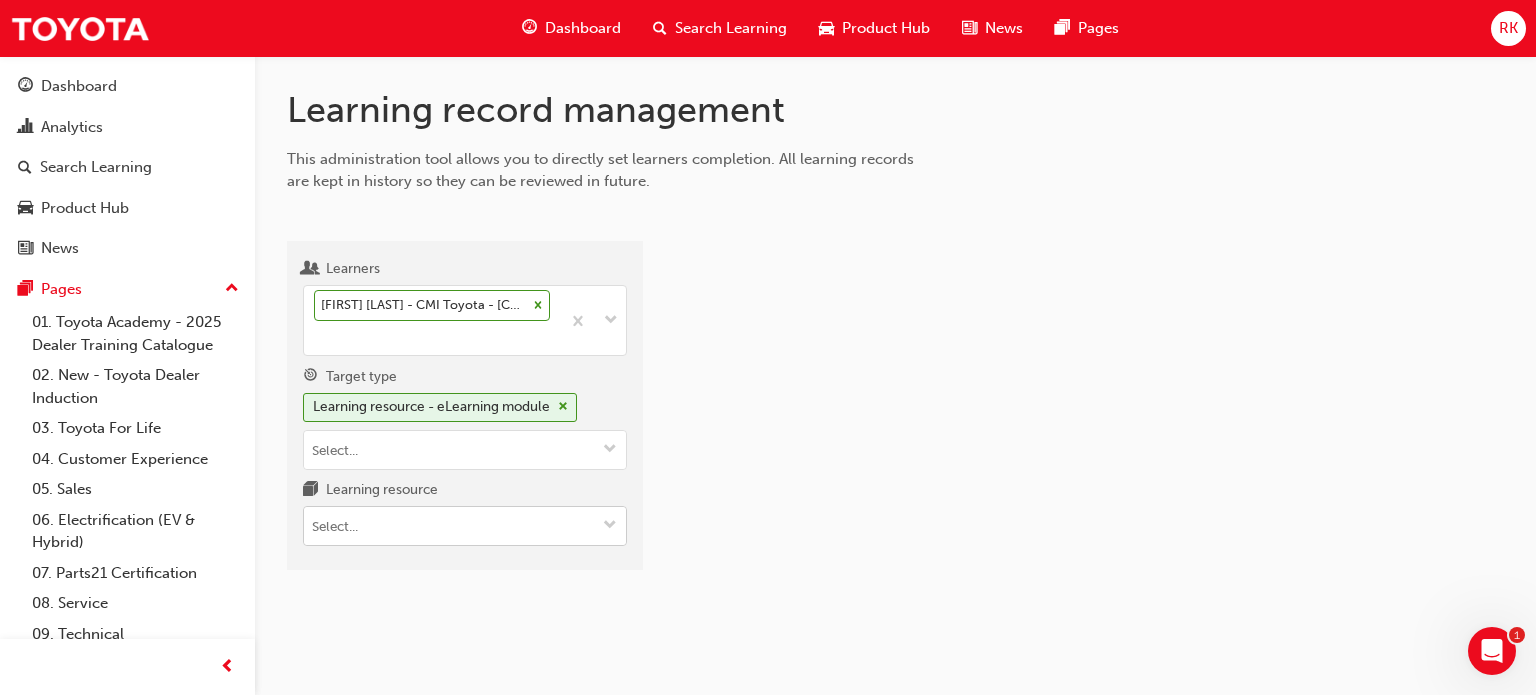 click on "Learning resource" at bounding box center (465, 526) 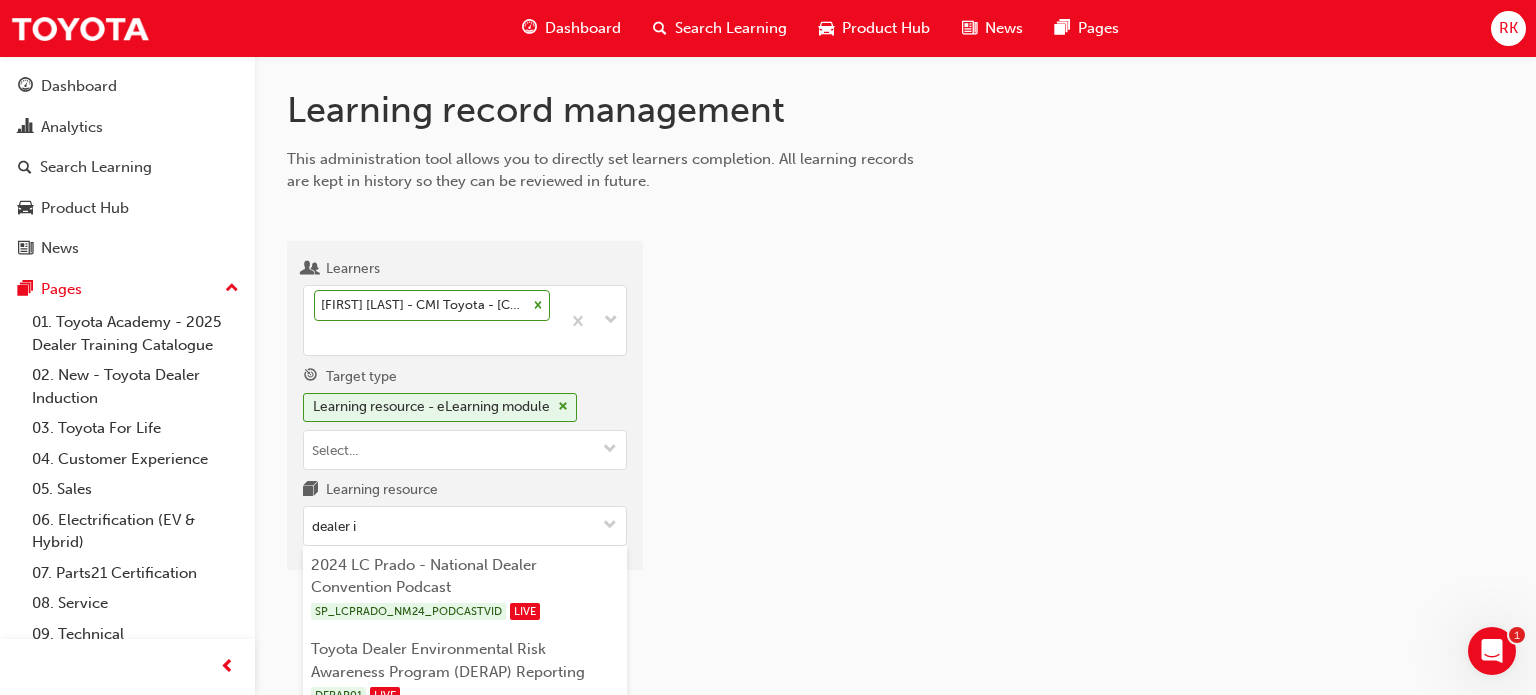 type on "dealer in" 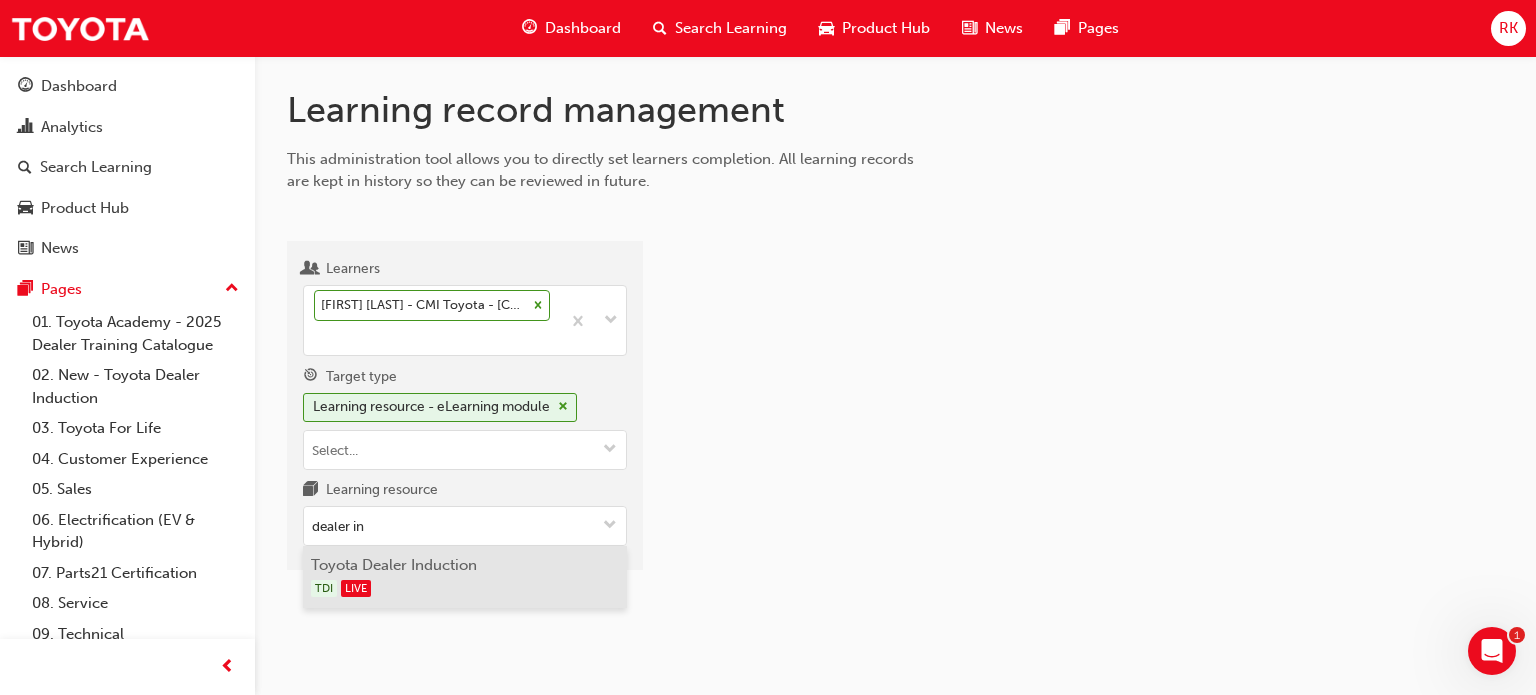 click on "Toyota Dealer Induction TDI LIVE" at bounding box center (465, 577) 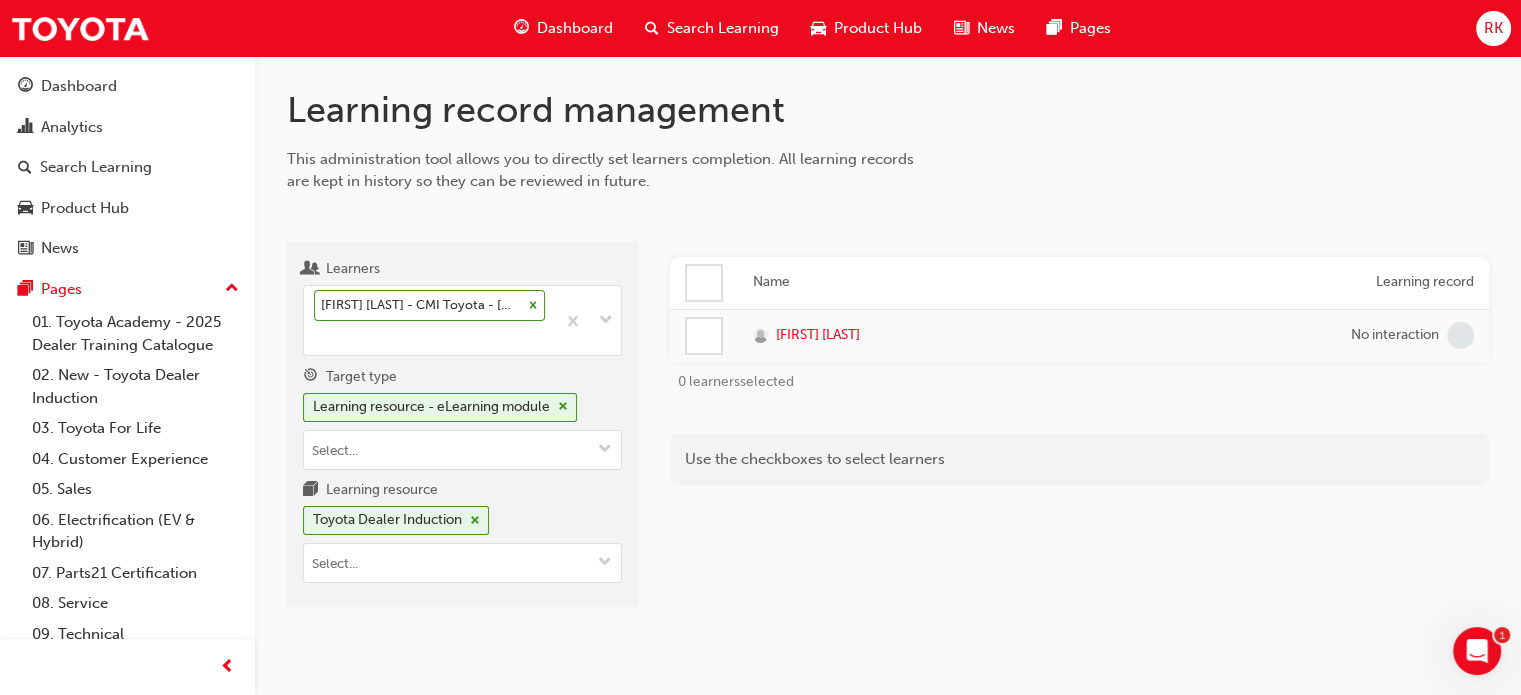 click at bounding box center (704, 283) 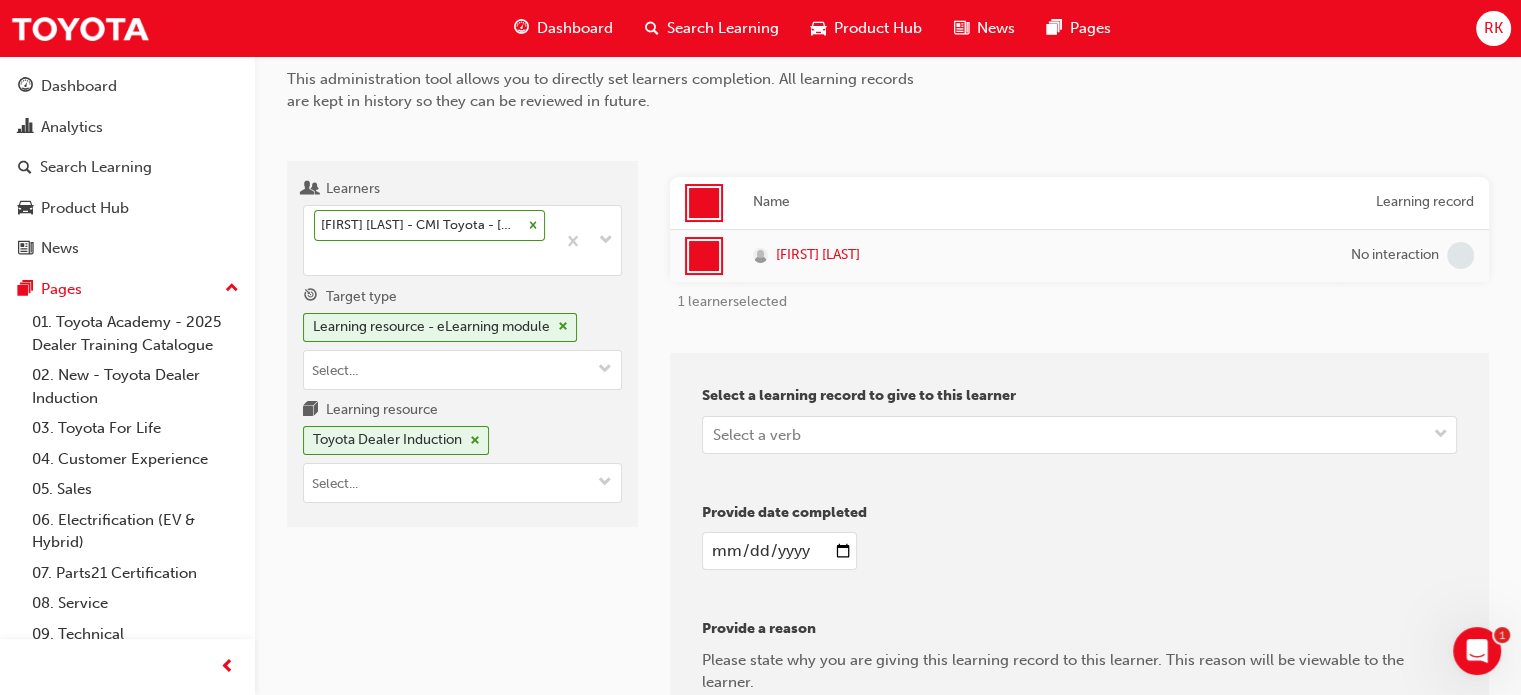 scroll, scrollTop: 200, scrollLeft: 0, axis: vertical 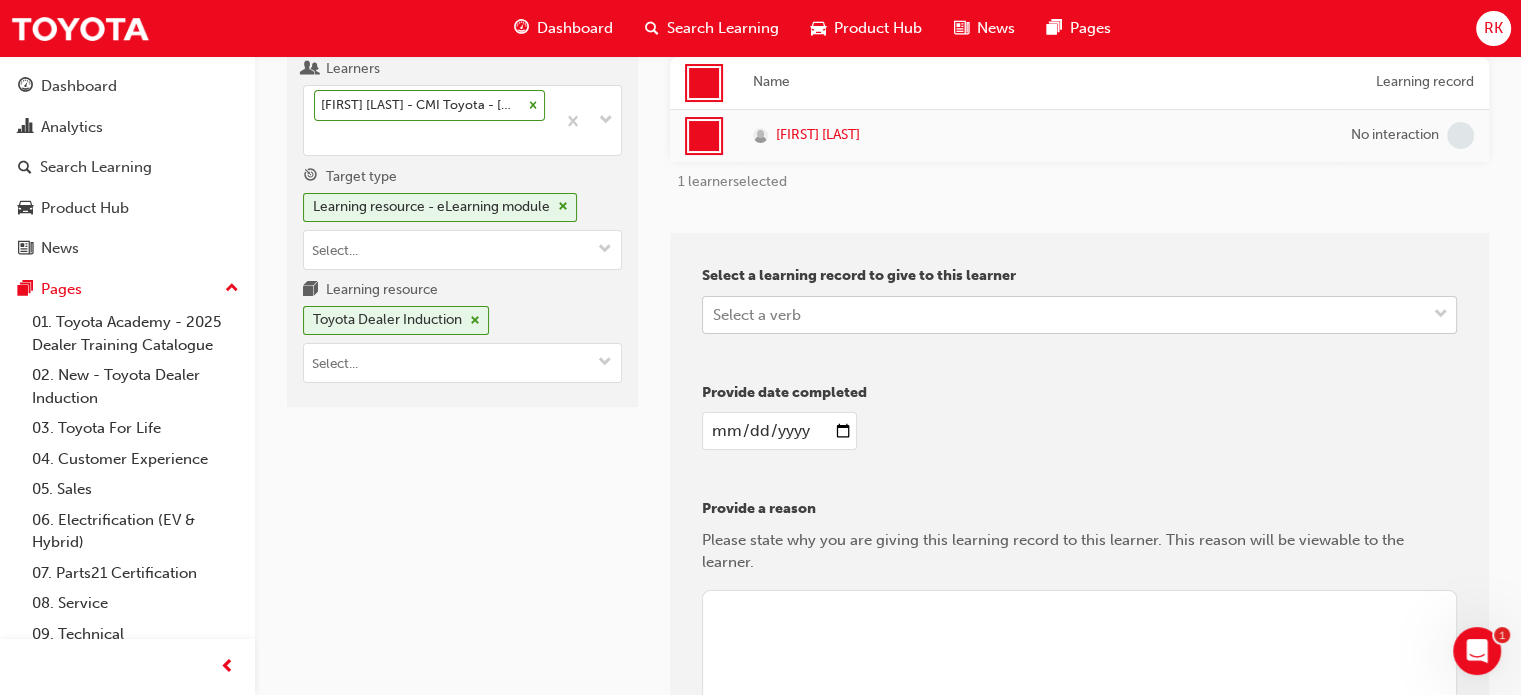 click on "Select a verb" at bounding box center [1064, 314] 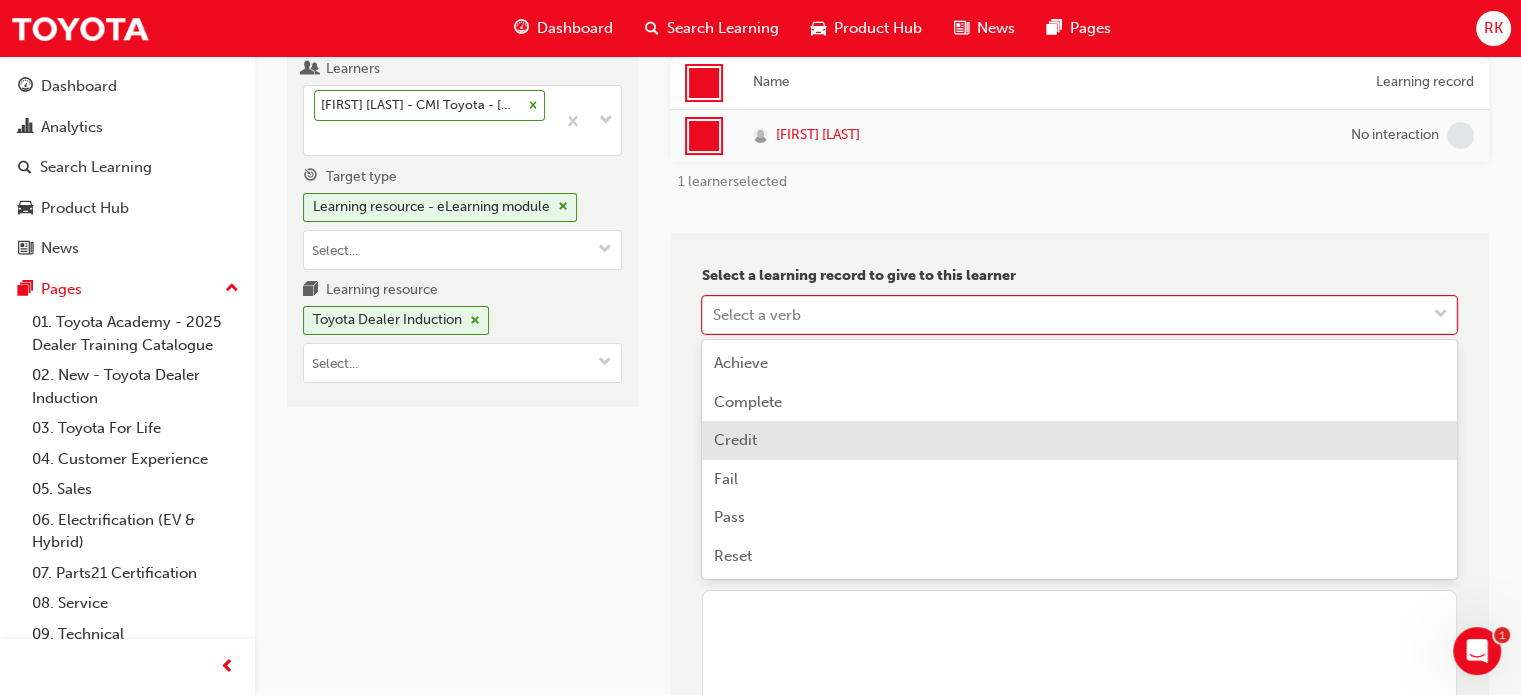 click on "Credit" at bounding box center (735, 440) 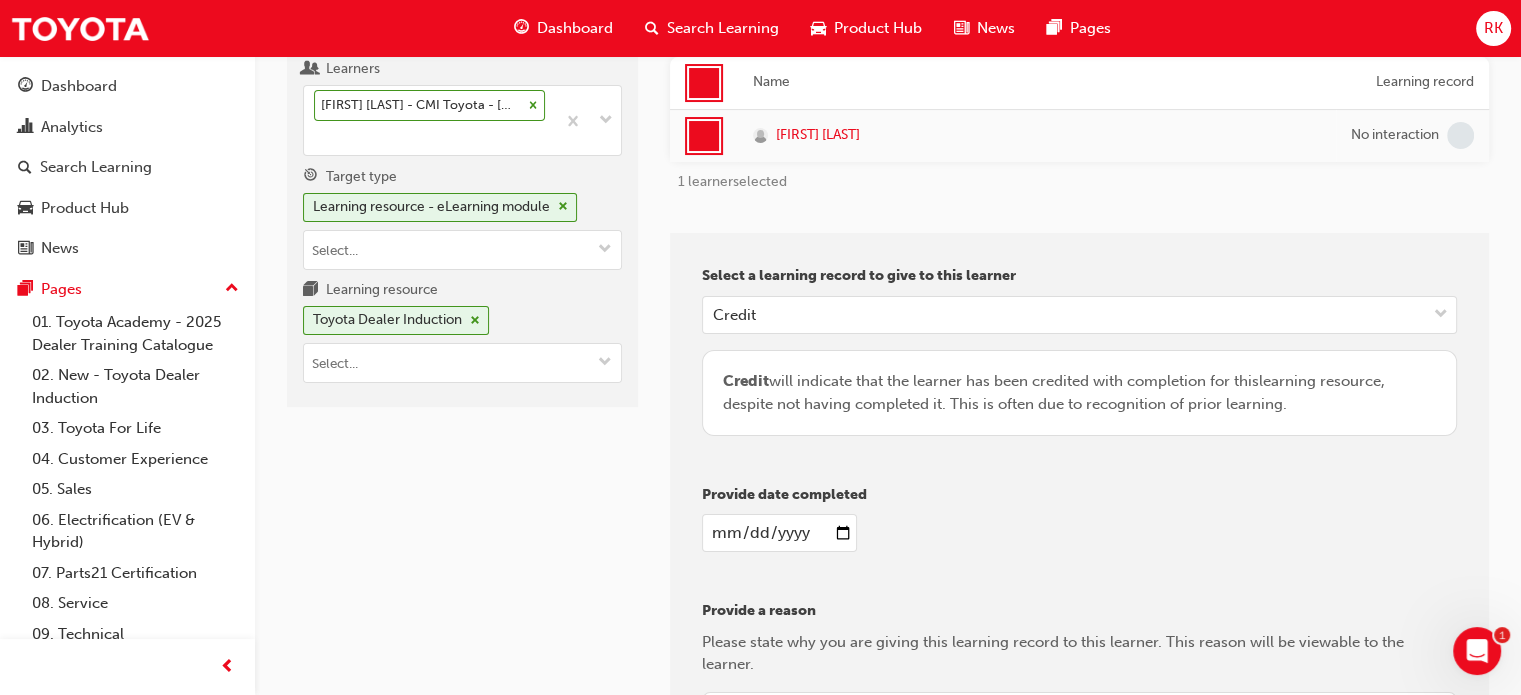click on "Select a learning record to give to this learner Credit Credit  will indicate that the learner has been credited with completion for this  learning resource , despite not having completed it. This is often due to recognition of prior learning. Provide date completed Provide a reason Please state why you are giving this learning record to this learner. This reason will be viewable to the learner." at bounding box center [1079, 570] 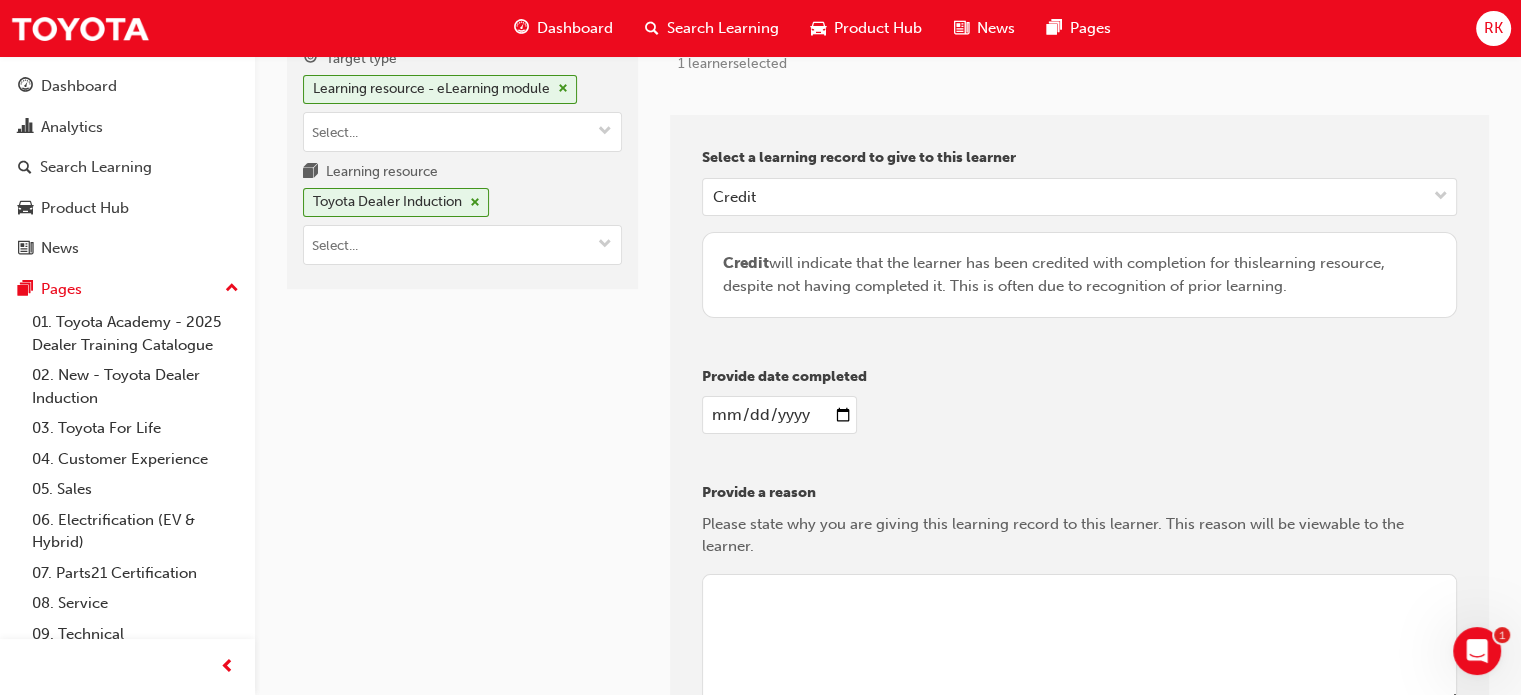 scroll, scrollTop: 500, scrollLeft: 0, axis: vertical 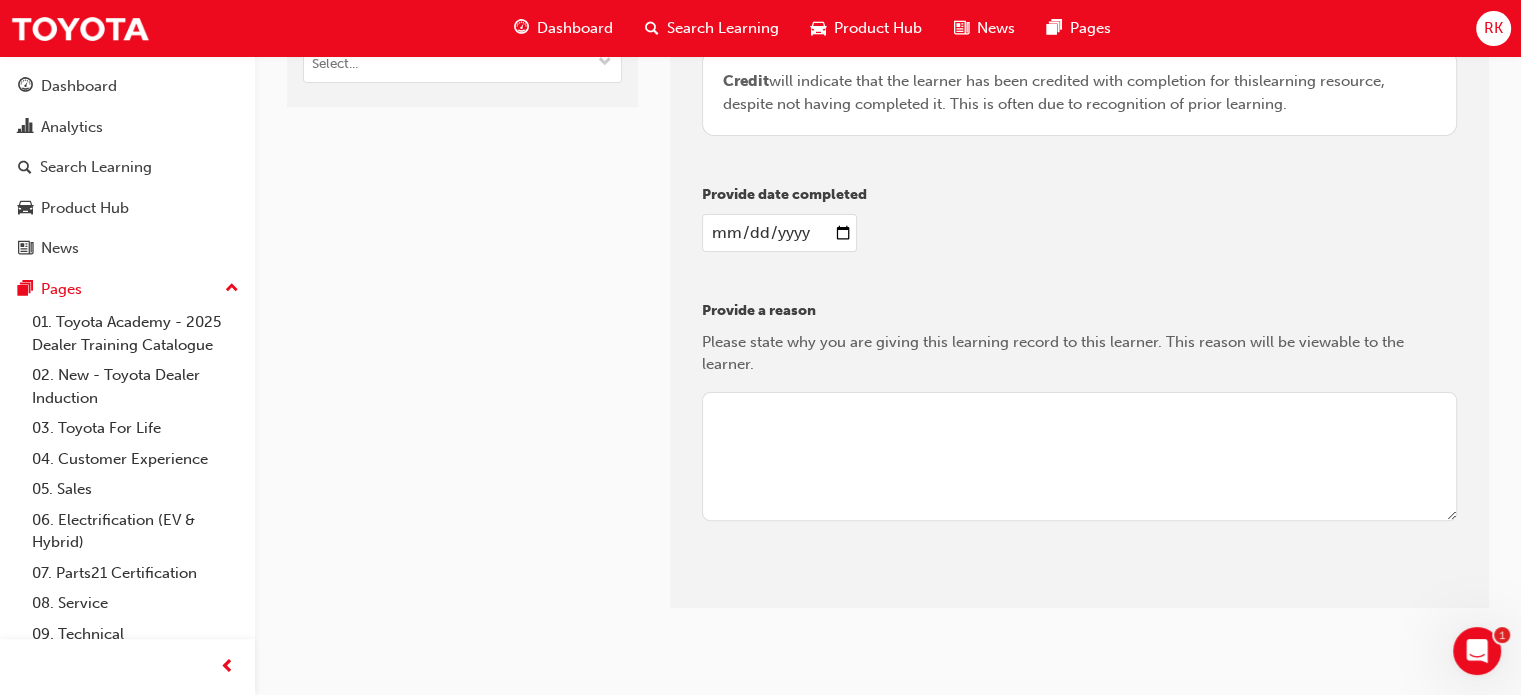 click at bounding box center [779, 233] 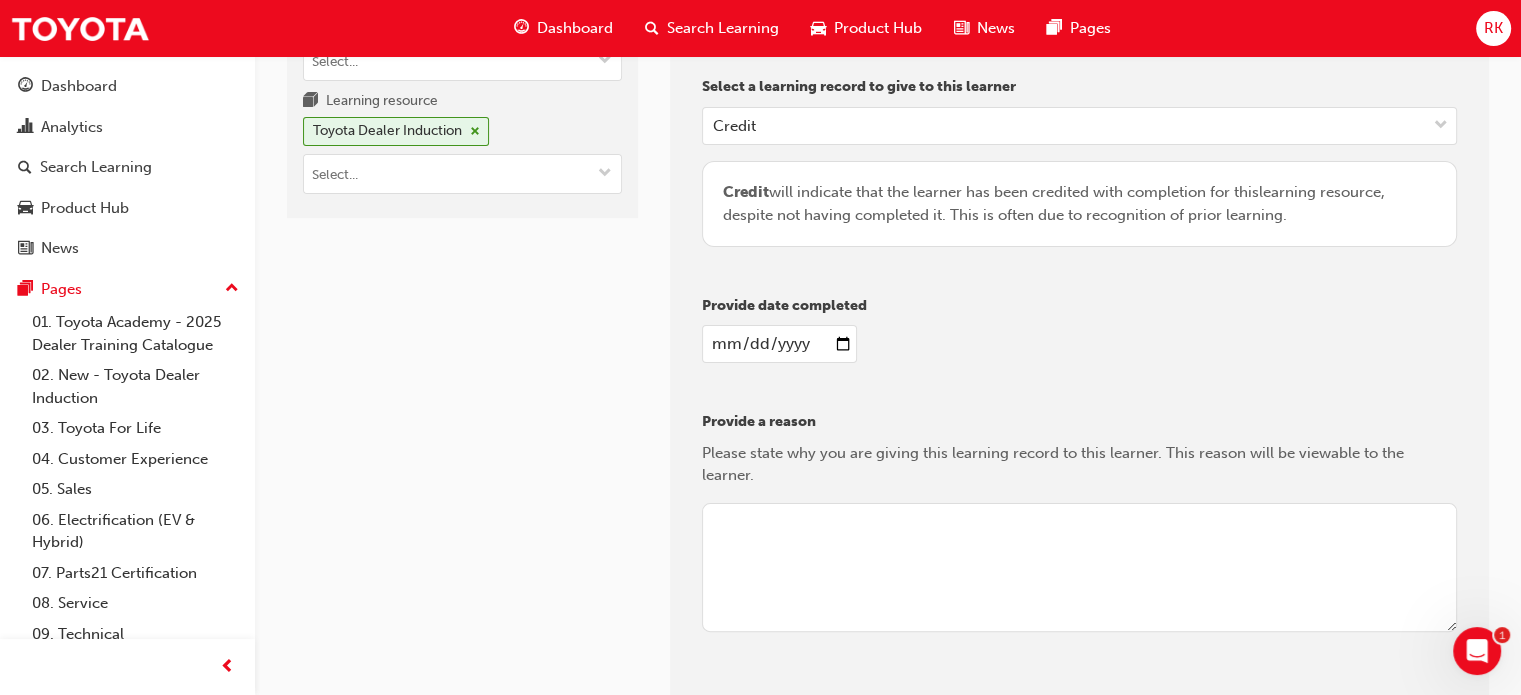 scroll, scrollTop: 400, scrollLeft: 0, axis: vertical 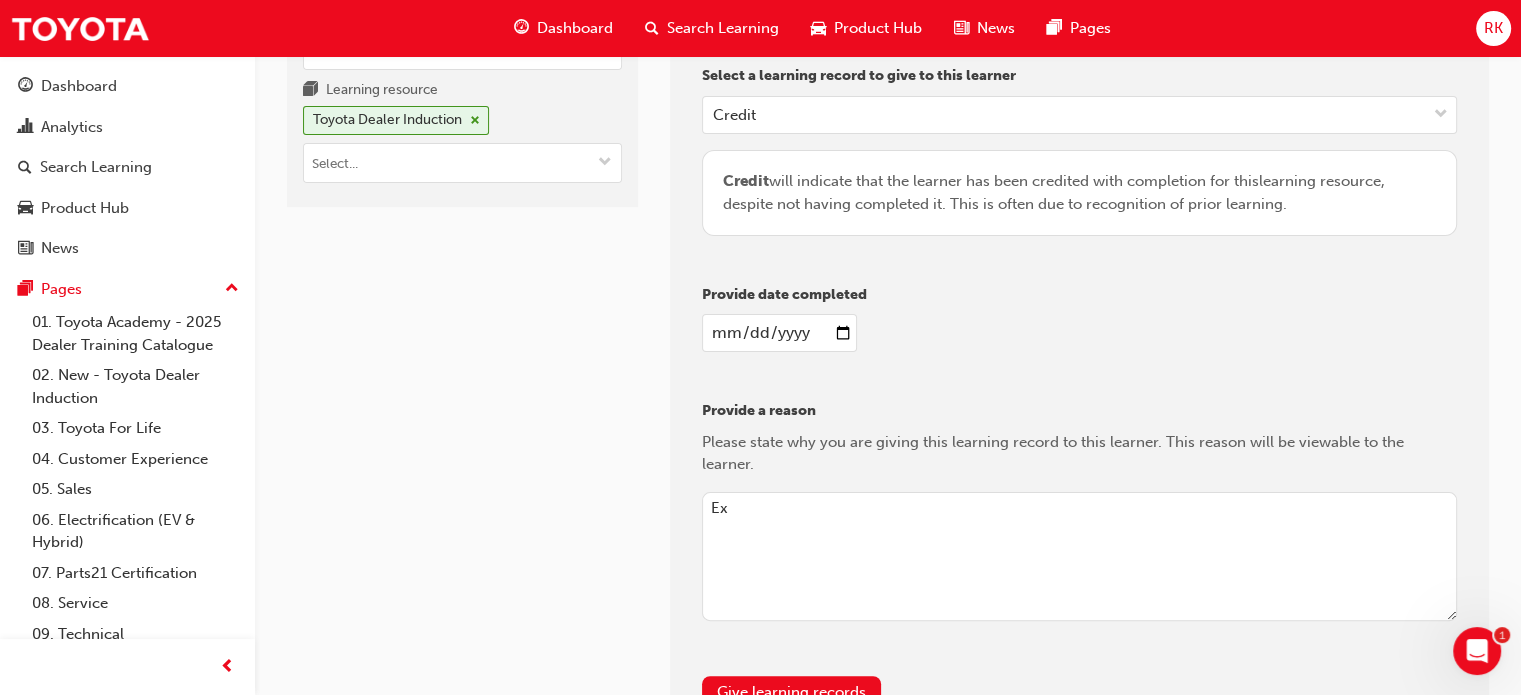 type on "E" 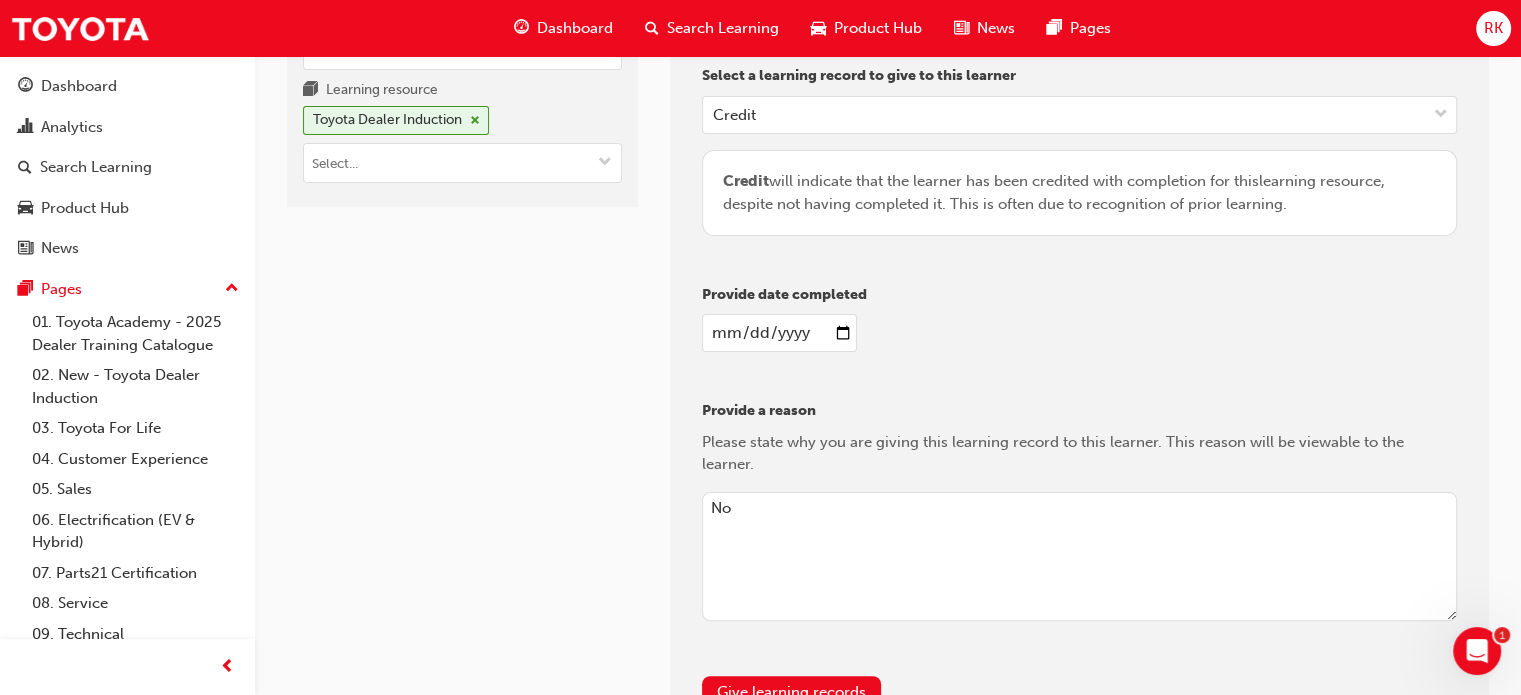 type on "N" 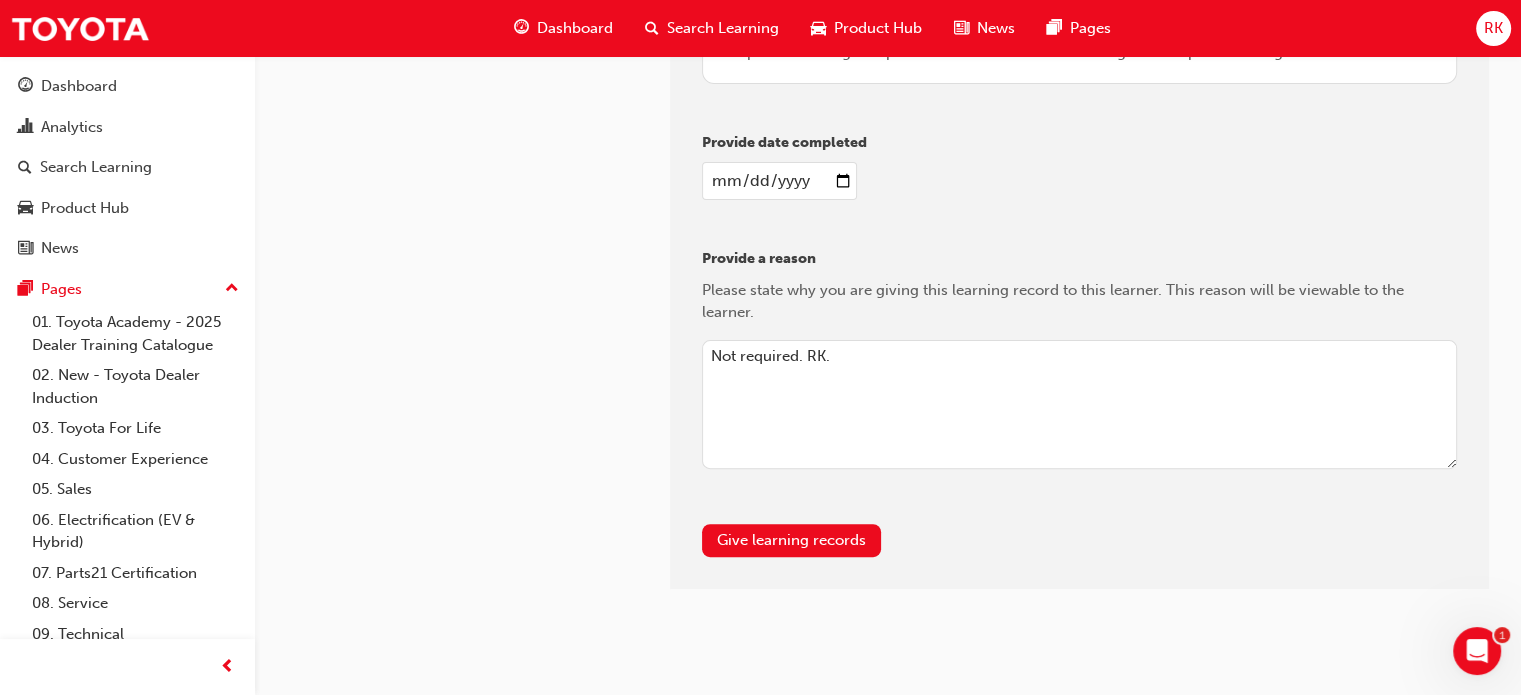 scroll, scrollTop: 557, scrollLeft: 0, axis: vertical 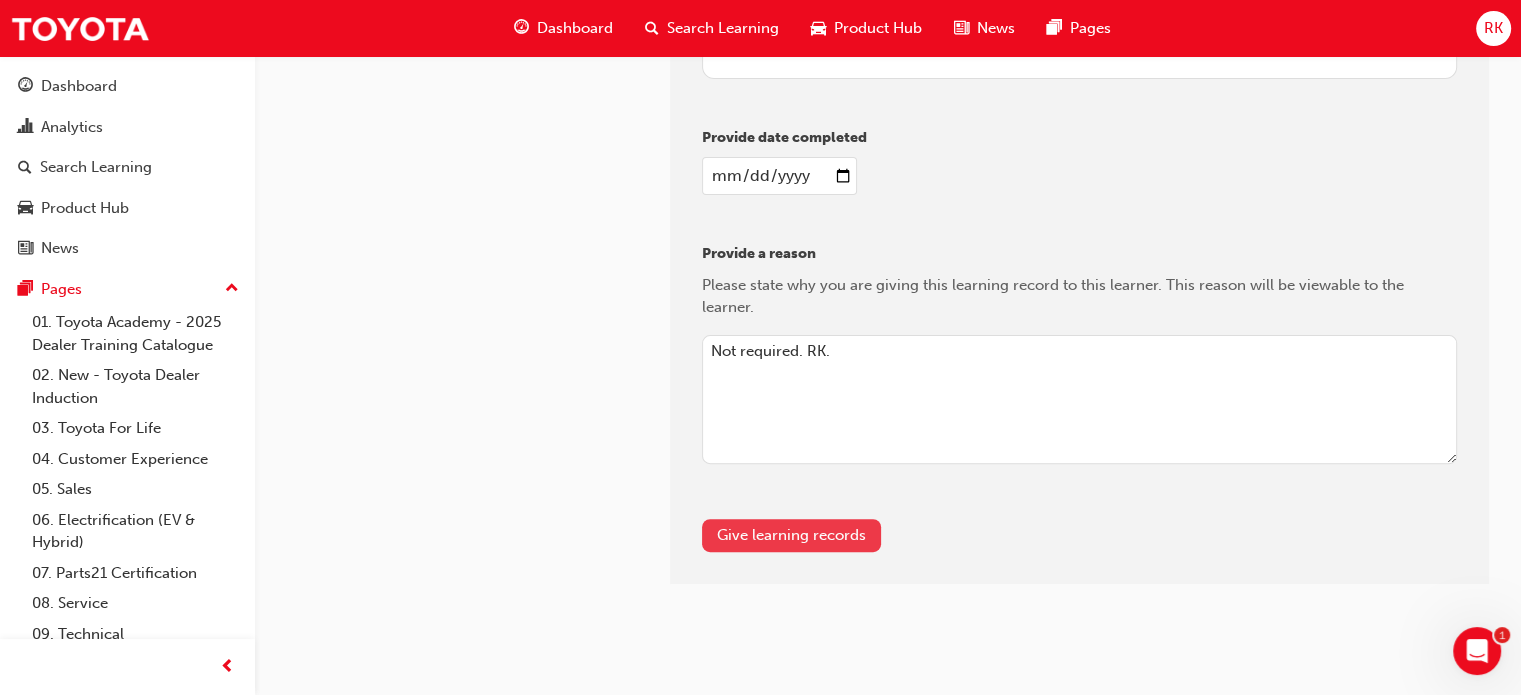type on "Not required. RK." 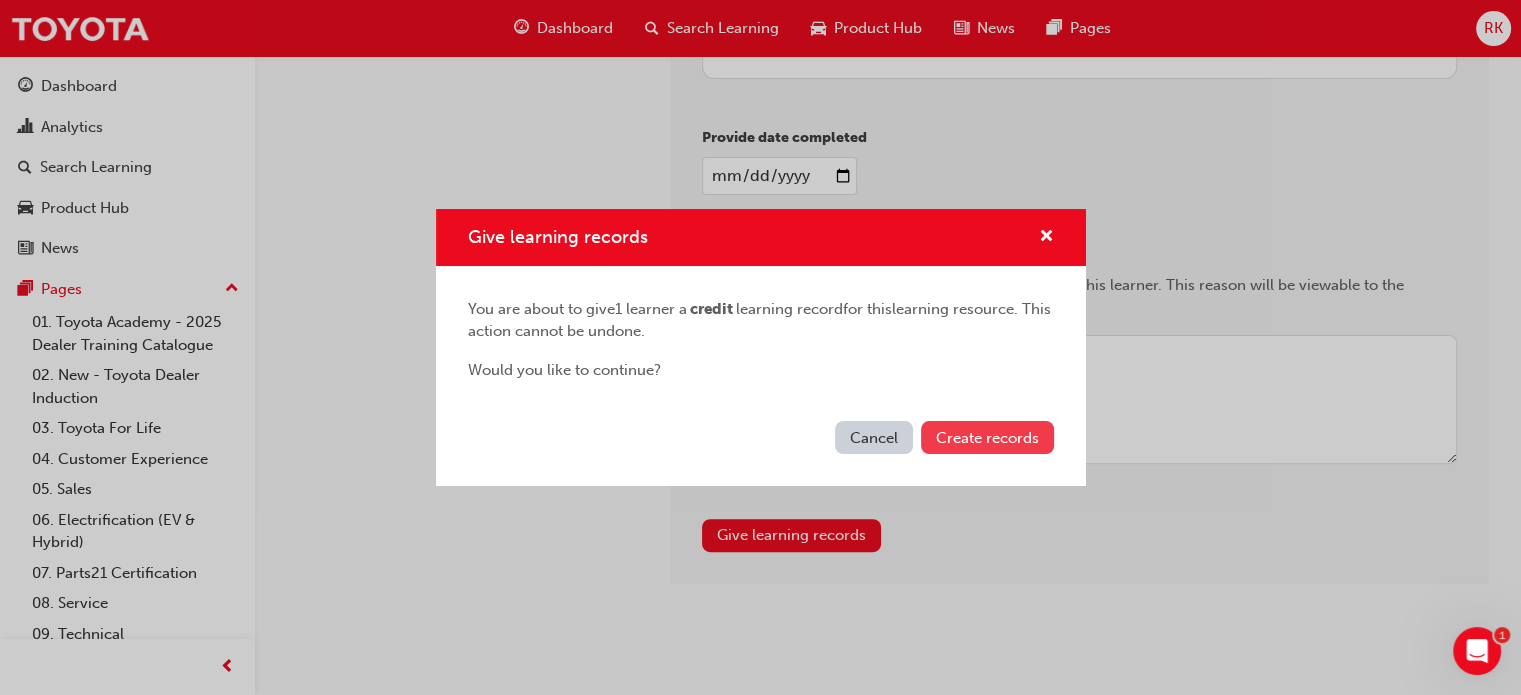 click on "Create records" at bounding box center [987, 438] 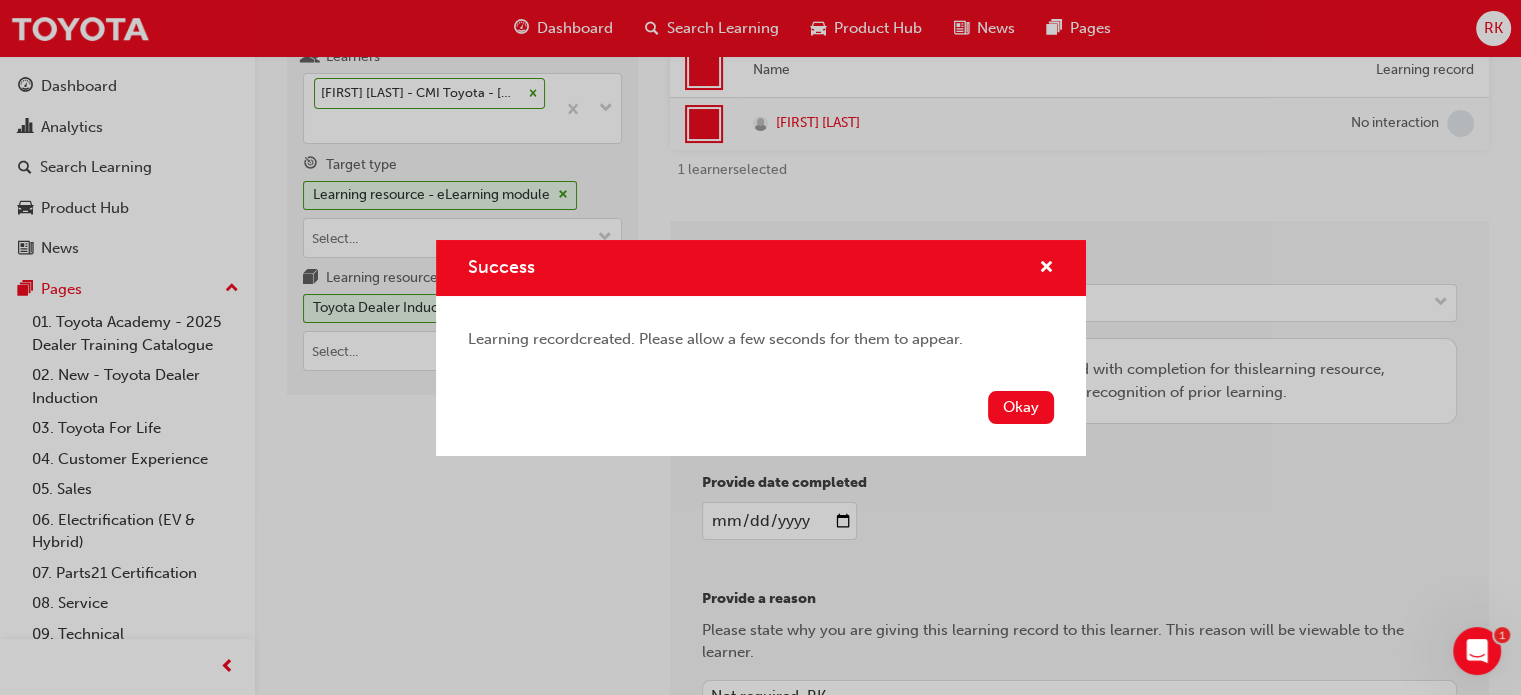 scroll, scrollTop: 57, scrollLeft: 0, axis: vertical 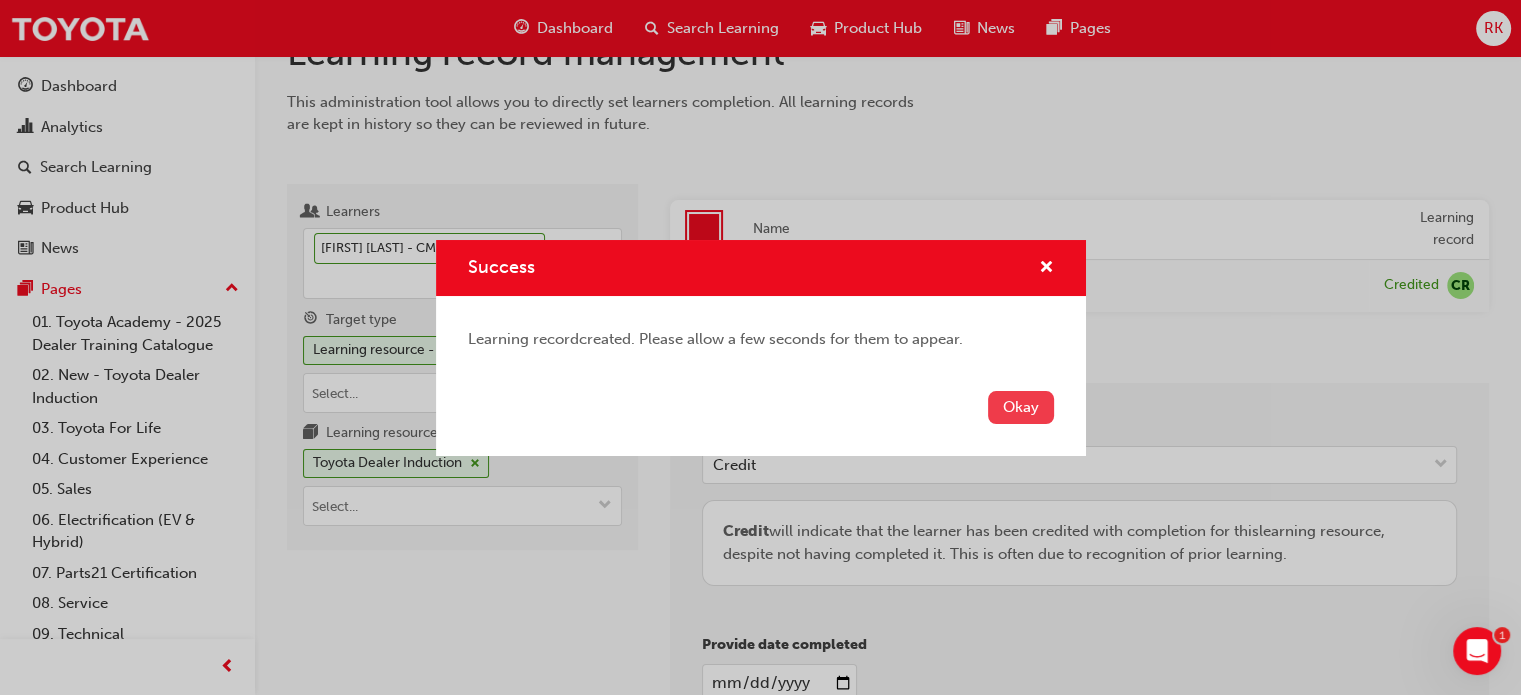 click on "Okay" at bounding box center (1021, 407) 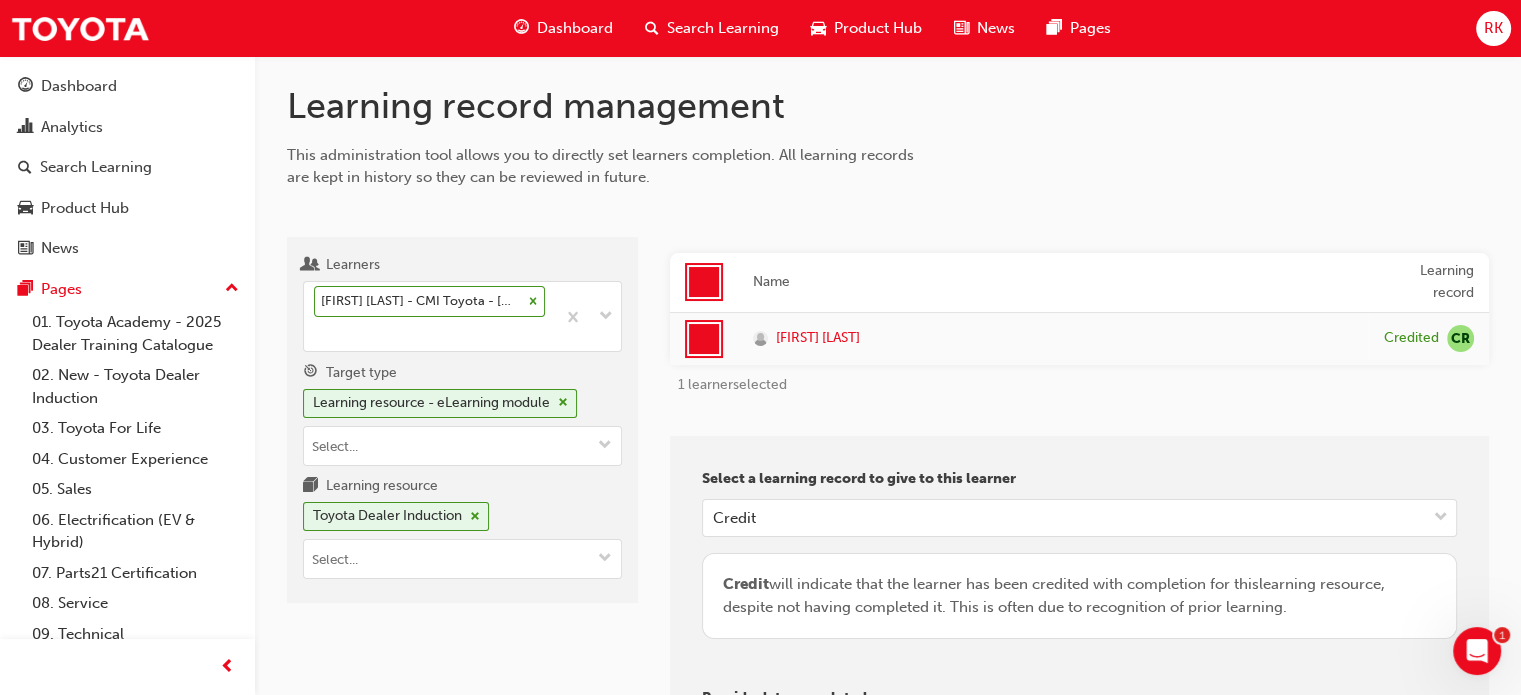 scroll, scrollTop: 0, scrollLeft: 0, axis: both 